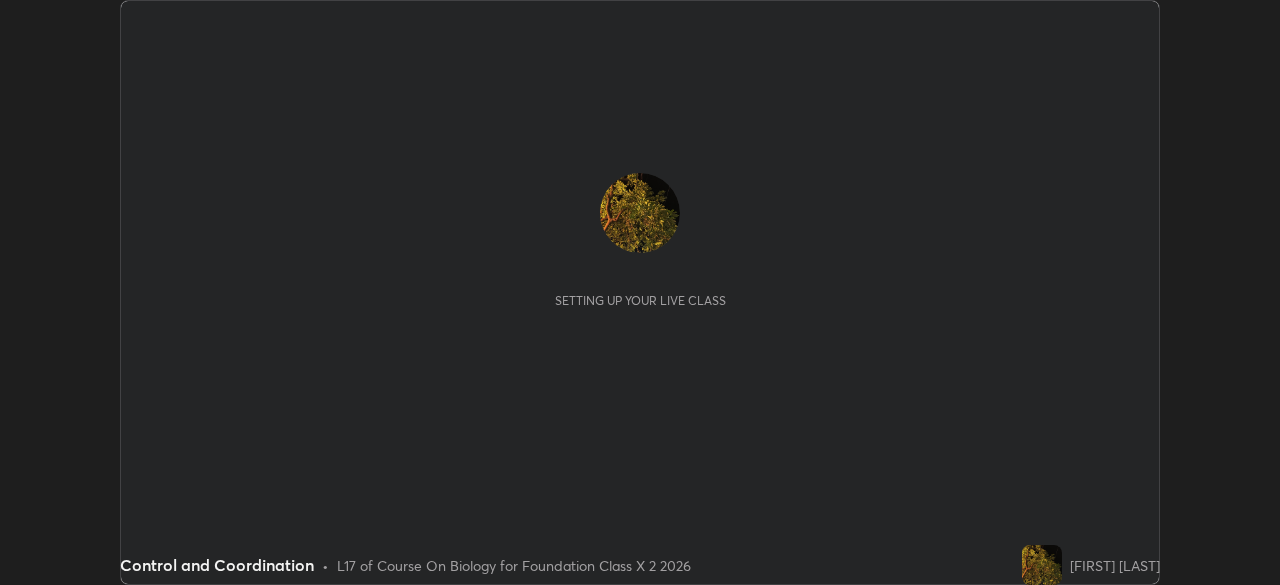 scroll, scrollTop: 0, scrollLeft: 0, axis: both 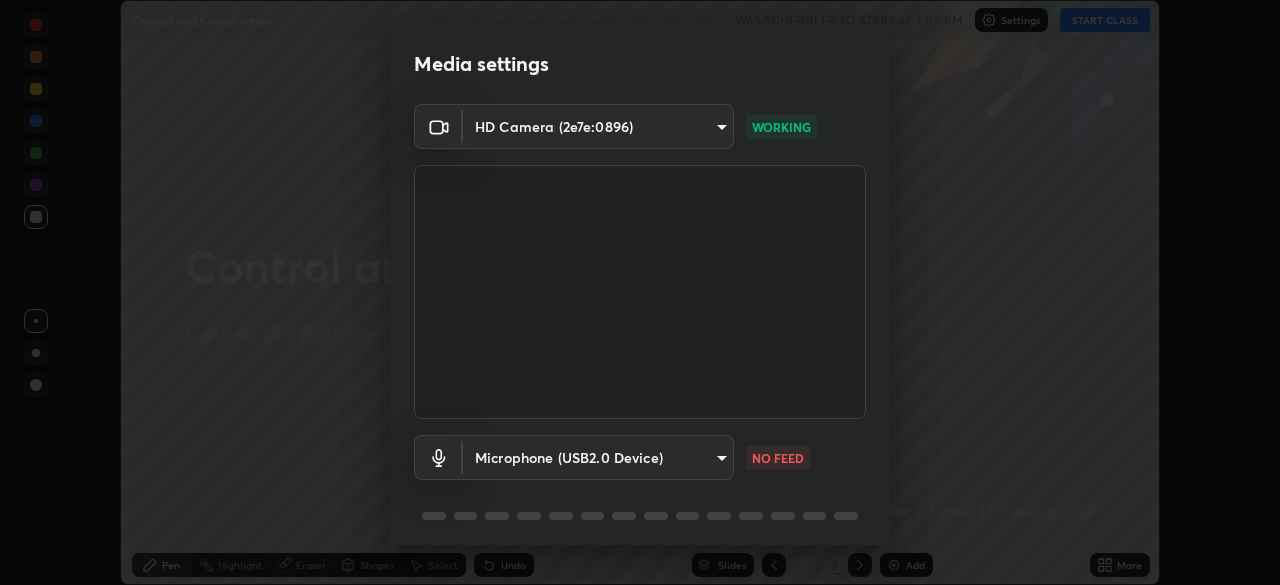 click on "Erase all Control and Coordination WAS SCHEDULED TO START AT  4:00 PM Settings START CLASS Setting up your live class Control and Coordination • L17 of Course On Biology for Foundation Class X 2 2026 [FIRST] [LAST] Pen Highlight Eraser Shapes Select Undo Slides 2 / 2 Add More Enable hand raising Enable raise hand to speak to learners. Once enabled, chat will be turned off temporarily. Enable x   No doubts shared Encourage your learners to ask a doubt for better clarity Report an issue Reason for reporting Buffering Chat not working Audio - Video sync issue Educator video quality low ​ Attach an image Report Media settings HD Camera (2e7e:0896) 693efdcbb572c2ffb325adde24bf14eedcf168b5e41be2ae908297333b442f09 WORKING Microphone (USB2.0 Device) 258fd4060a493e50d2325f6088c9f32a9fd96ad8840e5015f7da628df60e83e3 NO FEED 1 / 5 Next" at bounding box center [640, 292] 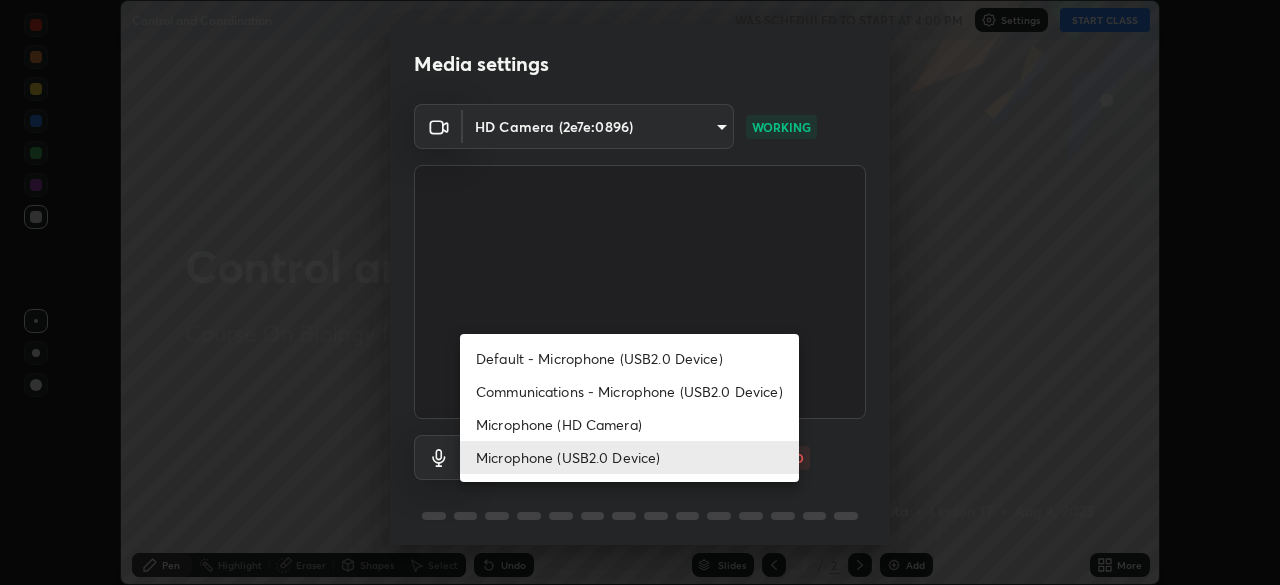 click on "Default - Microphone (USB2.0 Device)" at bounding box center (629, 358) 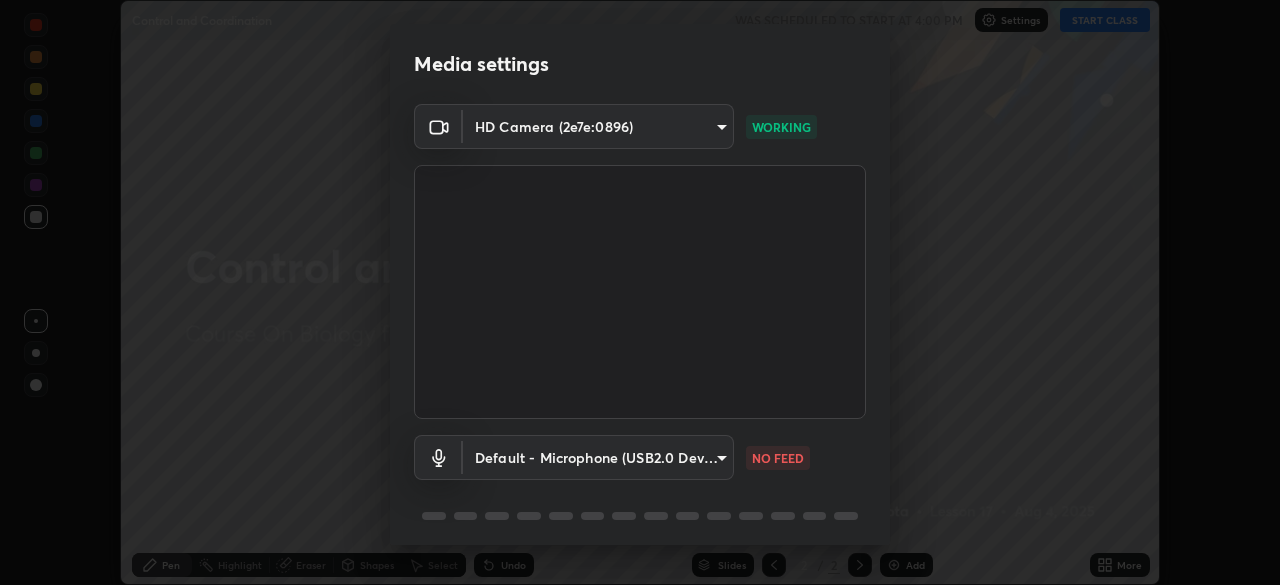 click on "Erase all Control and Coordination WAS SCHEDULED TO START AT  4:00 PM Settings START CLASS Setting up your live class Control and Coordination • L17 of Course On Biology for Foundation Class X 2 2026 [FIRST] [LAST] Pen Highlight Eraser Shapes Select Undo Slides 2 / 2 Add More Enable hand raising Enable raise hand to speak to learners. Once enabled, chat will be turned off temporarily. Enable x   No doubts shared Encourage your learners to ask a doubt for better clarity Report an issue Reason for reporting Buffering Chat not working Audio - Video sync issue Educator video quality low ​ Attach an image Report Media settings HD Camera (2e7e:0896) 693efdcbb572c2ffb325adde24bf14eedcf168b5e41be2ae908297333b442f09 WORKING Default - Microphone (USB2.0 Device) default NO FEED 1 / 5 Next" at bounding box center (640, 292) 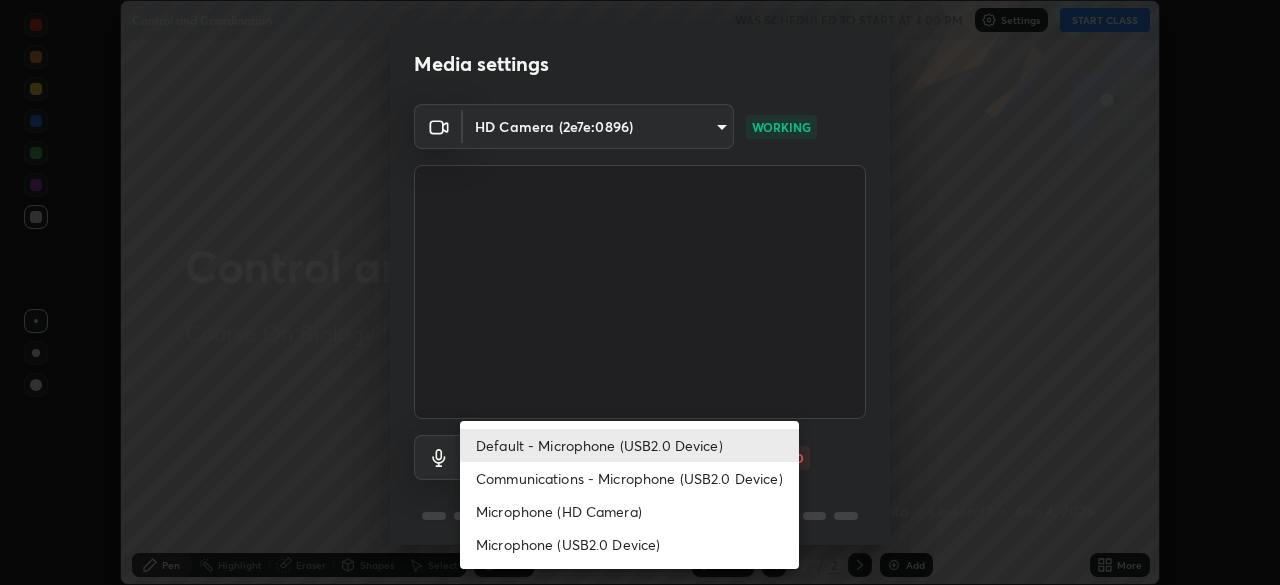 click on "Microphone (HD Camera)" at bounding box center (629, 511) 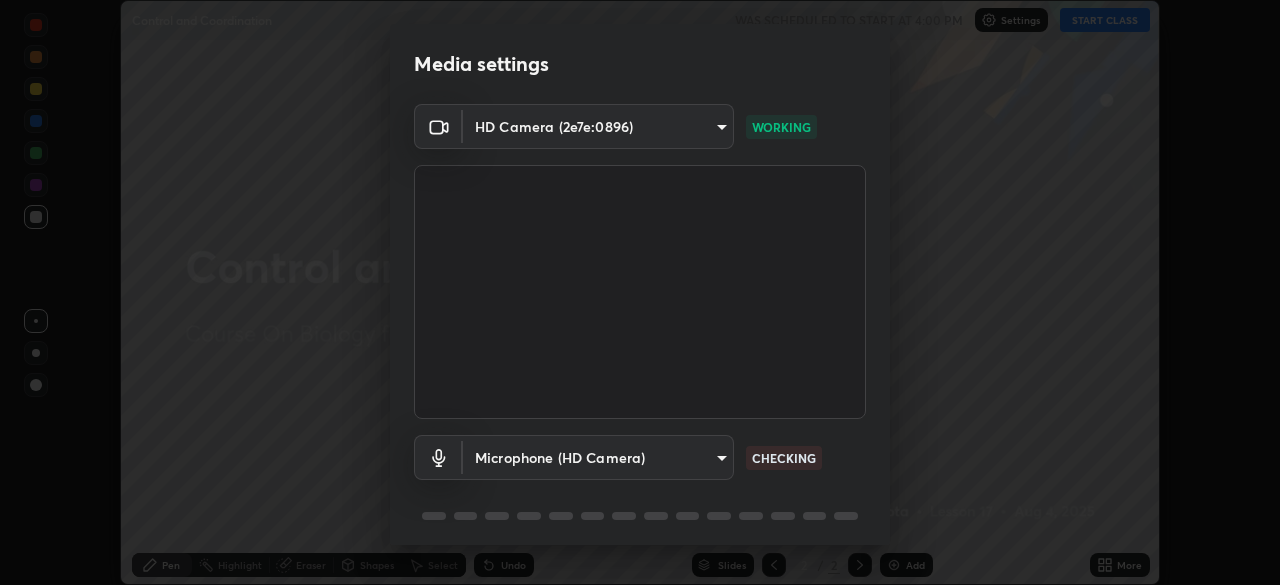 click on "Erase all Control and Coordination WAS SCHEDULED TO START AT  4:00 PM Settings START CLASS Setting up your live class Control and Coordination • L17 of Course On Biology for Foundation Class X 2 2026 [FIRST] [LAST] Pen Highlight Eraser Shapes Select Undo Slides 2 / 2 Add More Enable hand raising Enable raise hand to speak to learners. Once enabled, chat will be turned off temporarily. Enable x   No doubts shared Encourage your learners to ask a doubt for better clarity Report an issue Reason for reporting Buffering Chat not working Audio - Video sync issue Educator video quality low ​ Attach an image Report Media settings HD Camera (2e7e:0896) 693efdcbb572c2ffb325adde24bf14eedcf168b5e41be2ae908297333b442f09 WORKING Microphone (HD Camera) ea51da91a4128ed275e26d2d05522070e34f00e37bc9a7598da7a498ebd7c9e4 CHECKING 1 / 5 Next" at bounding box center (640, 292) 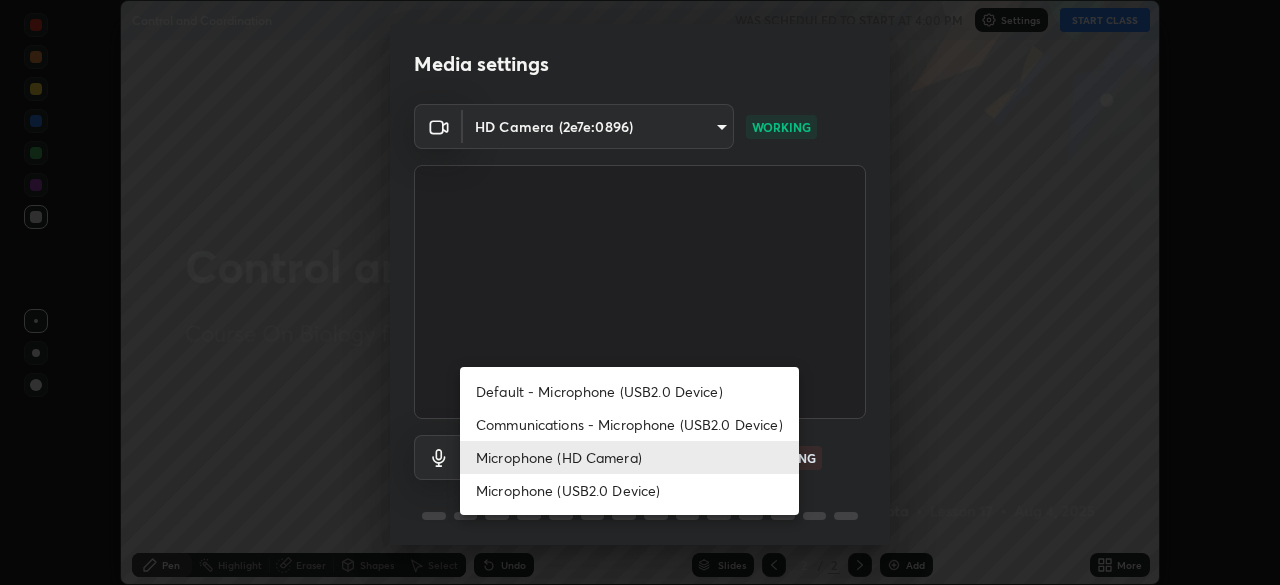 click on "Communications - Microphone (USB2.0 Device)" at bounding box center [629, 424] 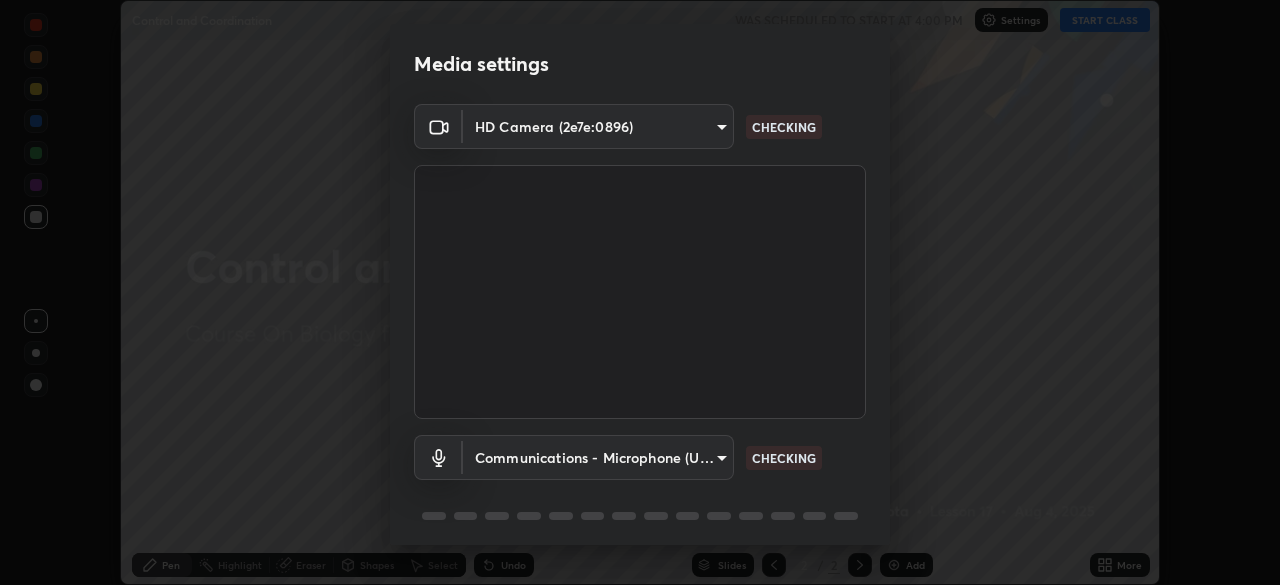 click on "Erase all Control and Coordination WAS SCHEDULED TO START AT  4:00 PM Settings START CLASS Setting up your live class Control and Coordination • L17 of Course On Biology for Foundation Class X 2 2026 [FIRST] [LAST] Pen Highlight Eraser Shapes Select Undo Slides 2 / 2 Add More Enable hand raising Enable raise hand to speak to learners. Once enabled, chat will be turned off temporarily. Enable x   No doubts shared Encourage your learners to ask a doubt for better clarity Report an issue Reason for reporting Buffering Chat not working Audio - Video sync issue Educator video quality low ​ Attach an image Report Media settings HD Camera (2e7e:0896) 693efdcbb572c2ffb325adde24bf14eedcf168b5e41be2ae908297333b442f09 WORKING Microphone (USB2.0 Device) 258fd4060a493e50d2325f6088c9f32a9fd96ad8840e5015f7da628df60e83e3 CHECKING 1 / 5 Next" at bounding box center (640, 292) 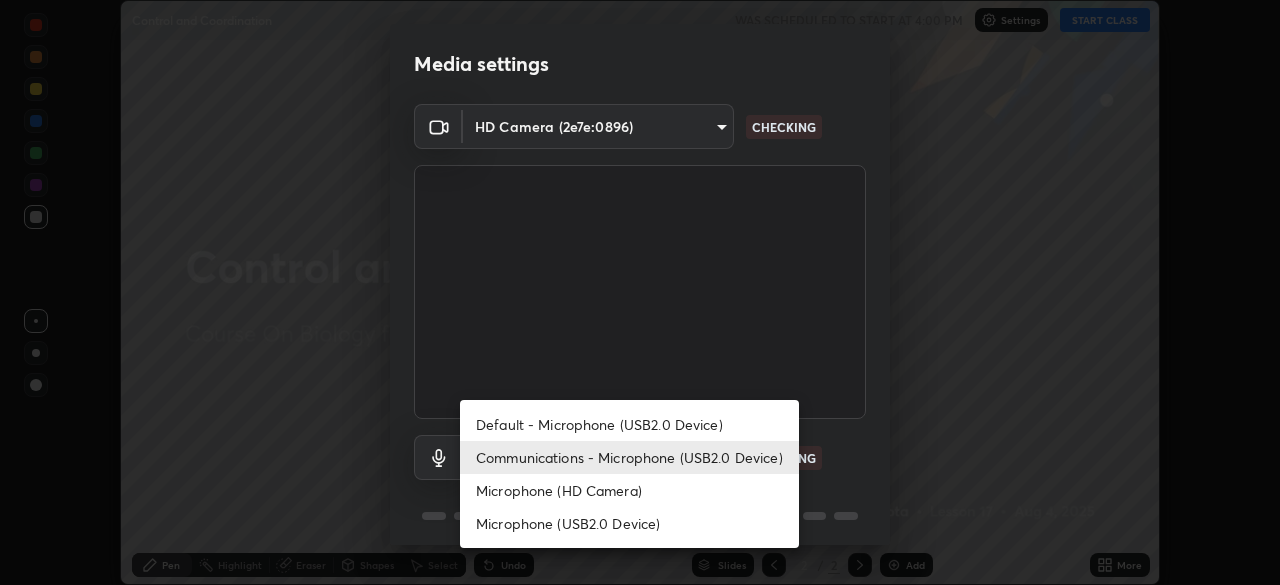 click on "Microphone (USB2.0 Device)" at bounding box center (629, 523) 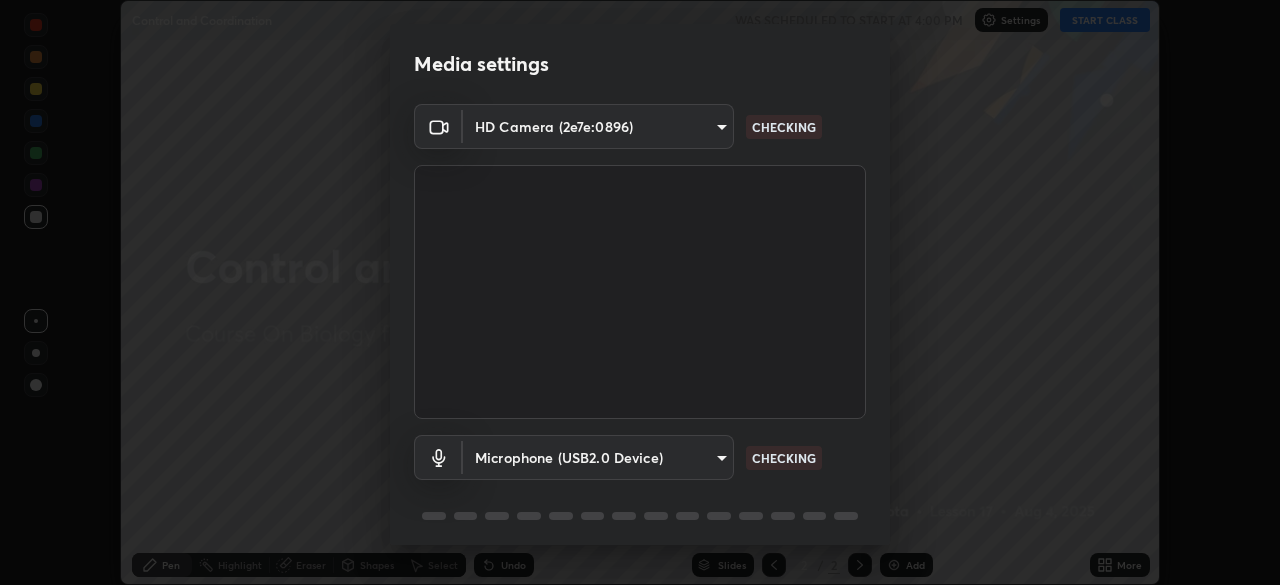 click on "Erase all Control and Coordination WAS SCHEDULED TO START AT  4:00 PM Settings START CLASS Setting up your live class Control and Coordination • L17 of Course On Biology for Foundation Class X 2 2026 [FIRST] [LAST] Pen Highlight Eraser Shapes Select Undo Slides 2 / 2 Add More Enable hand raising Enable raise hand to speak to learners. Once enabled, chat will be turned off temporarily. Enable x   No doubts shared Encourage your learners to ask a doubt for better clarity Report an issue Reason for reporting Buffering Chat not working Audio - Video sync issue Educator video quality low ​ Attach an image Report Media settings HD Camera (2e7e:0896) 693efdcbb572c2ffb325adde24bf14eedcf168b5e41be2ae908297333b442f09 CHECKING Microphone (USB2.0 Device) 258fd4060a493e50d2325f6088c9f32a9fd96ad8840e5015f7da628df60e83e3 CHECKING 1 / 5 Next" at bounding box center (640, 292) 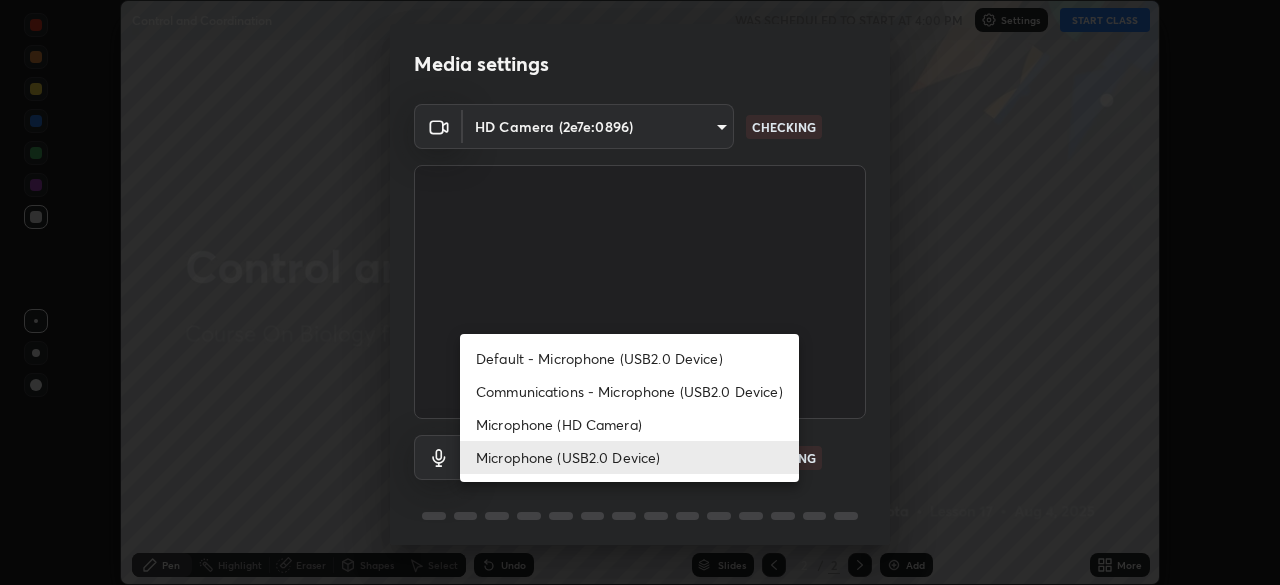 click on "Communications - Microphone (USB2.0 Device)" at bounding box center (629, 391) 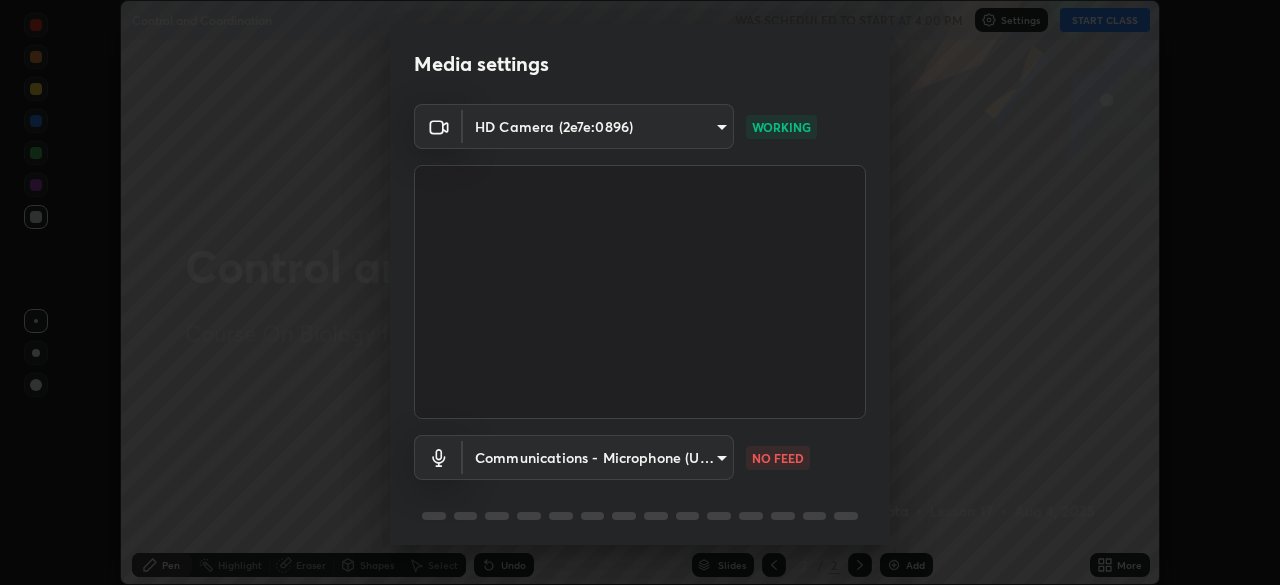 click on "Erase all Control and Coordination WAS SCHEDULED TO START AT  4:00 PM Settings START CLASS Setting up your live class Control and Coordination • L17 of Course On Biology for Foundation Class X 2 2026 [FIRST] [LAST] Pen Highlight Eraser Shapes Select Undo Slides 2 / 2 Add More Enable hand raising Enable raise hand to speak to learners. Once enabled, chat will be turned off temporarily. Enable x   No doubts shared Encourage your learners to ask a doubt for better clarity Report an issue Reason for reporting Buffering Chat not working Audio - Video sync issue Educator video quality low ​ Attach an image Report Media settings HD Camera (2e7e:0896) 693efdcbb572c2ffb325adde24bf14eedcf168b5e41be2ae908297333b442f09 WORKING Communications - Microphone (USB2.0 Device) communications NO FEED 1 / 5 Next" at bounding box center (640, 292) 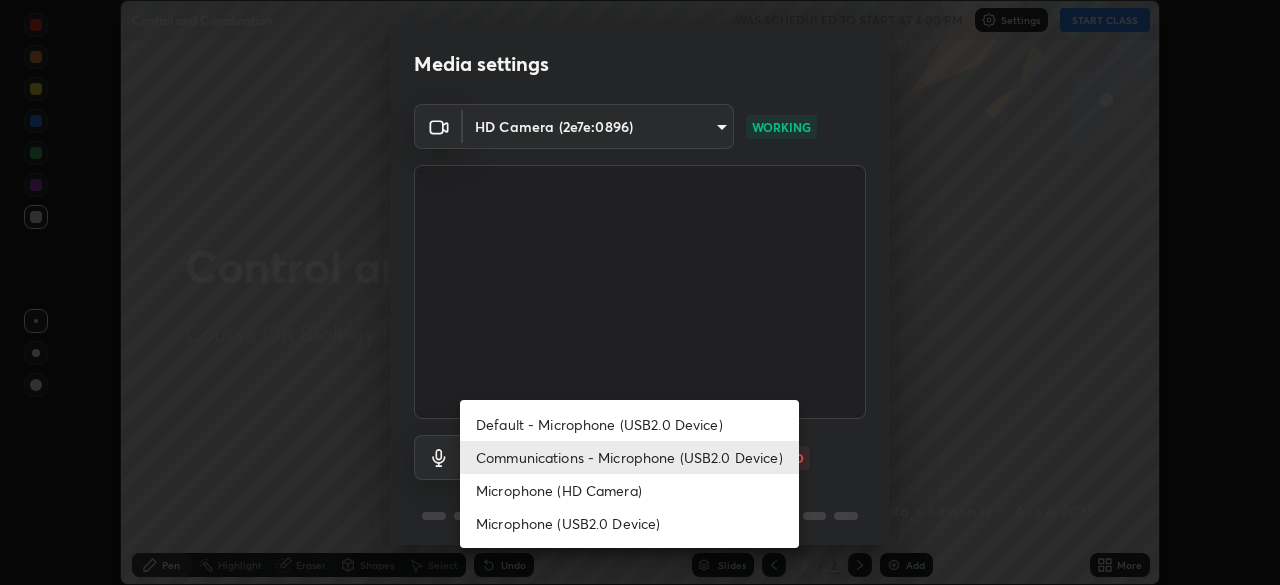 click on "Default - Microphone (USB2.0 Device)" at bounding box center [629, 424] 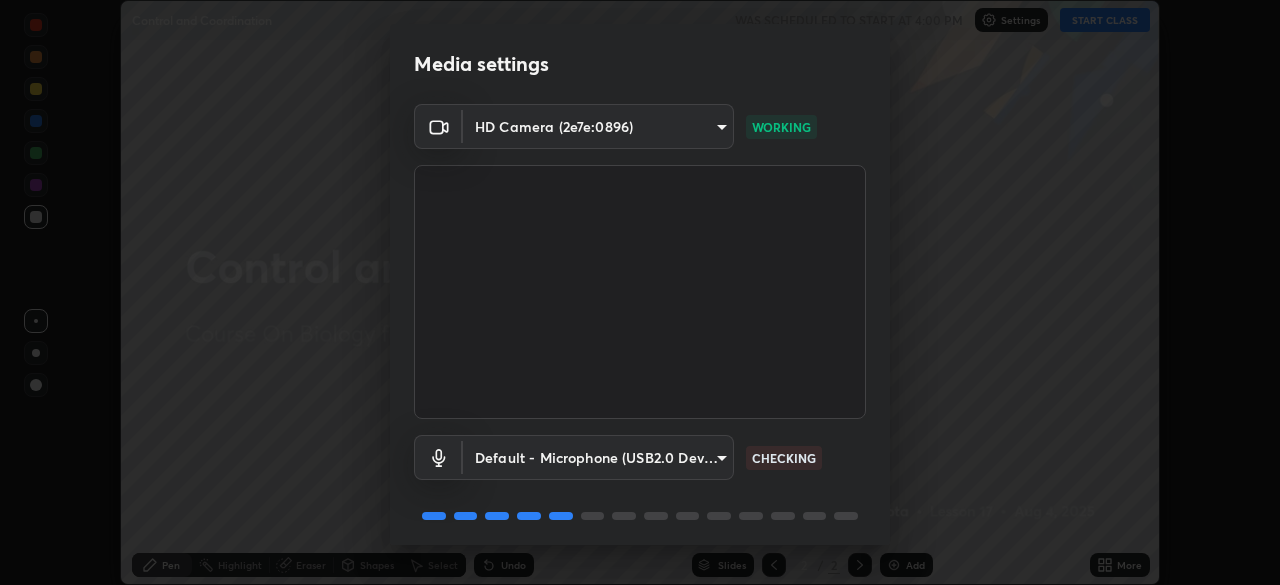 click on "Erase all Control and Coordination WAS SCHEDULED TO START AT  4:00 PM Settings START CLASS Setting up your live class Control and Coordination • L17 of Course On Biology for Foundation Class X 2 2026 [FIRST] [LAST] Pen Highlight Eraser Shapes Select Undo Slides 2 / 2 Add More Enable hand raising Enable raise hand to speak to learners. Once enabled, chat will be turned off temporarily. Enable x   No doubts shared Encourage your learners to ask a doubt for better clarity Report an issue Reason for reporting Buffering Chat not working Audio - Video sync issue Educator video quality low ​ Attach an image Report Media settings HD Camera (2e7e:0896) 693efdcbb572c2ffb325adde24bf14eedcf168b5e41be2ae908297333b442f09 WORKING Default - Microphone (USB2.0 Device) default CHECKING 1 / 5 Next" at bounding box center [640, 292] 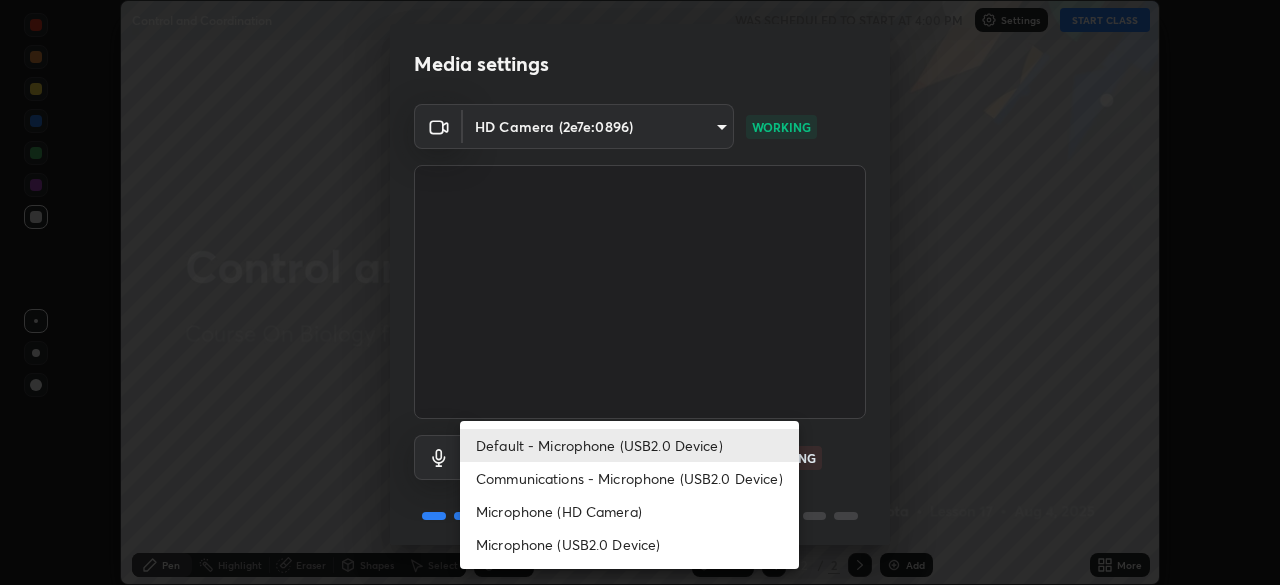 click on "Microphone (USB2.0 Device)" at bounding box center (629, 544) 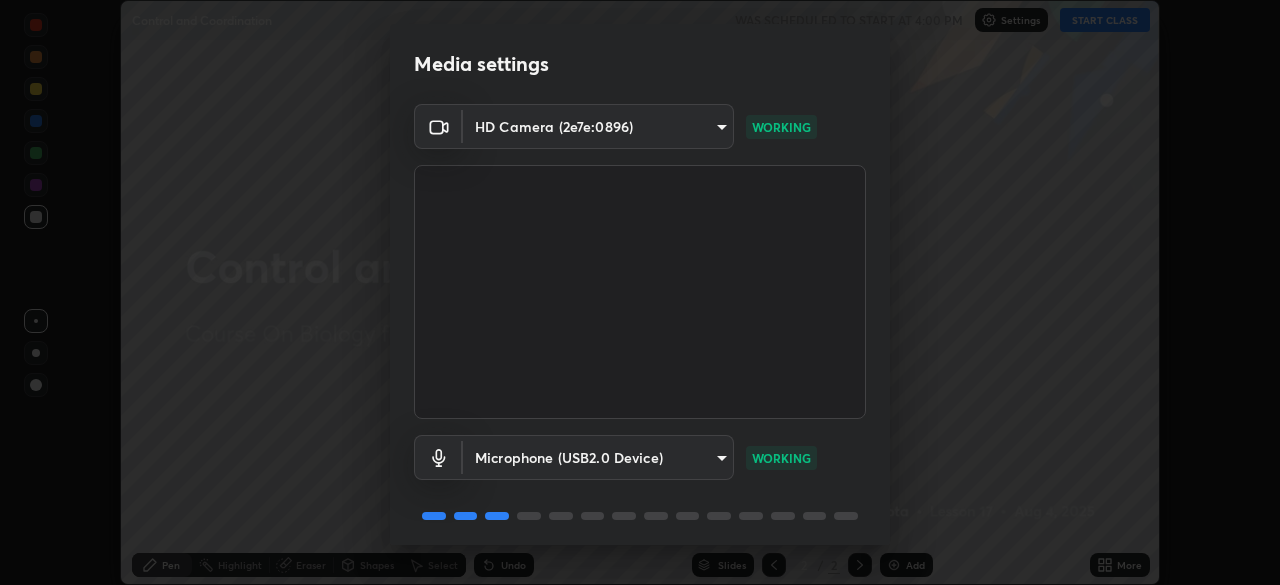 click on "Media settings HD Camera (2e7e:0896) 693efdcbb572c2ffb325adde24bf14eedcf168b5e41be2ae908297333b442f09 WORKING Microphone (USB2.0 Device) 258fd4060a493e50d2325f6088c9f32a9fd96ad8840e5015f7da628df60e83e3 WORKING 1 / 5 Next" at bounding box center [640, 292] 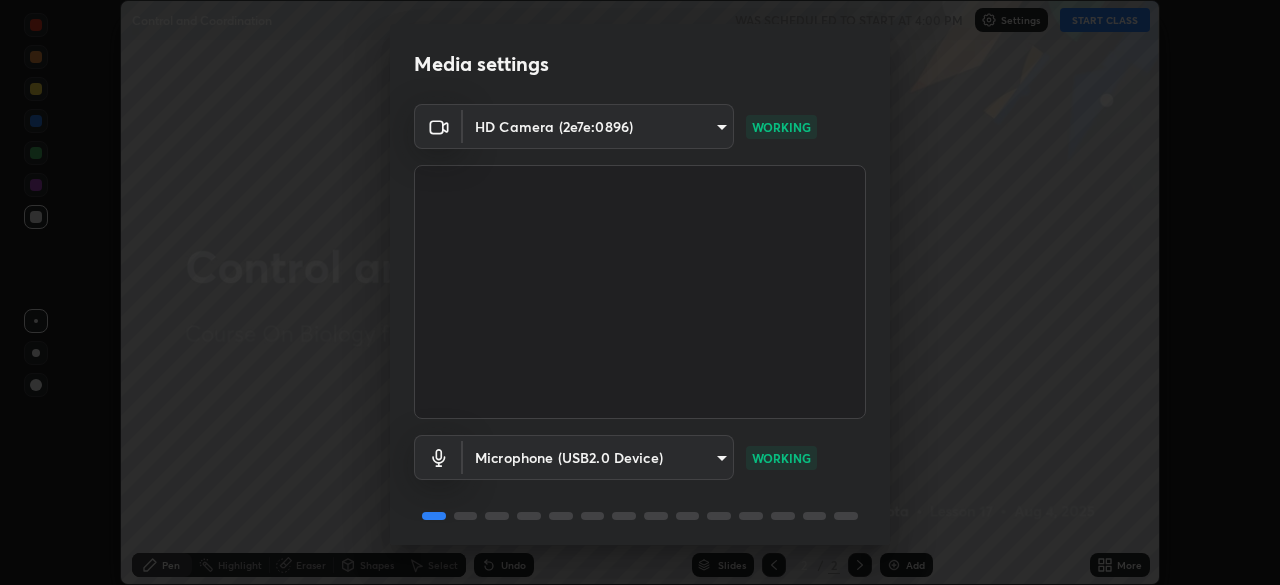 click on "Media settings HD Camera (2e7e:0896) 693efdcbb572c2ffb325adde24bf14eedcf168b5e41be2ae908297333b442f09 WORKING Microphone (USB2.0 Device) 258fd4060a493e50d2325f6088c9f32a9fd96ad8840e5015f7da628df60e83e3 WORKING 1 / 5 Next" at bounding box center [640, 292] 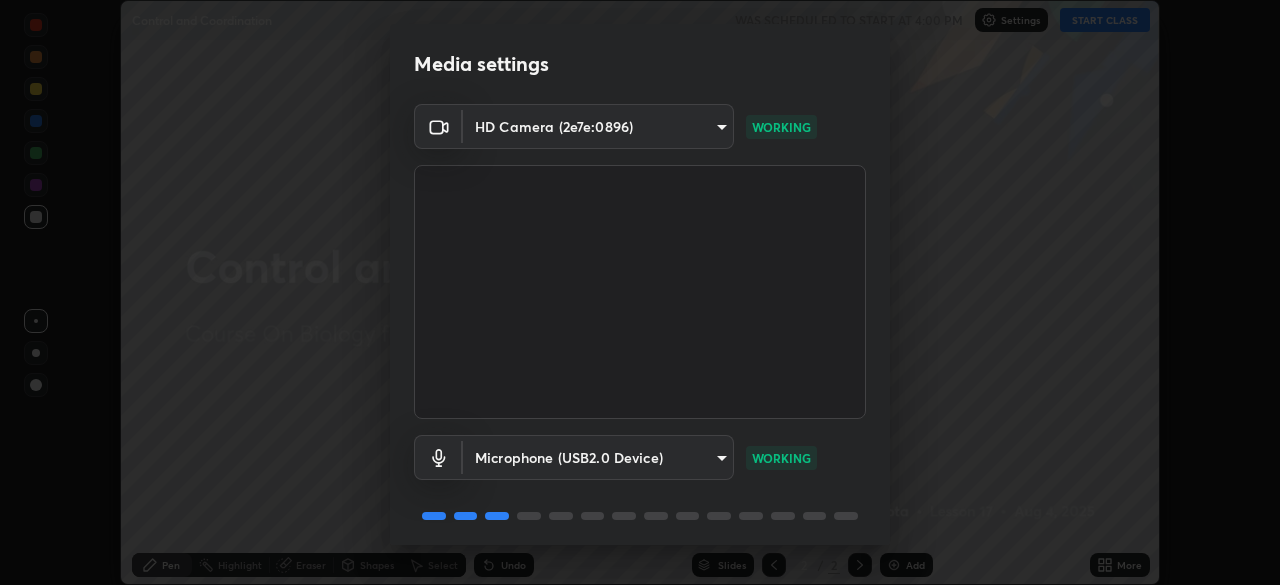 scroll, scrollTop: 71, scrollLeft: 0, axis: vertical 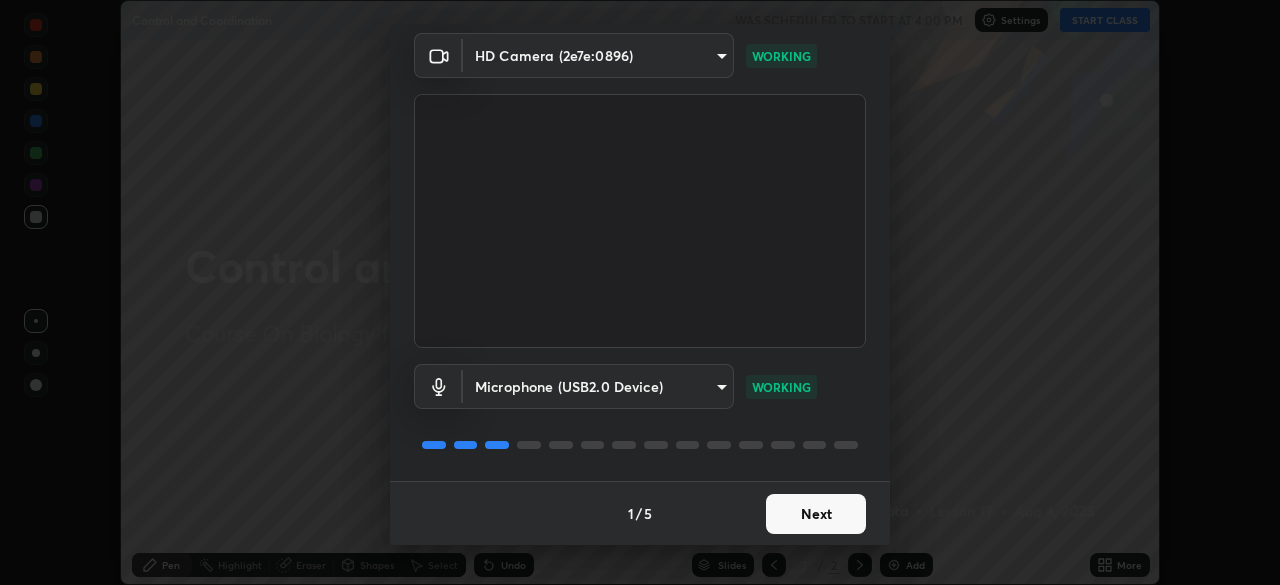 click on "Next" at bounding box center [816, 514] 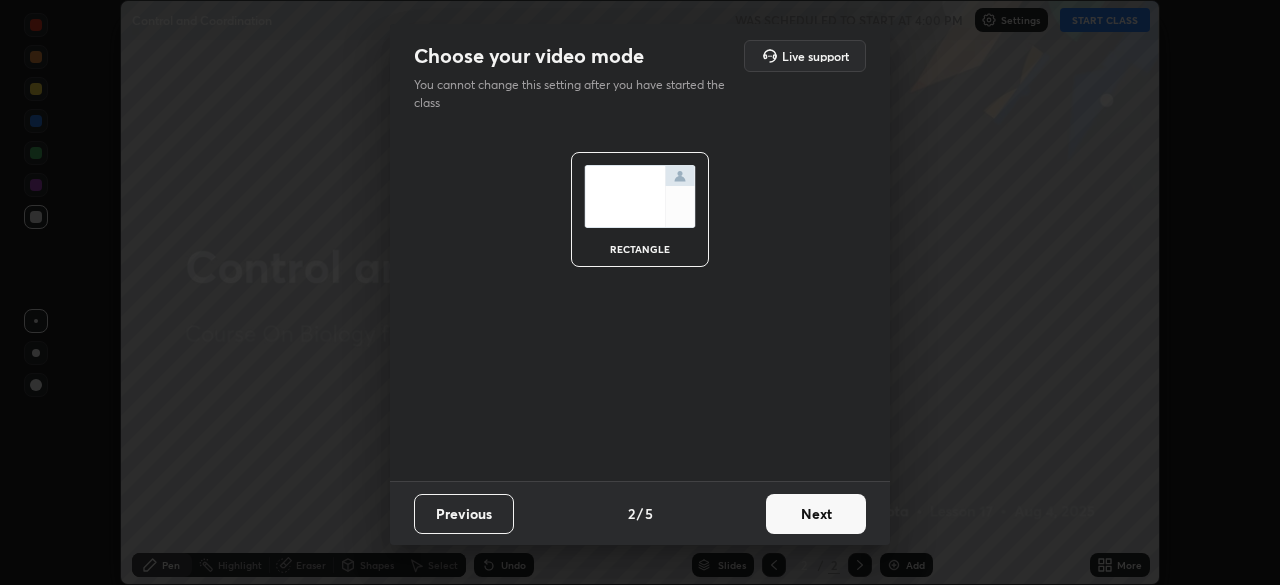 scroll, scrollTop: 0, scrollLeft: 0, axis: both 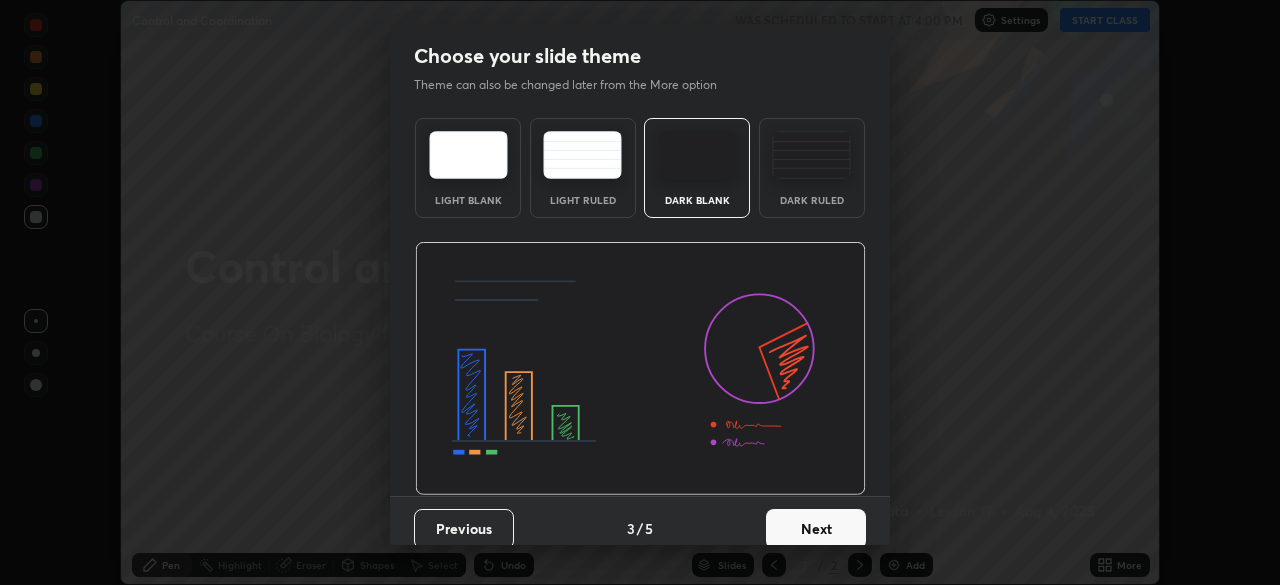click on "Next" at bounding box center (816, 529) 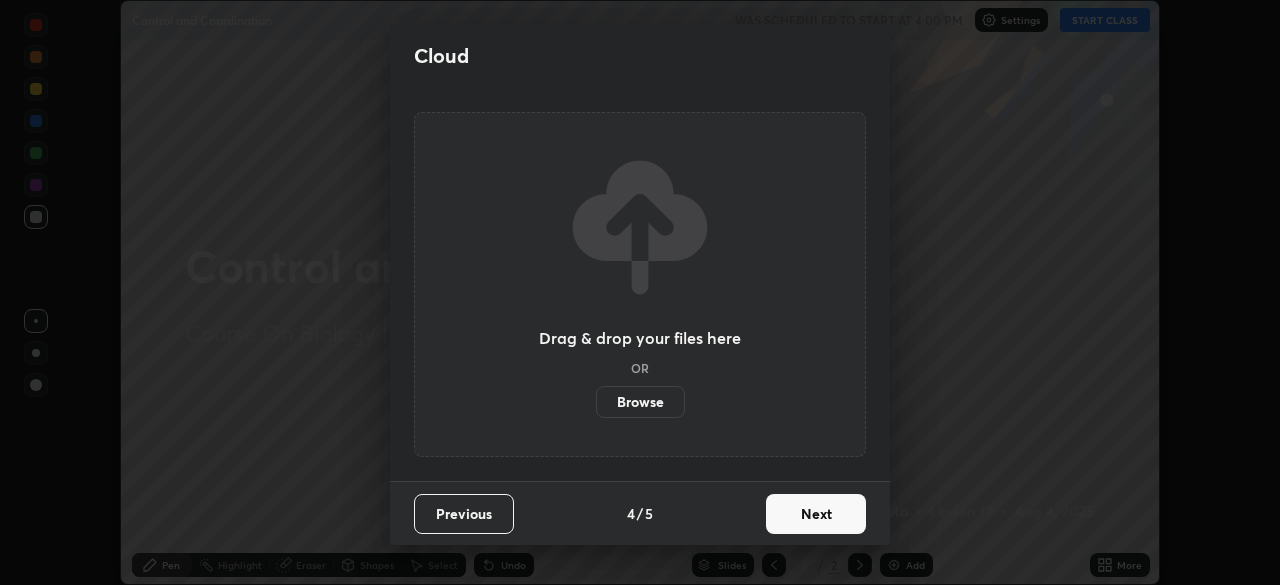 click on "Next" at bounding box center [816, 514] 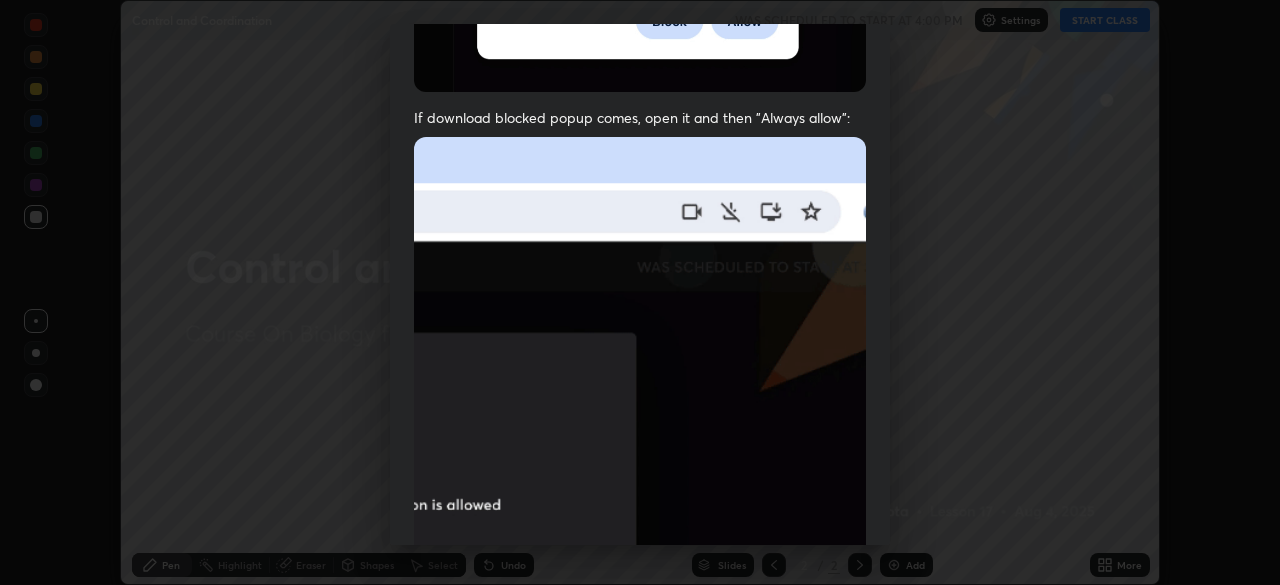 scroll, scrollTop: 479, scrollLeft: 0, axis: vertical 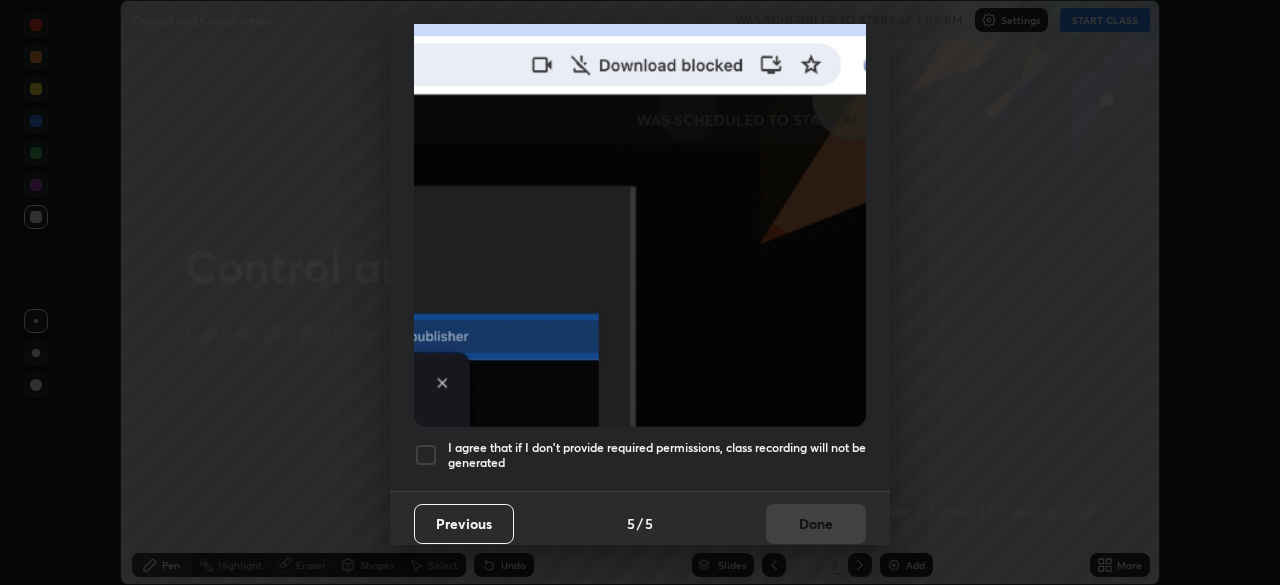 click at bounding box center (426, 455) 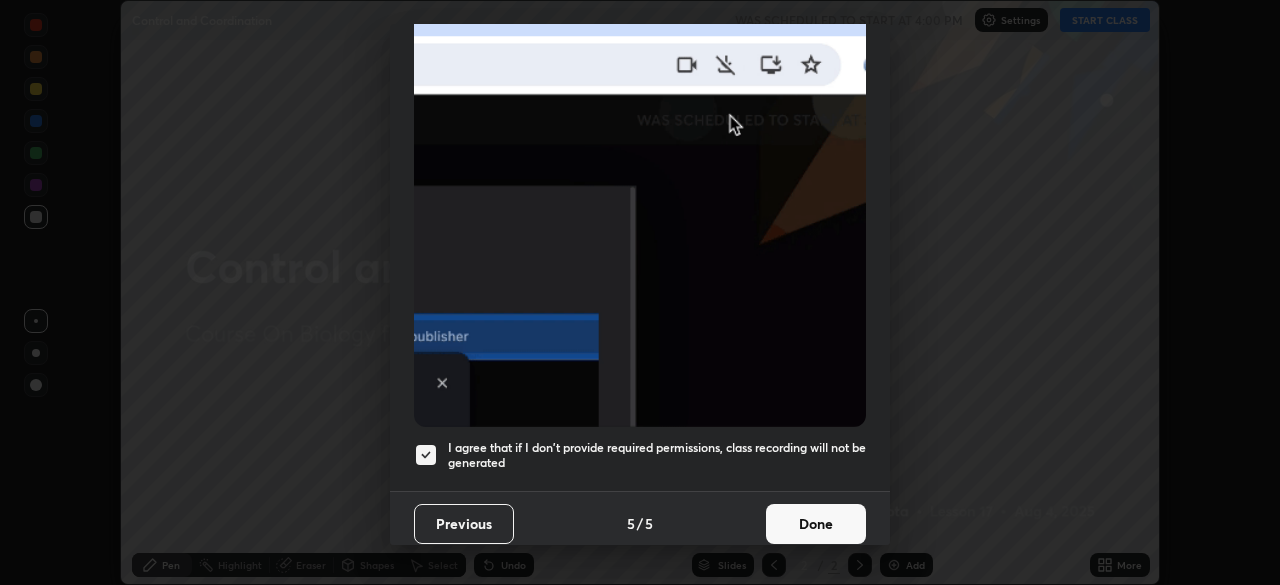 click on "Done" at bounding box center (816, 524) 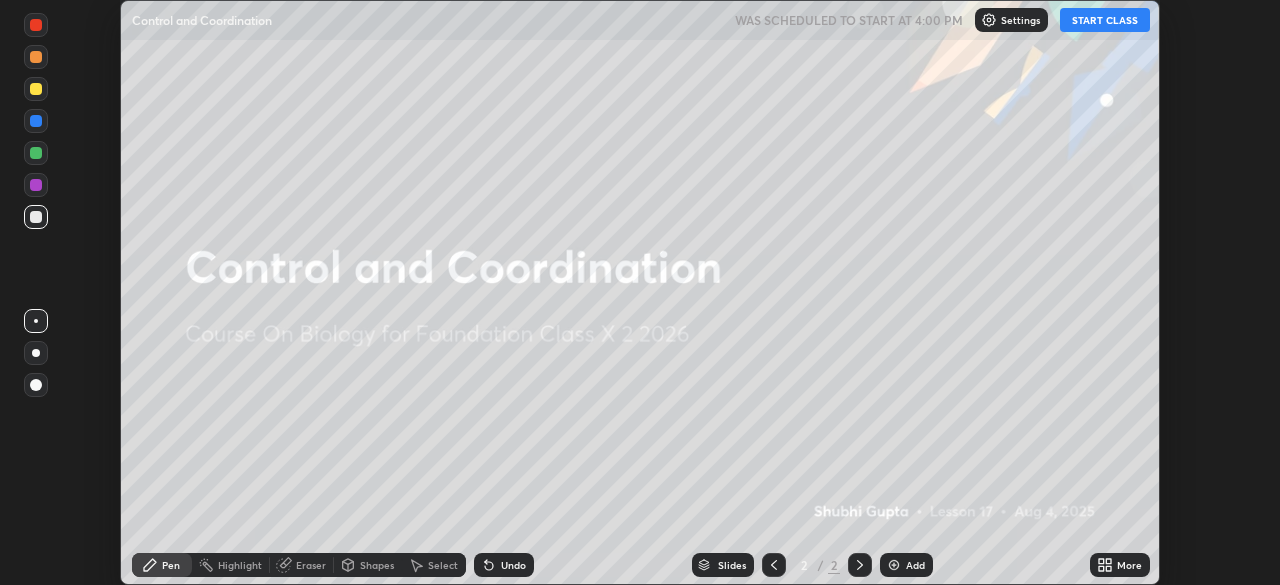 click on "Settings" at bounding box center [1020, 20] 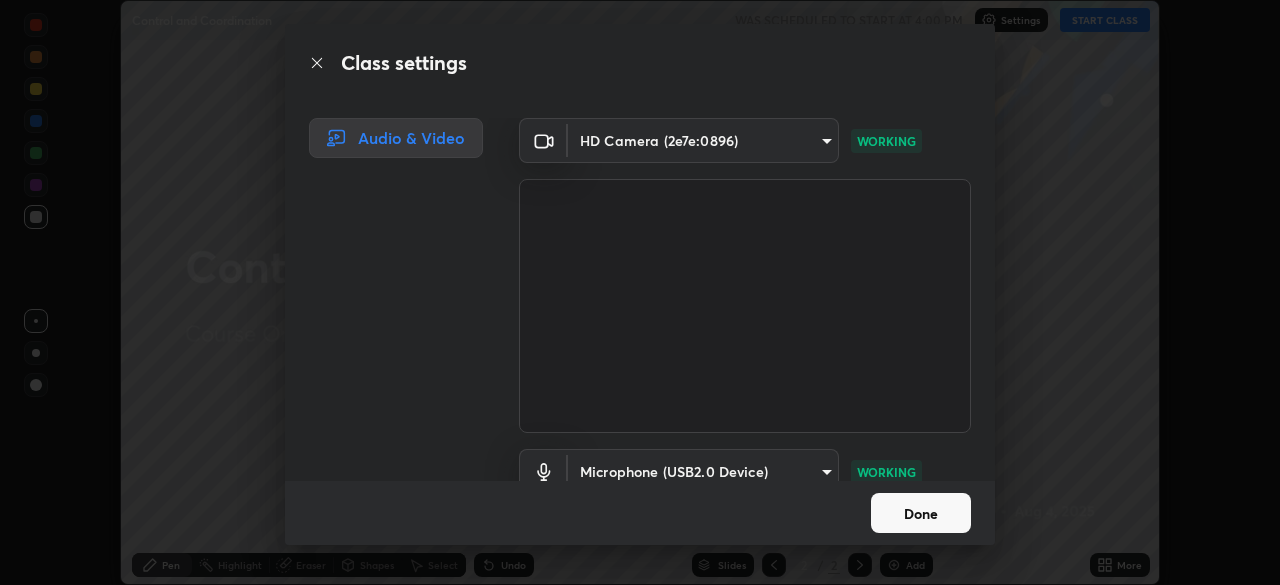 scroll, scrollTop: 36, scrollLeft: 0, axis: vertical 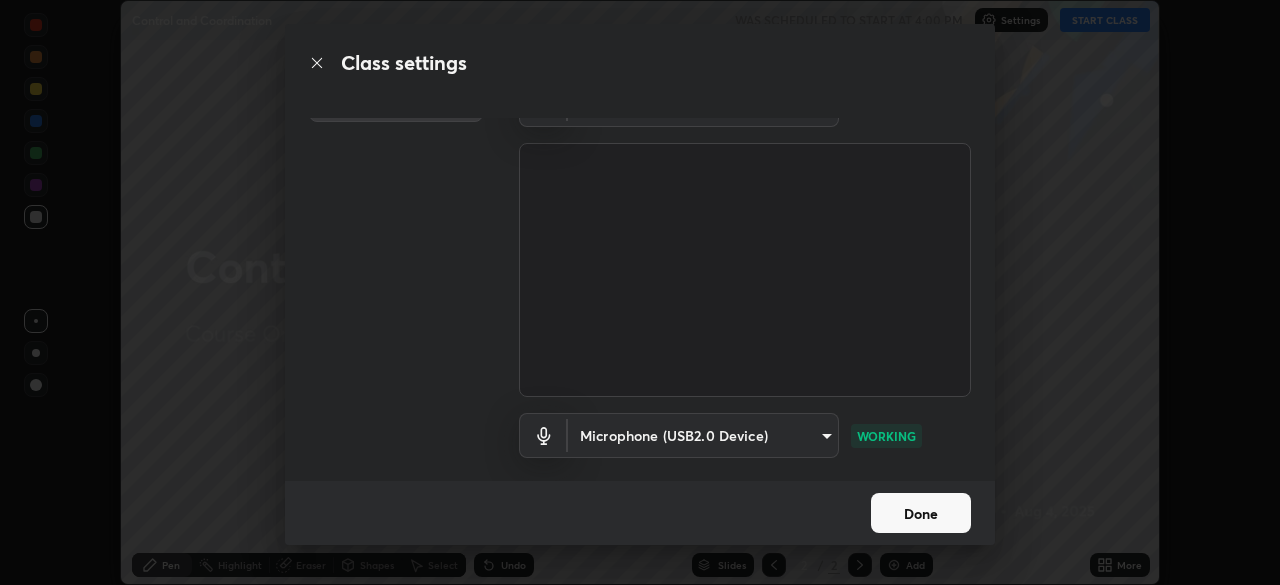 click on "Done" at bounding box center (921, 513) 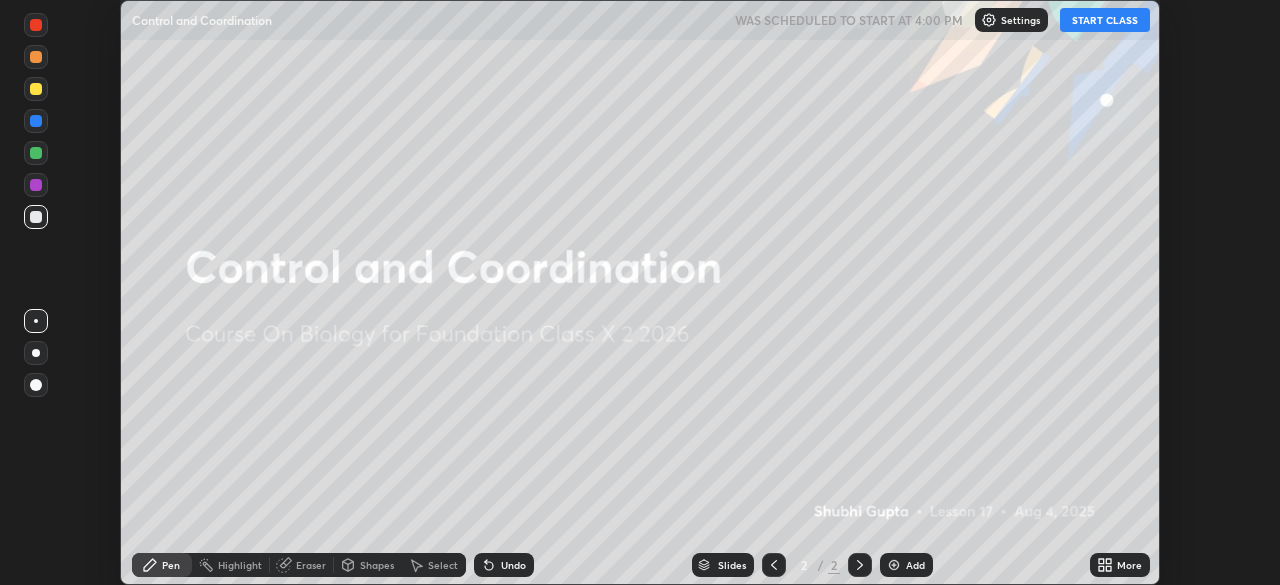 click on "START CLASS" at bounding box center (1105, 20) 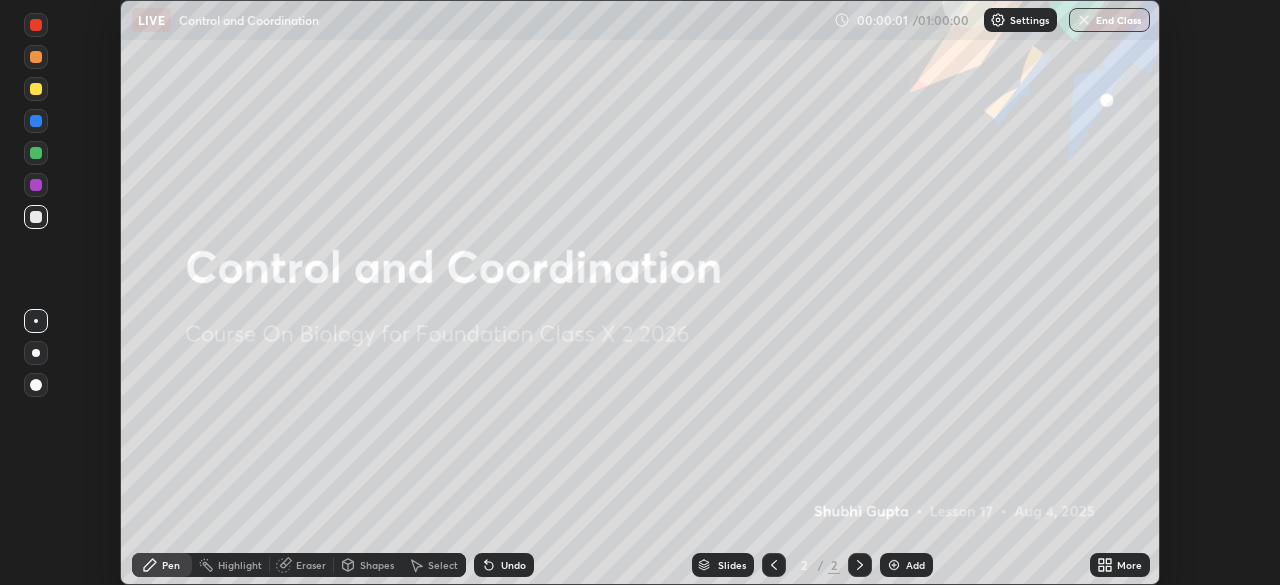 click on "Settings" at bounding box center [1029, 20] 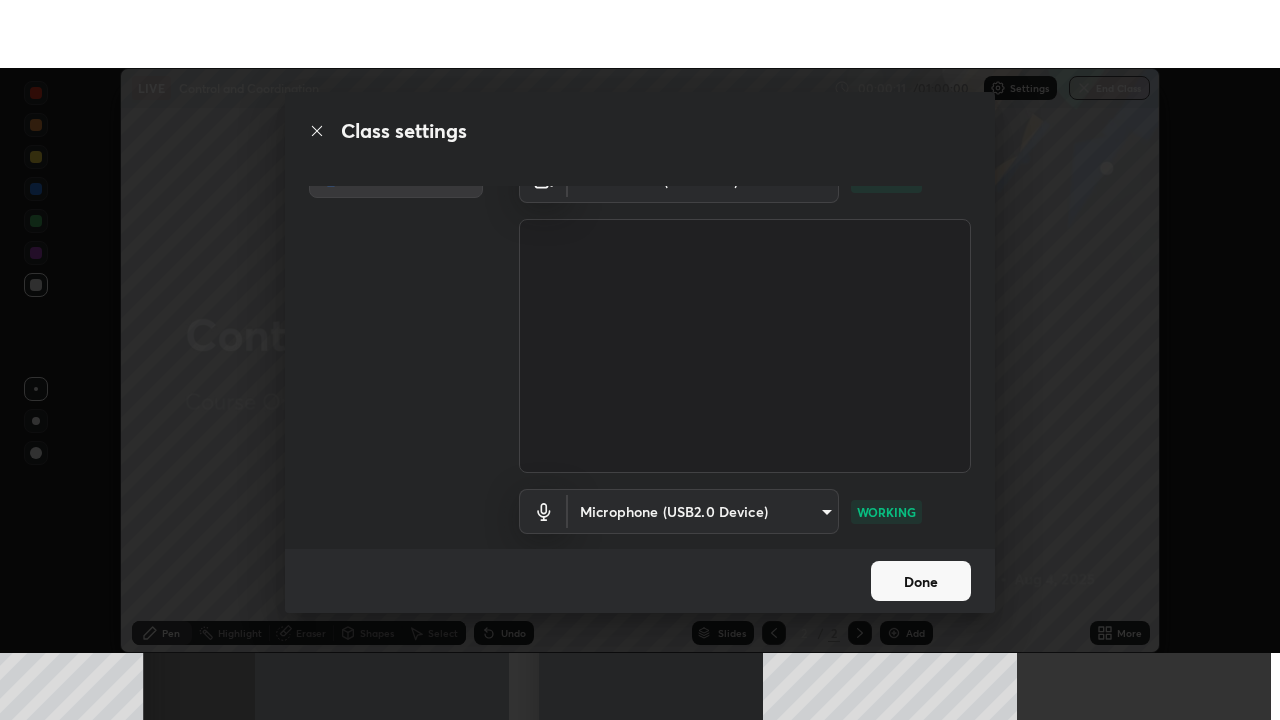 scroll, scrollTop: 29, scrollLeft: 0, axis: vertical 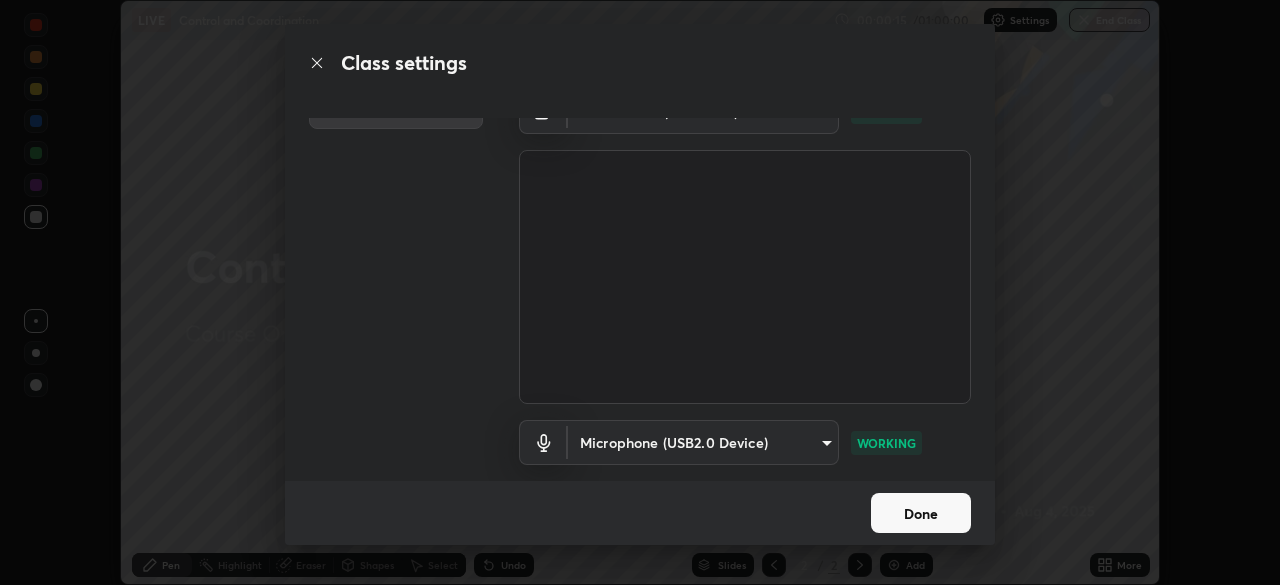 click on "Done" at bounding box center [921, 513] 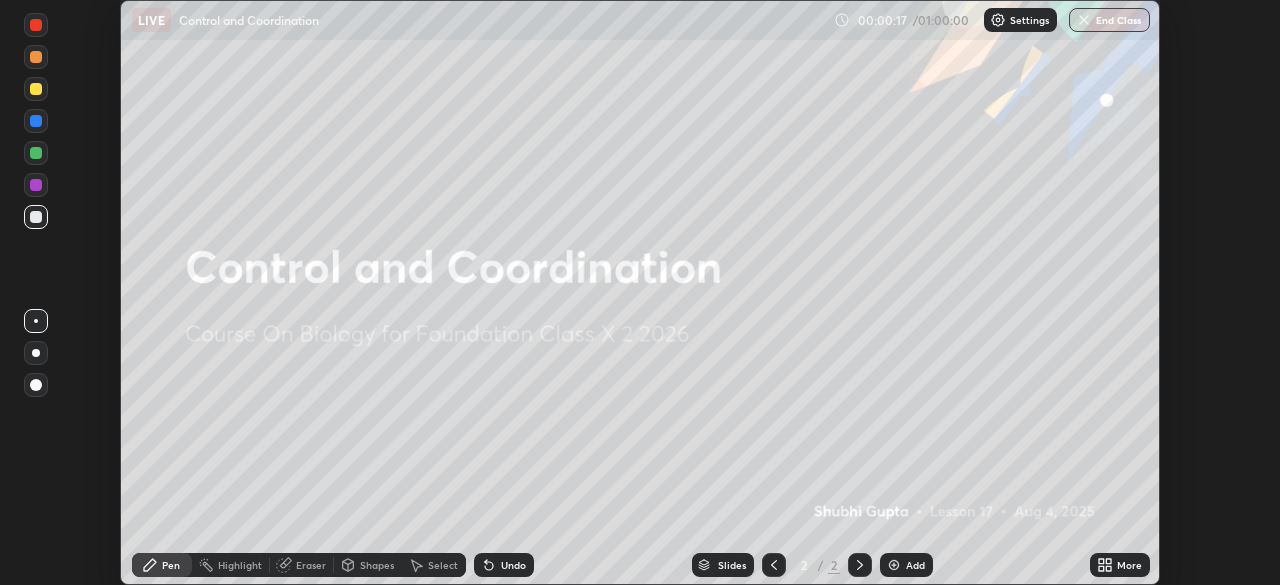 click on "Add" at bounding box center (915, 565) 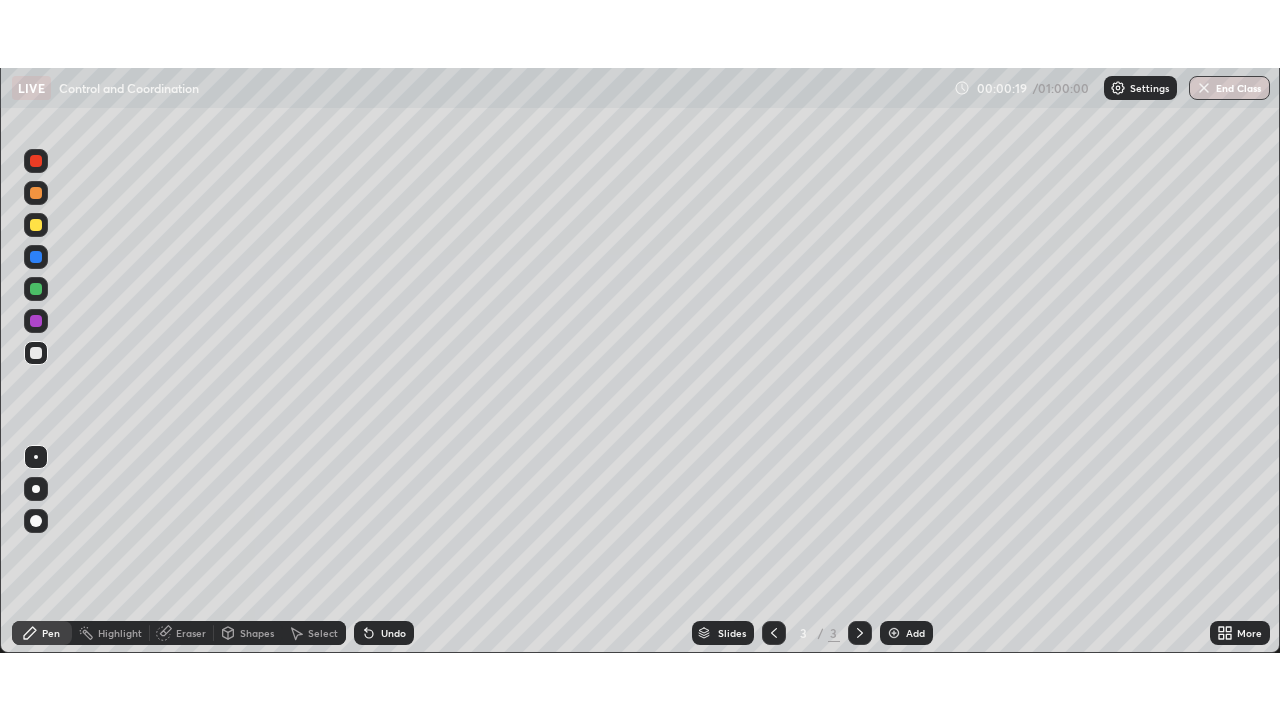 scroll, scrollTop: 99280, scrollLeft: 98720, axis: both 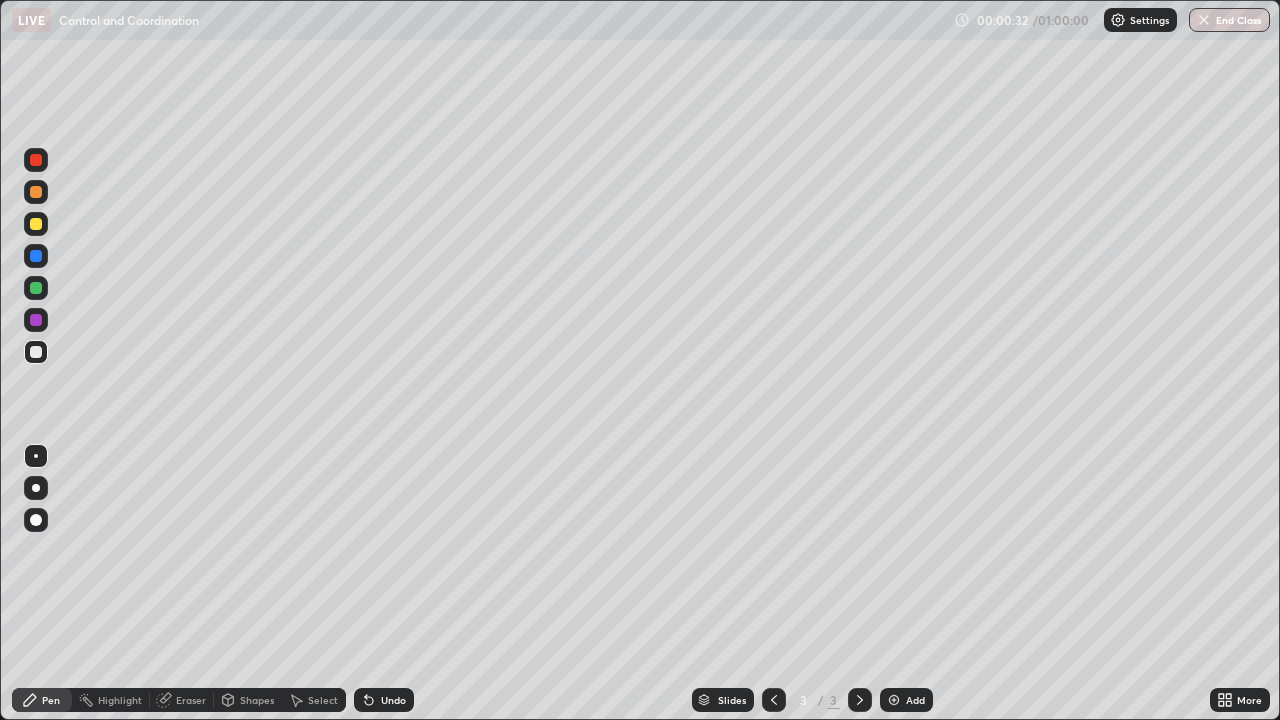 click at bounding box center (36, 520) 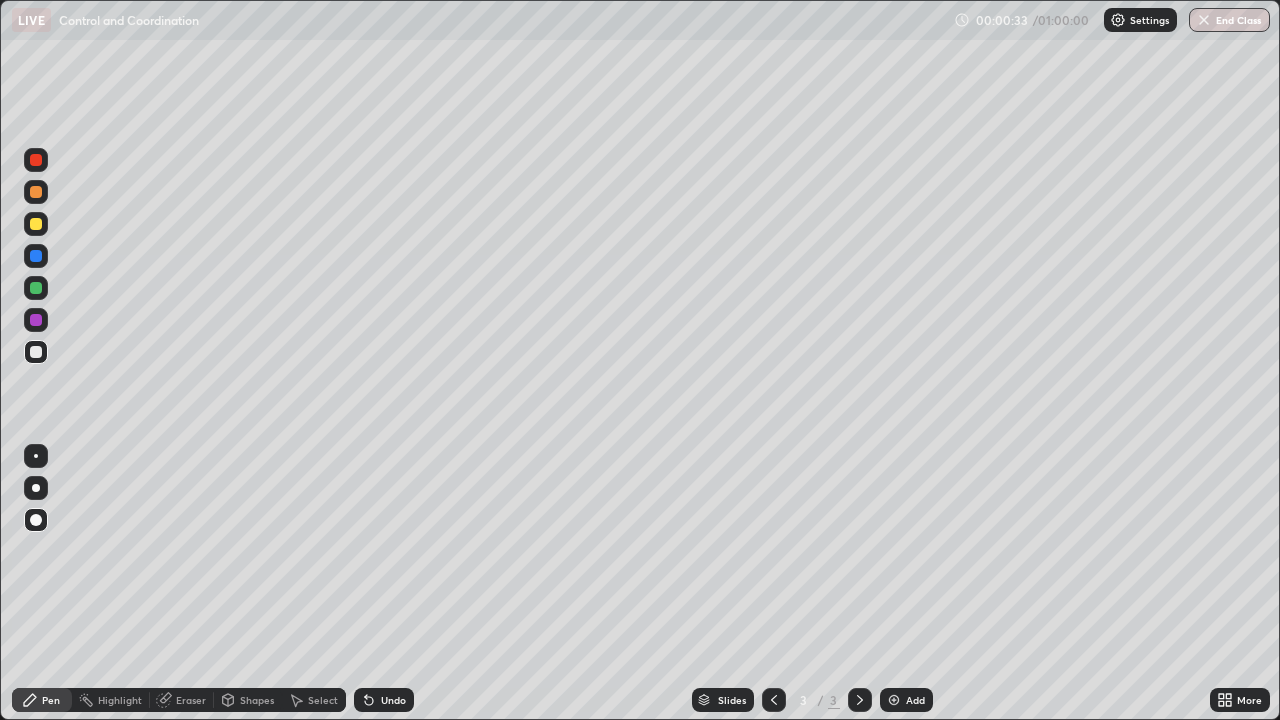click at bounding box center [36, 320] 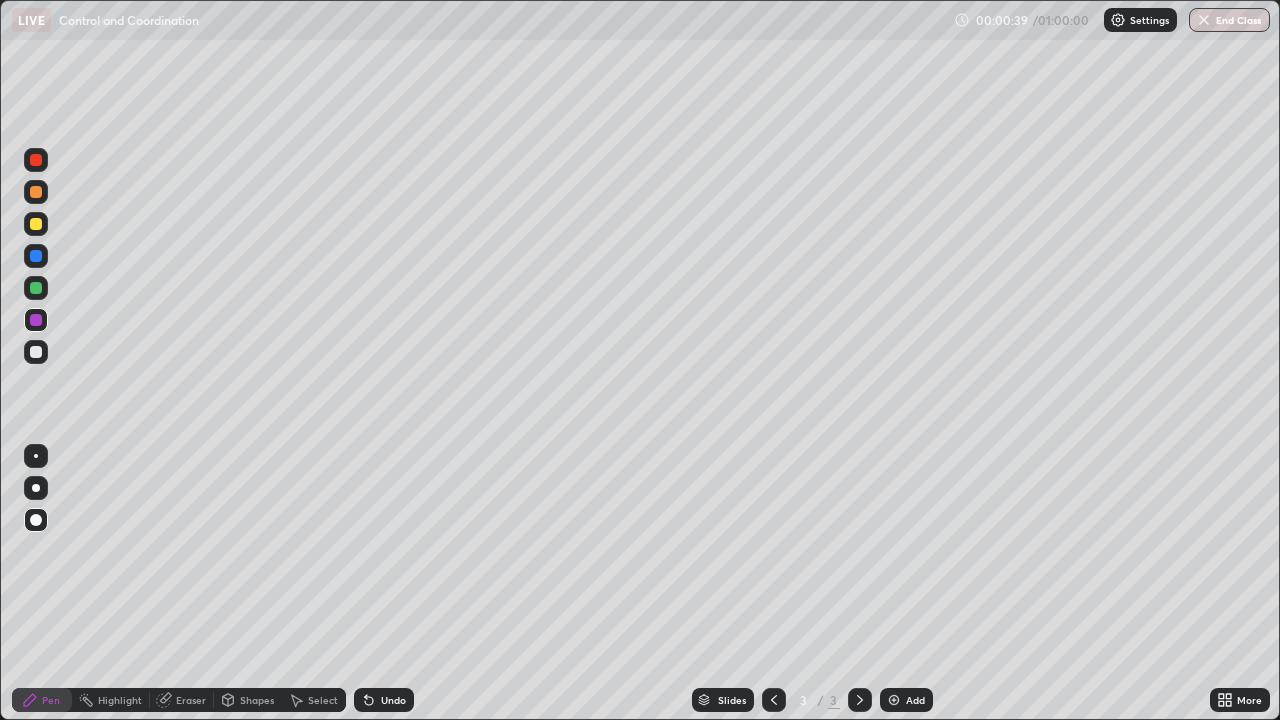 click at bounding box center [36, 224] 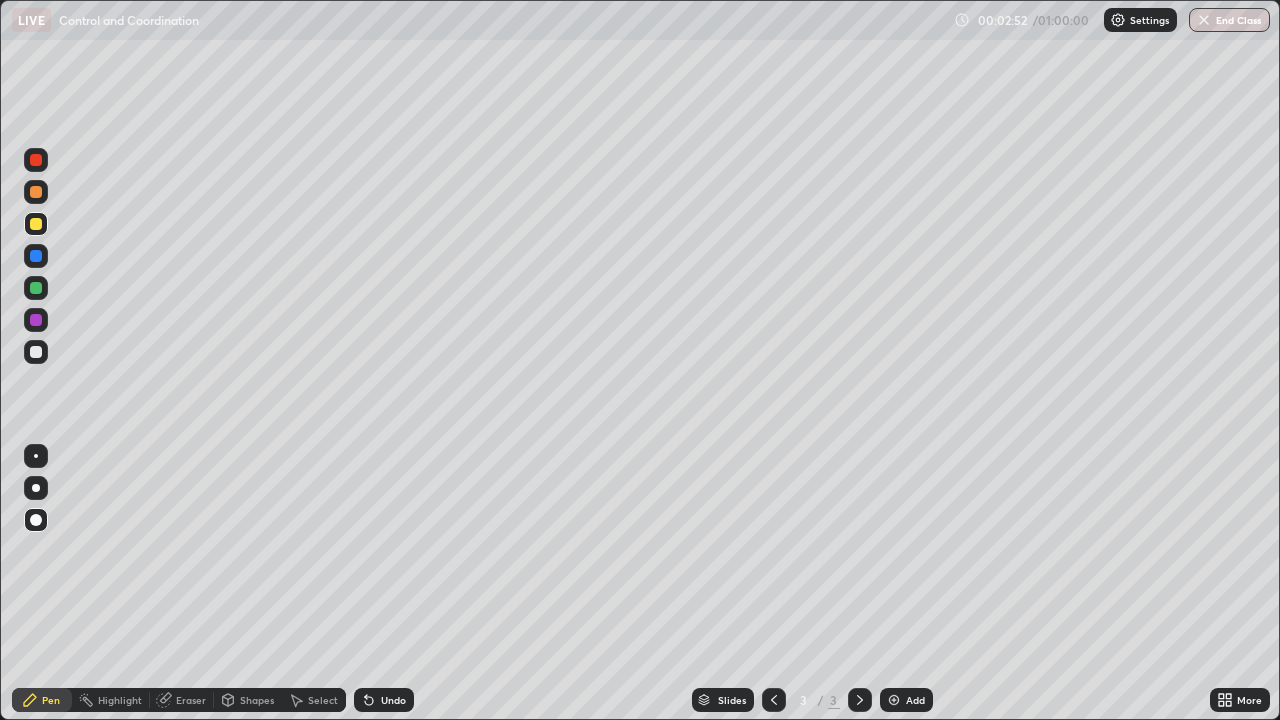 click at bounding box center (894, 700) 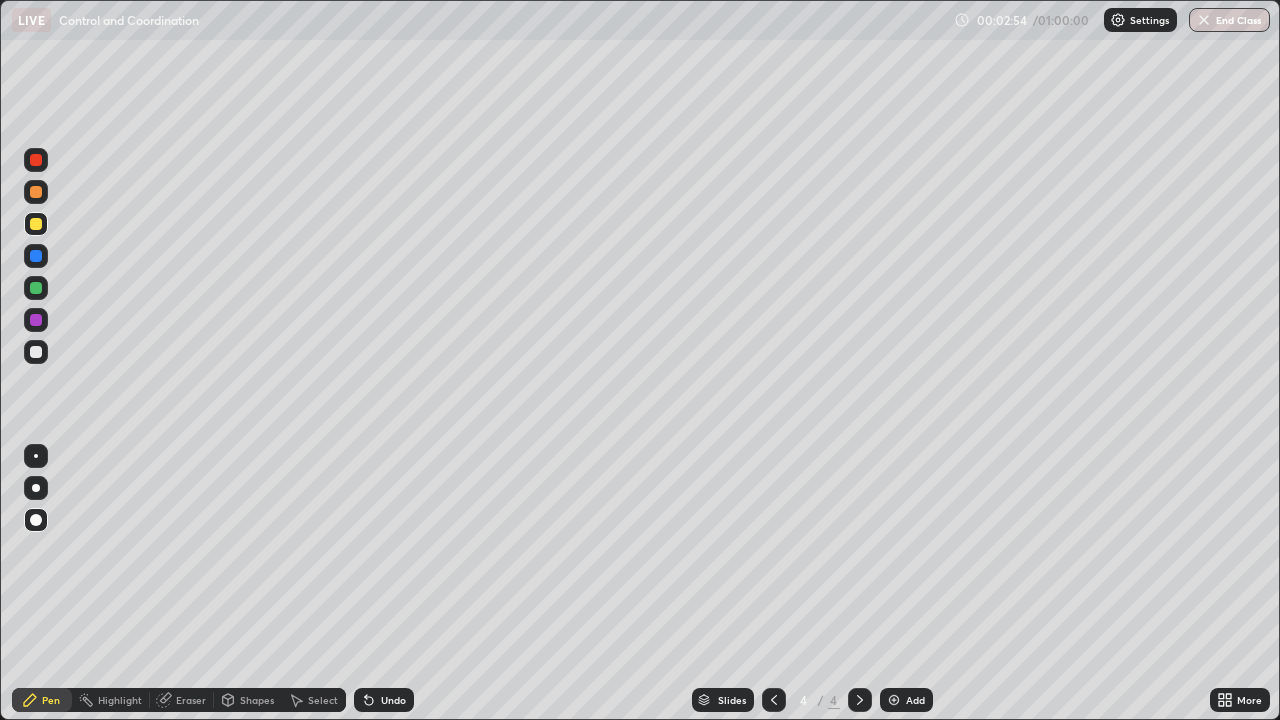 click at bounding box center [36, 256] 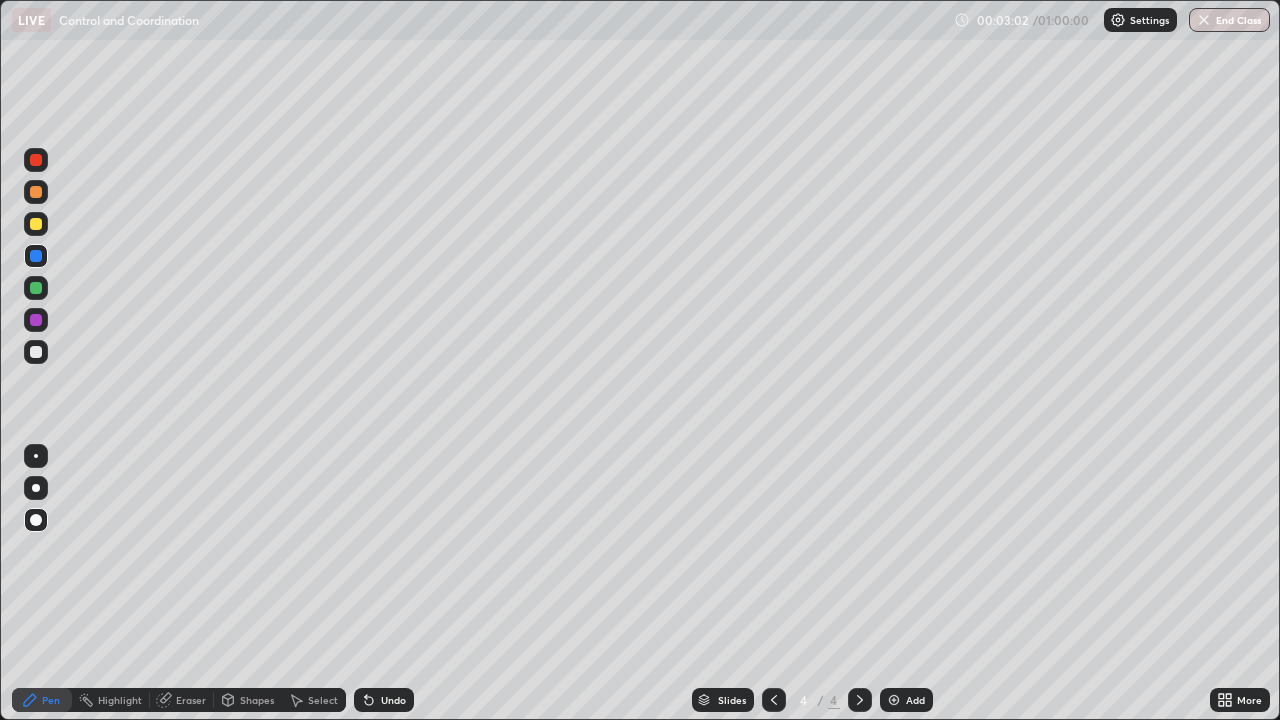 click at bounding box center [36, 288] 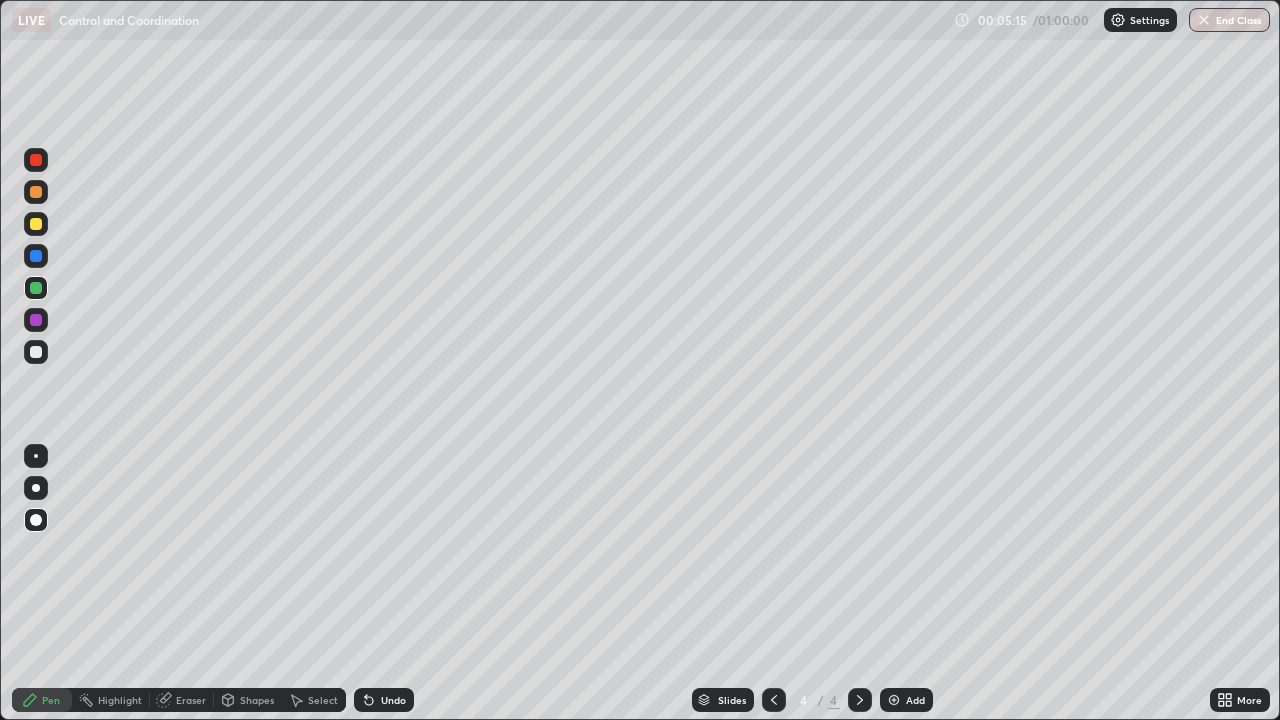 click at bounding box center [36, 192] 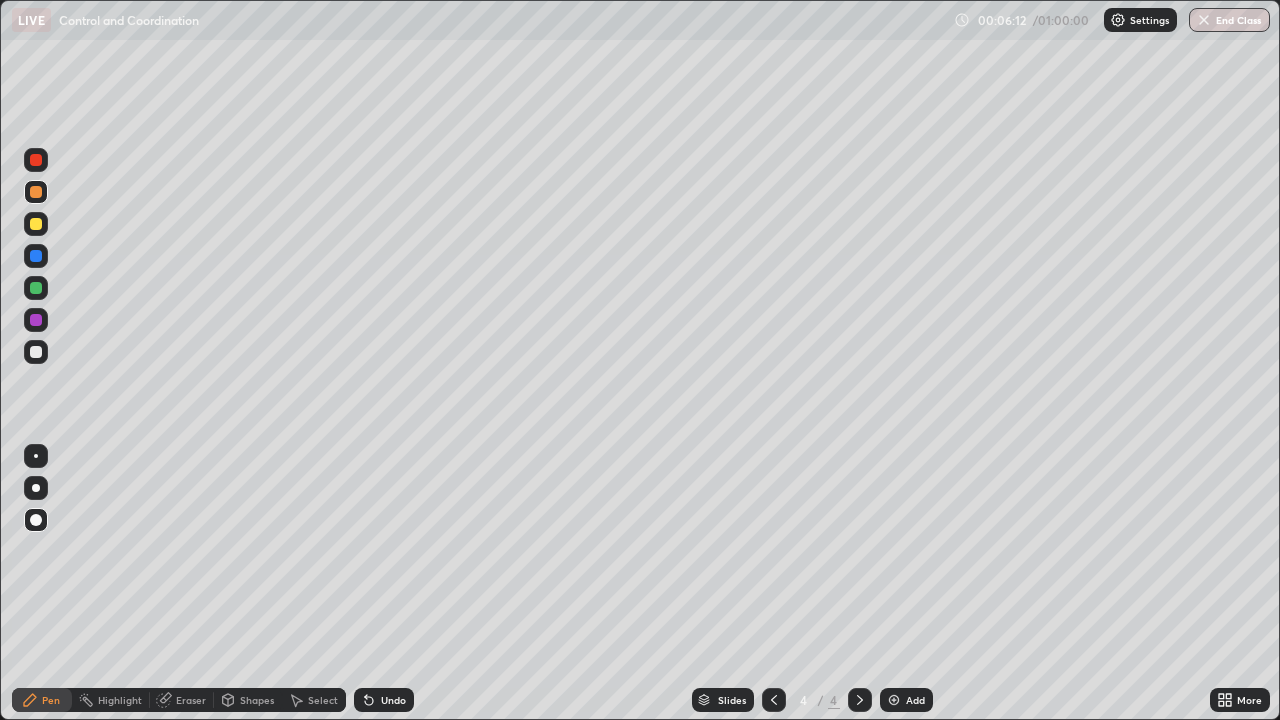 click at bounding box center (36, 256) 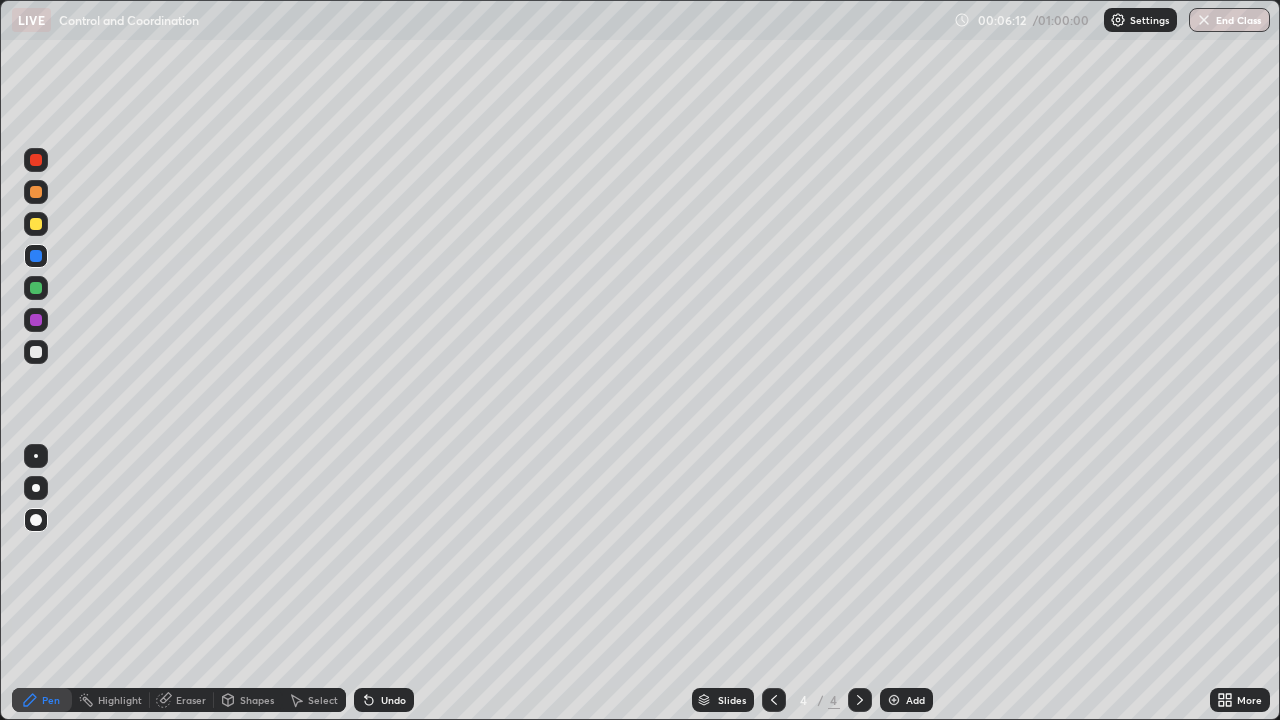 click at bounding box center [36, 224] 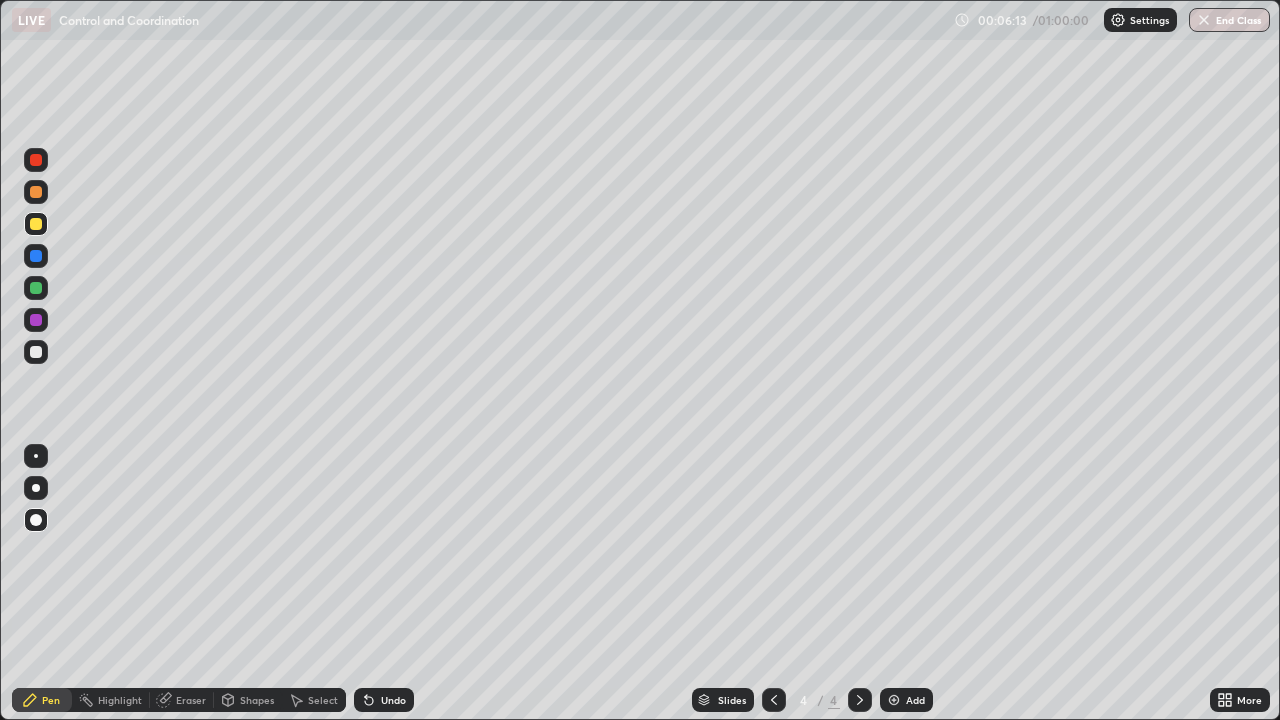 click at bounding box center (36, 224) 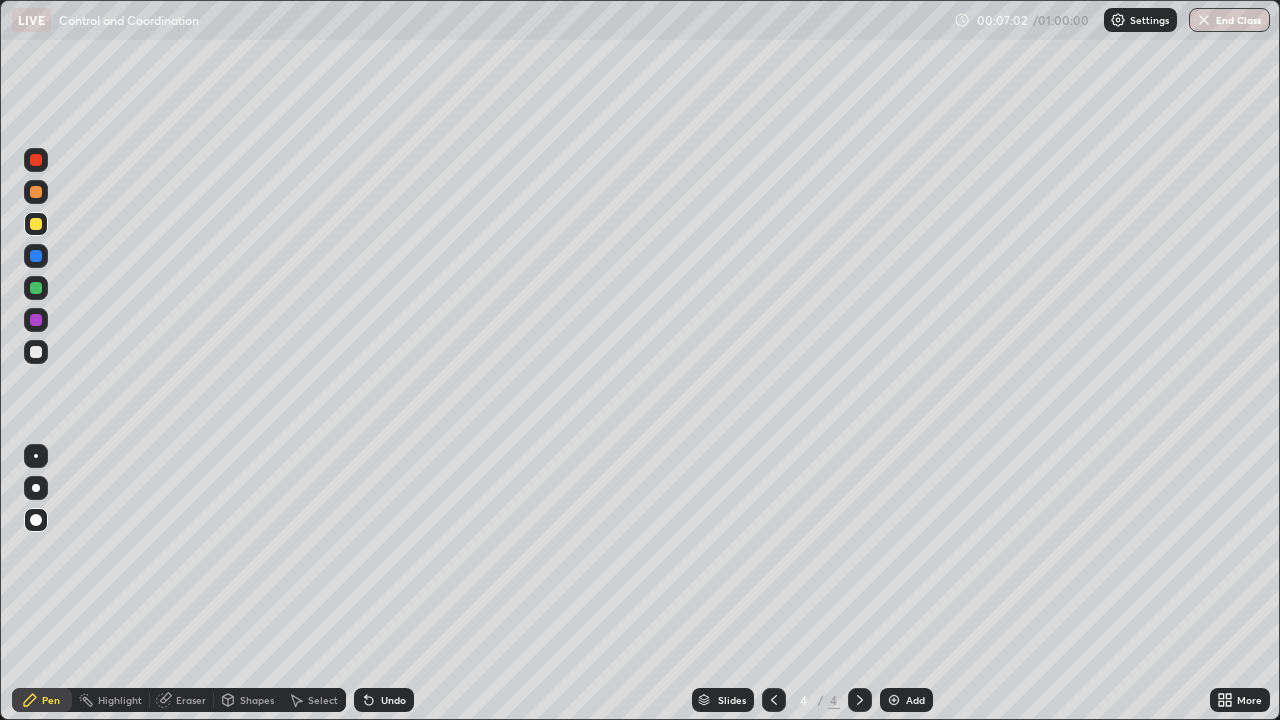 click on "Add" at bounding box center (906, 700) 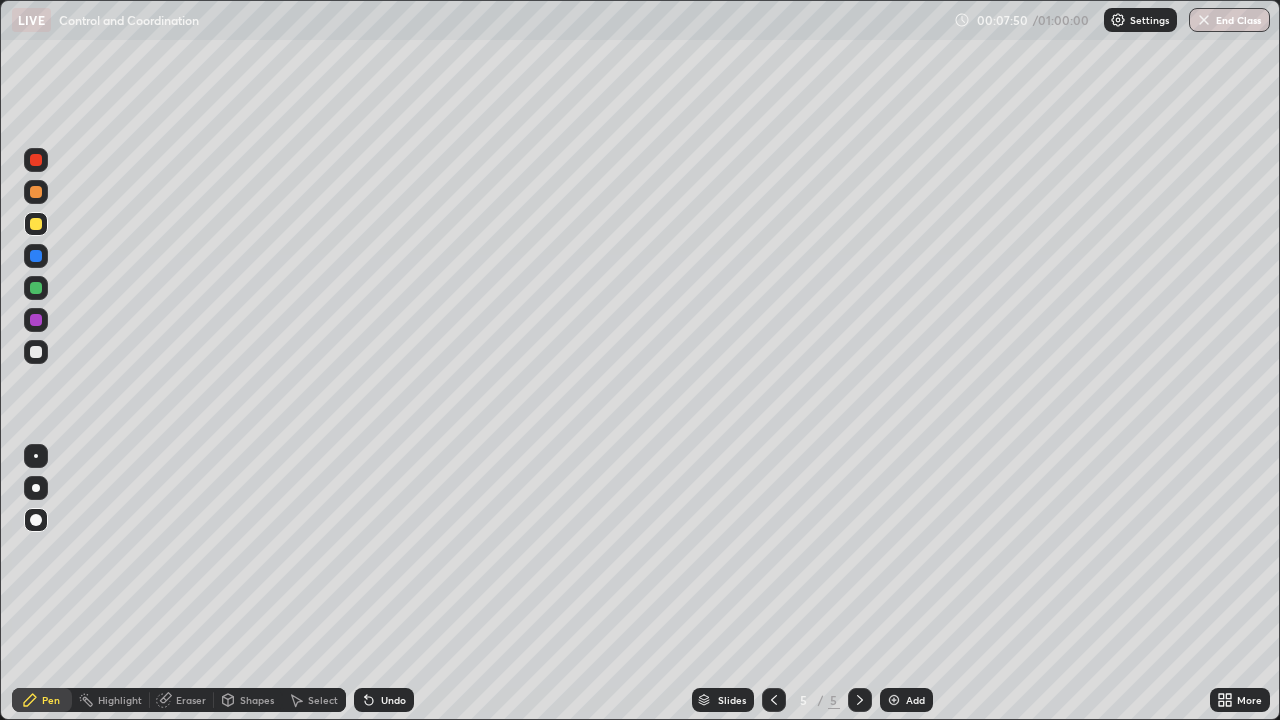 click at bounding box center [36, 256] 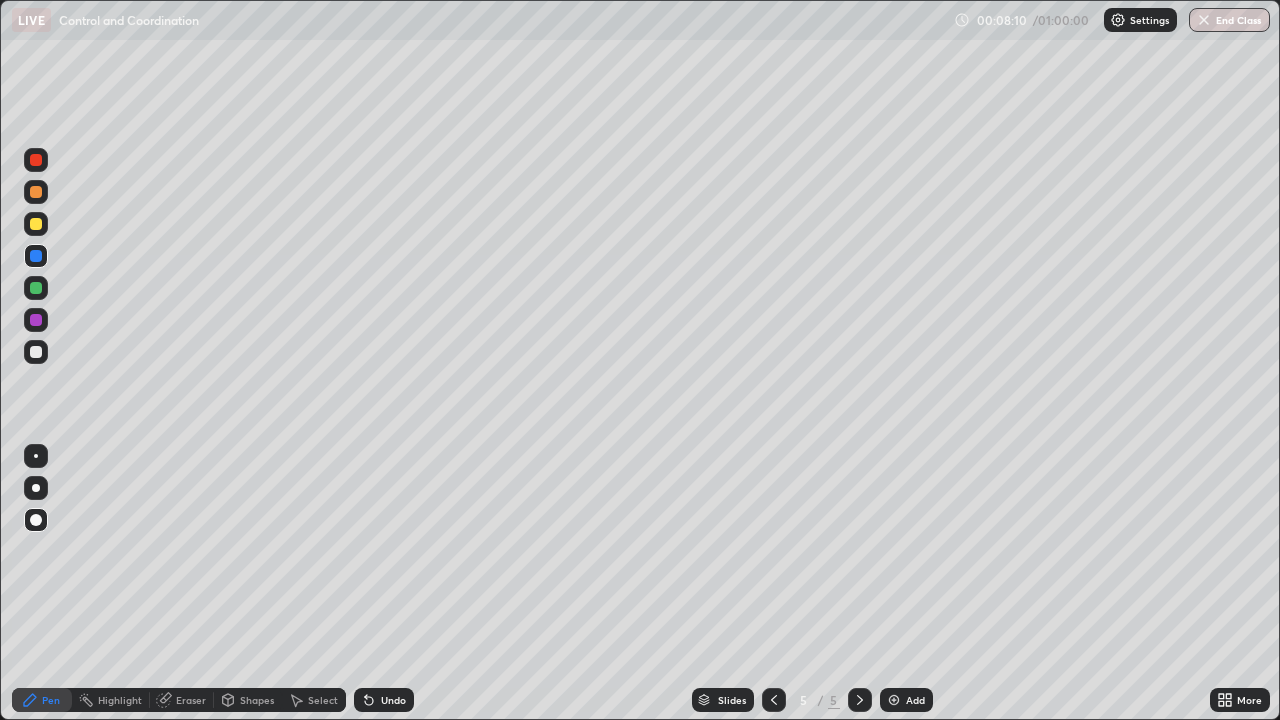 click at bounding box center (36, 192) 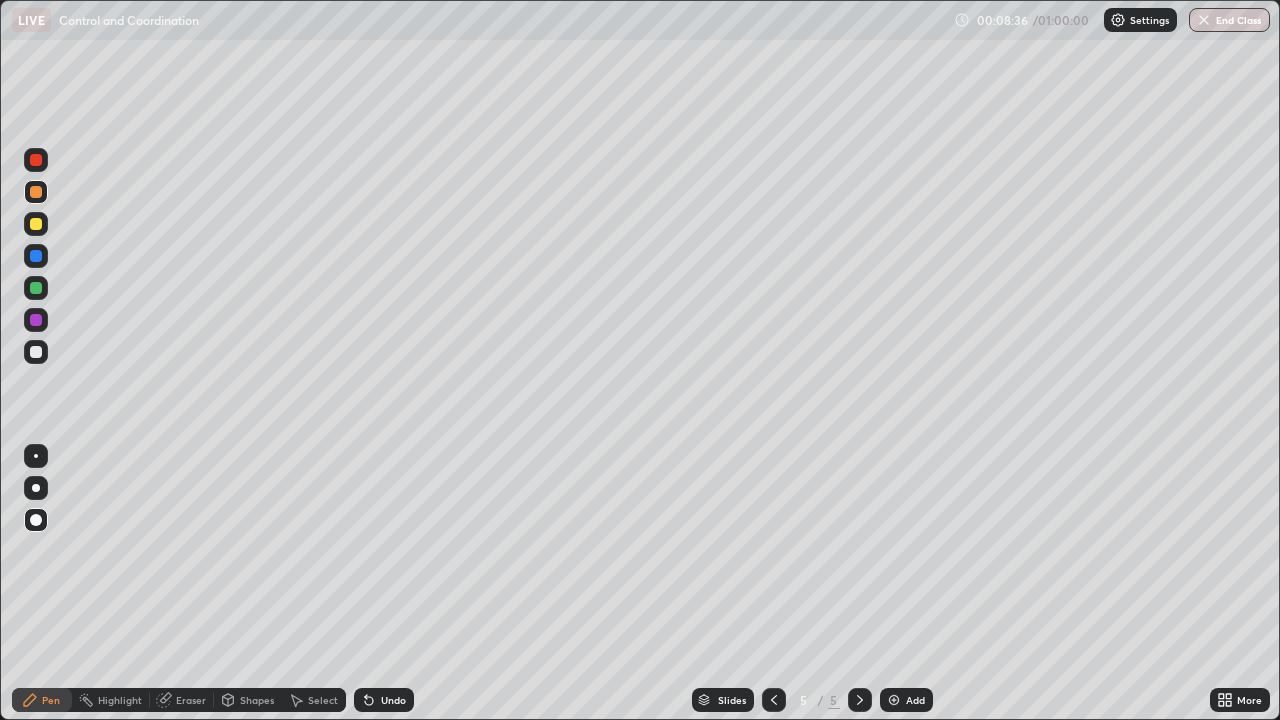 click on "Undo" at bounding box center [393, 700] 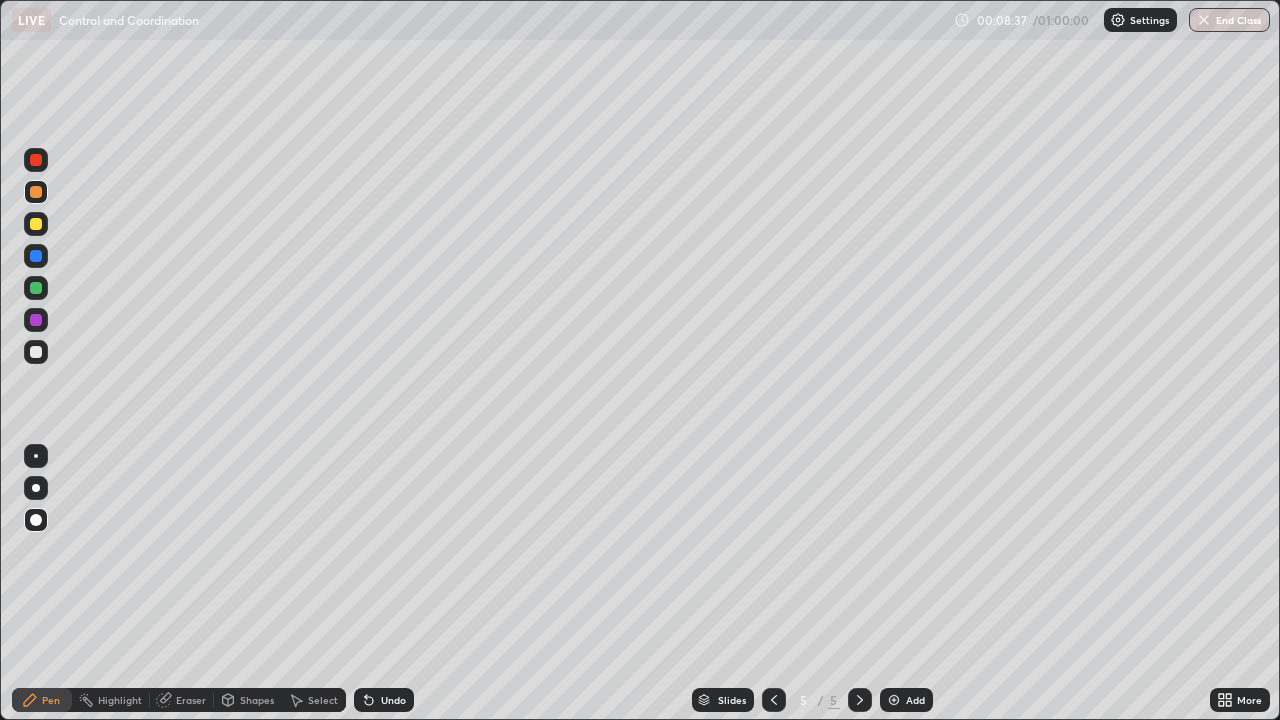 click on "Undo" at bounding box center (393, 700) 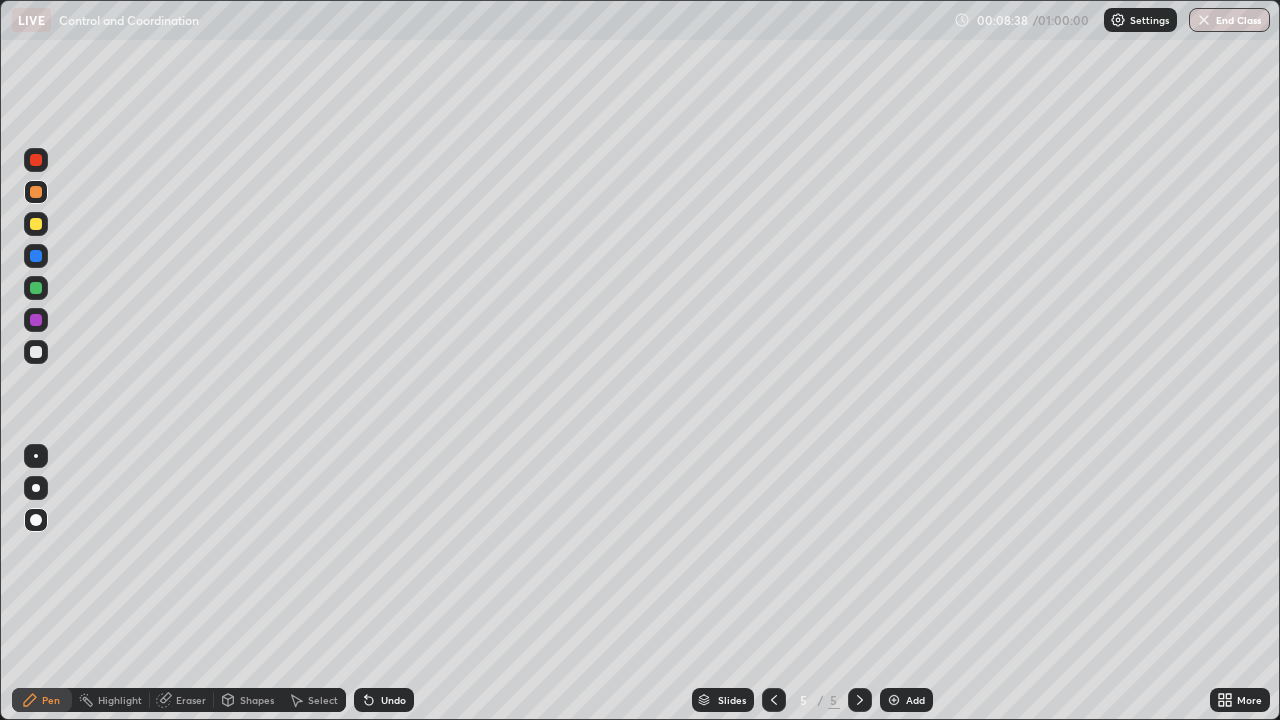 click on "Undo" at bounding box center [393, 700] 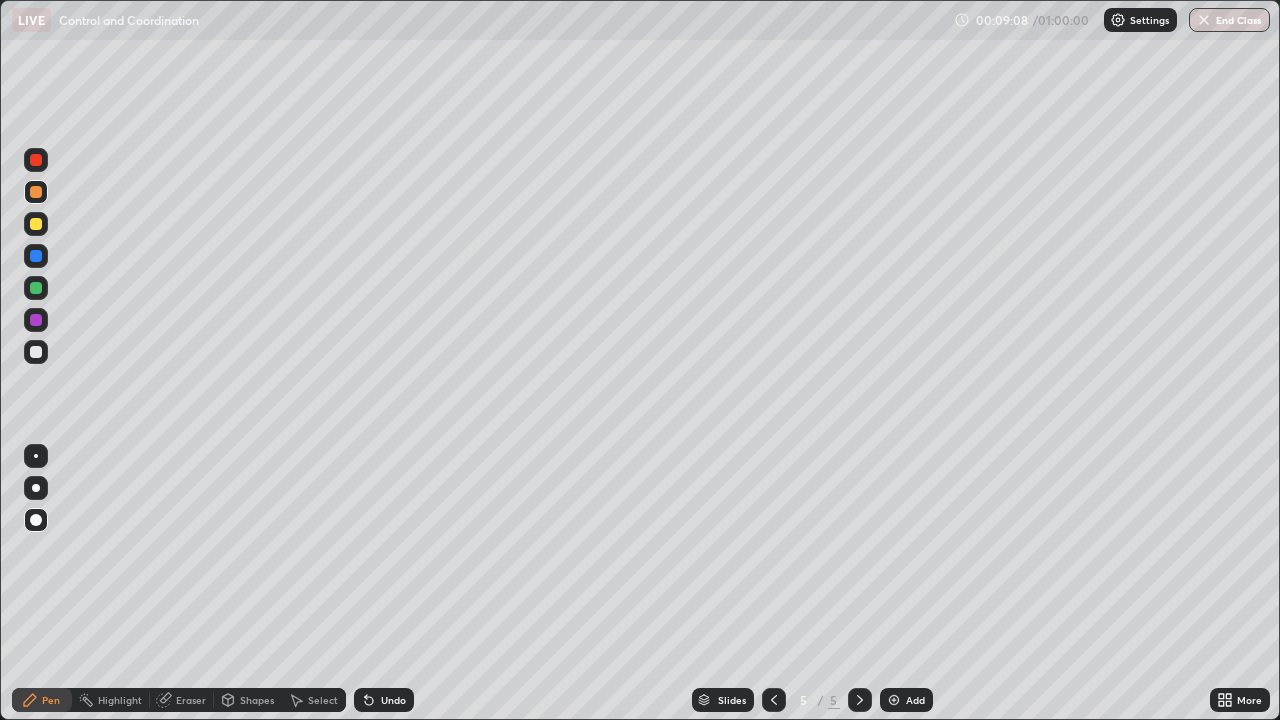 click on "Undo" at bounding box center [384, 700] 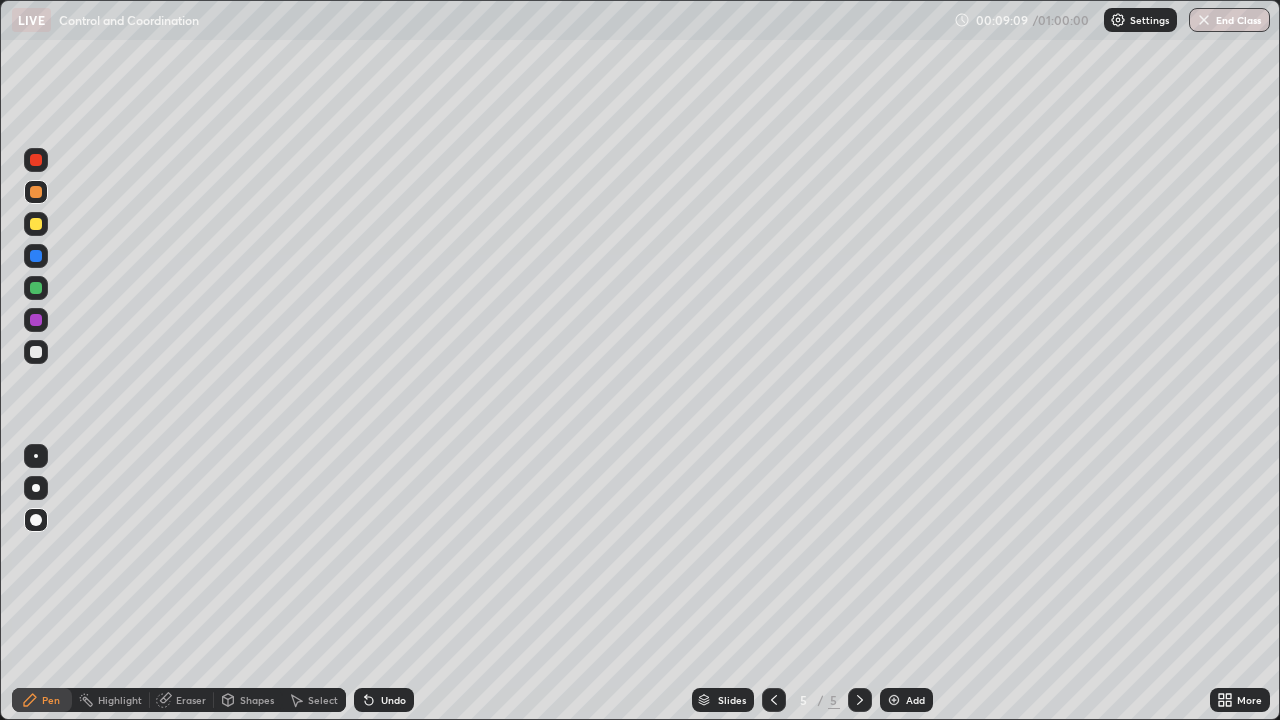 click on "Undo" at bounding box center [393, 700] 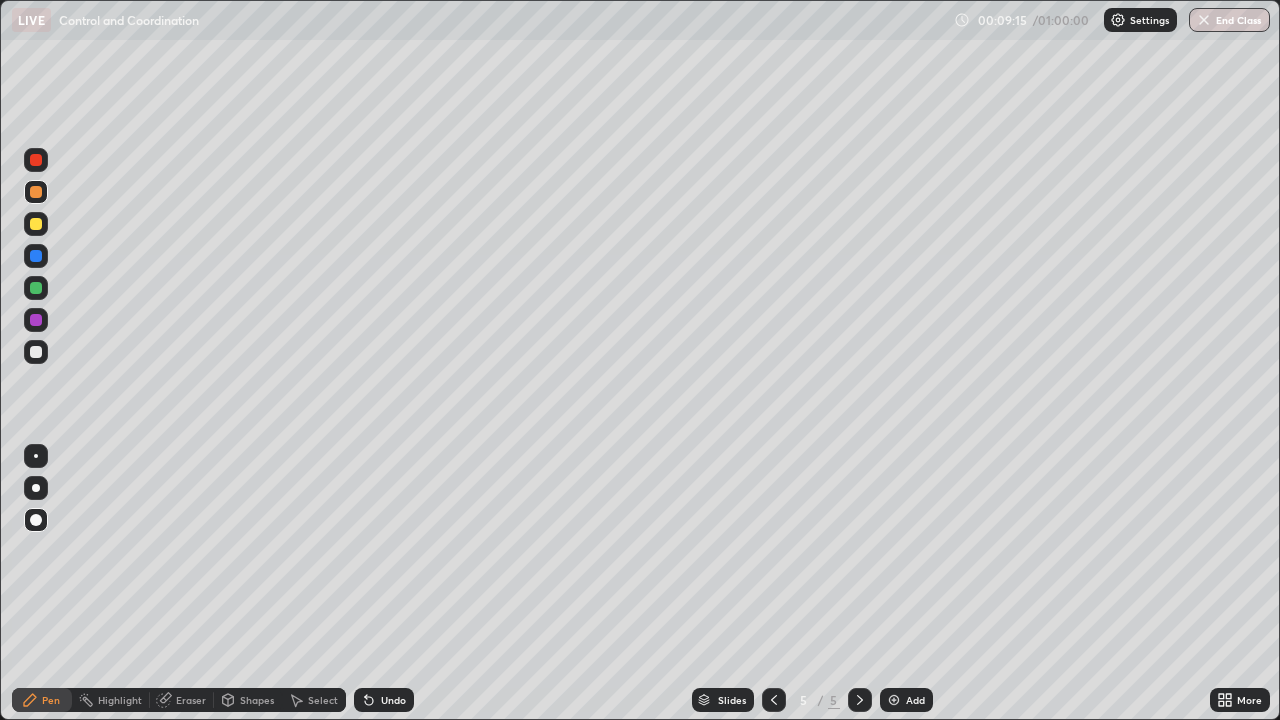 click on "Undo" at bounding box center [393, 700] 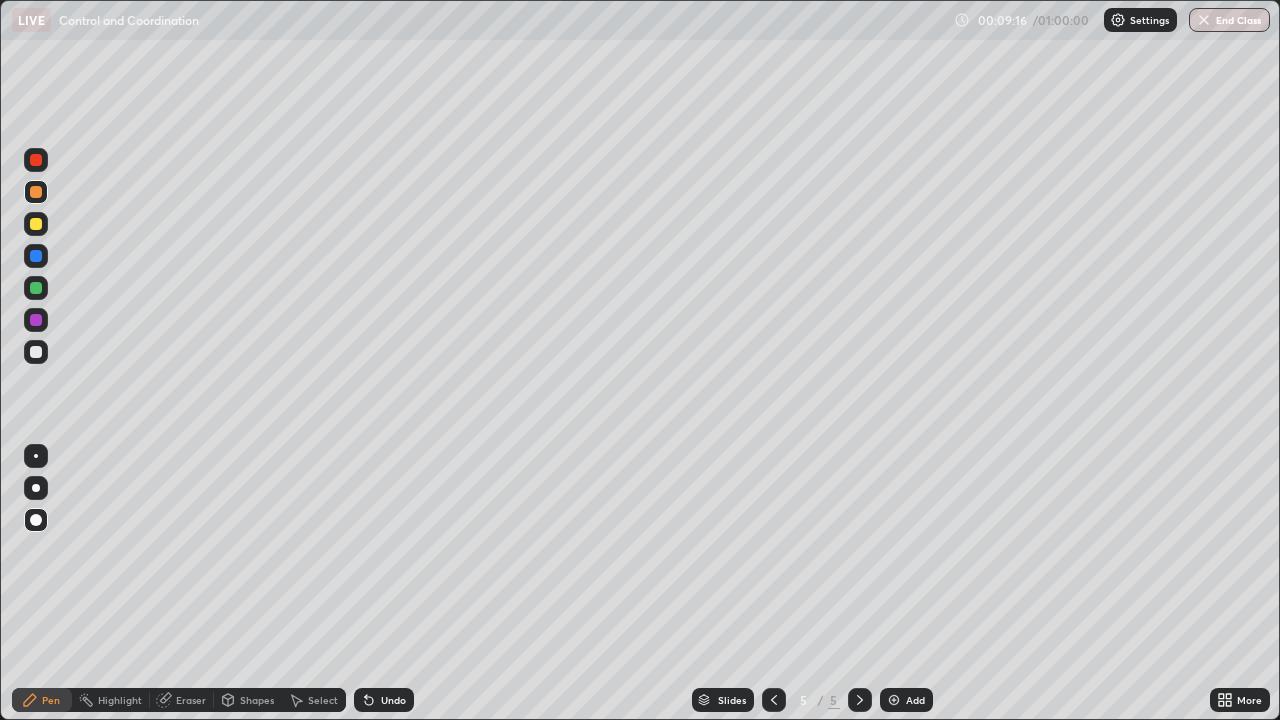 click on "Undo" at bounding box center [393, 700] 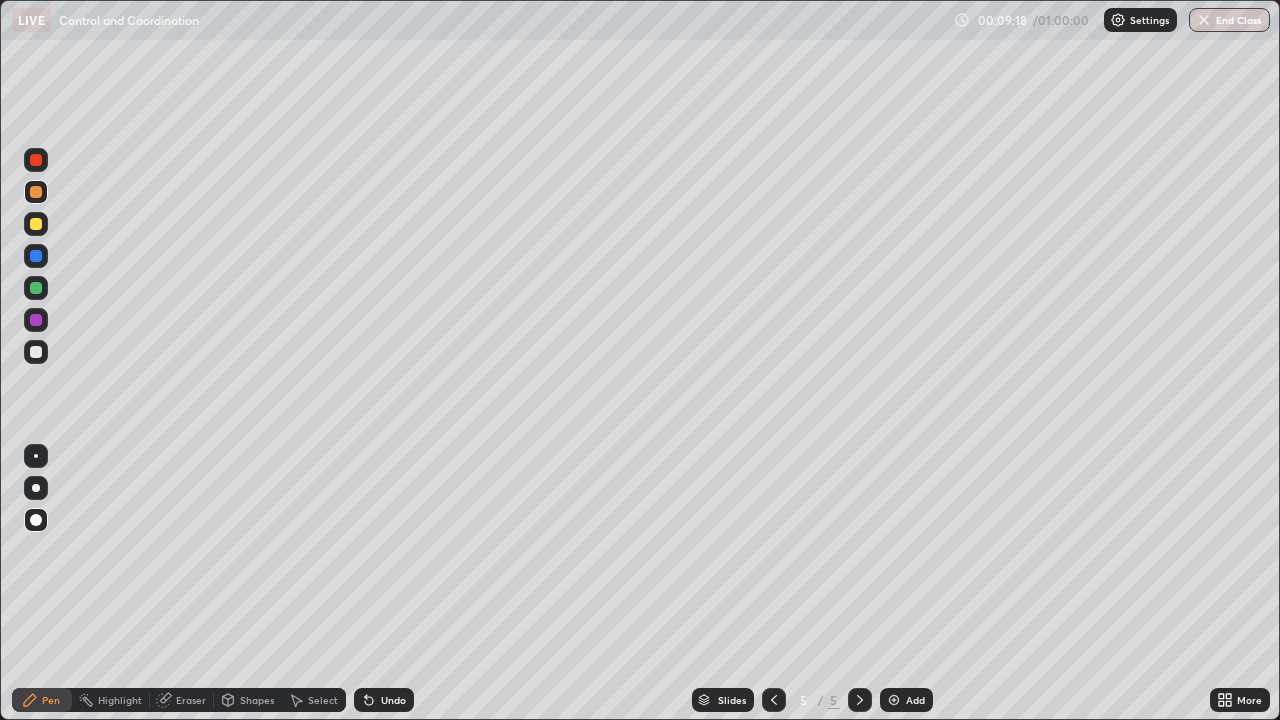click on "Undo" at bounding box center [384, 700] 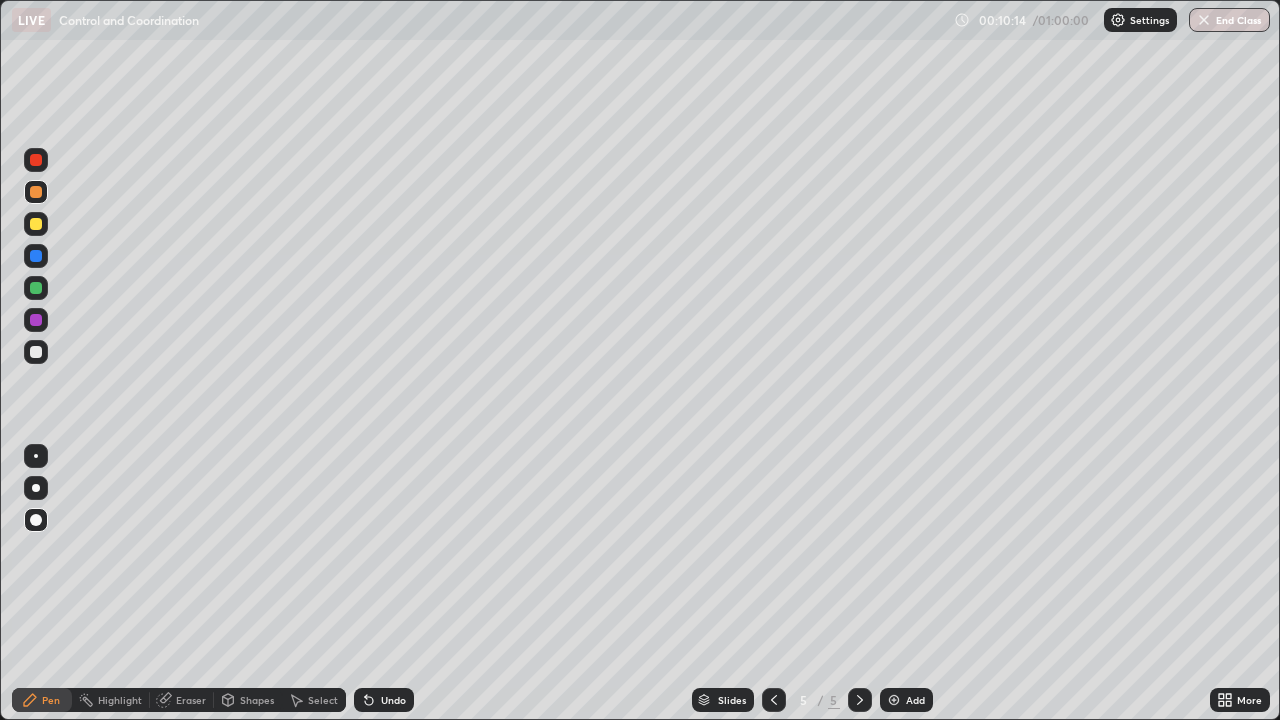 click on "Undo" at bounding box center (393, 700) 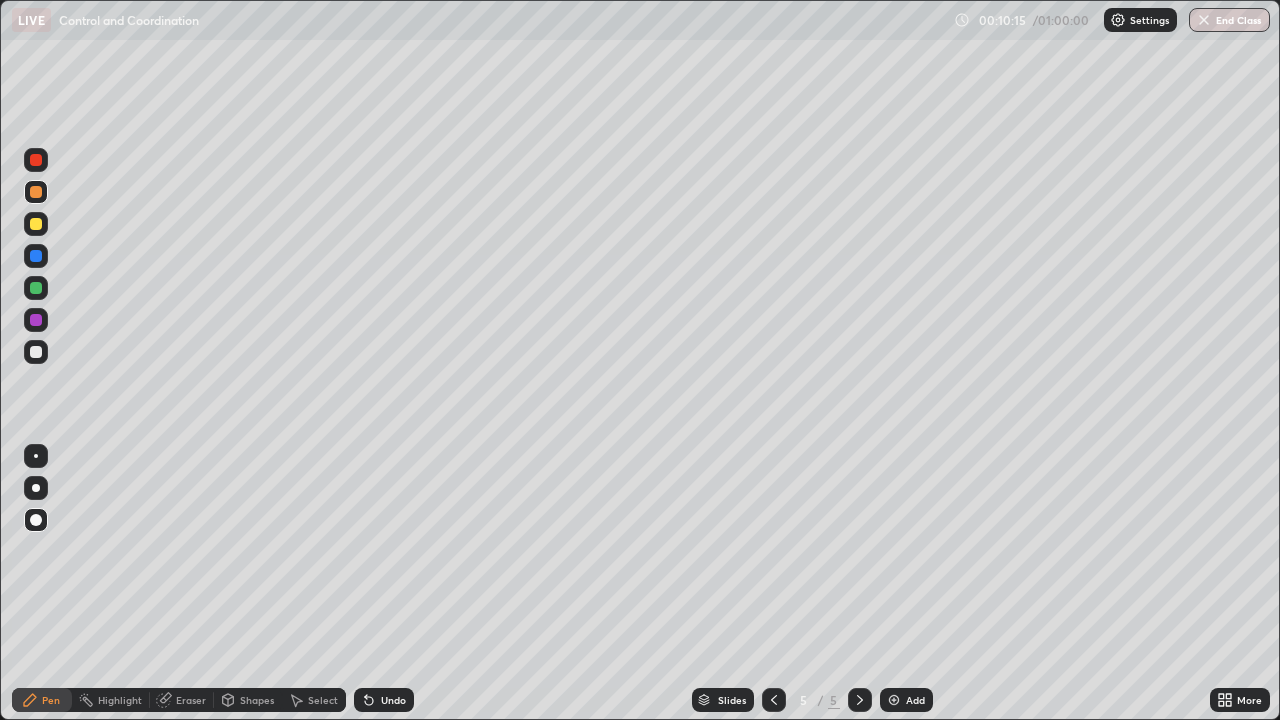 click on "Undo" at bounding box center (393, 700) 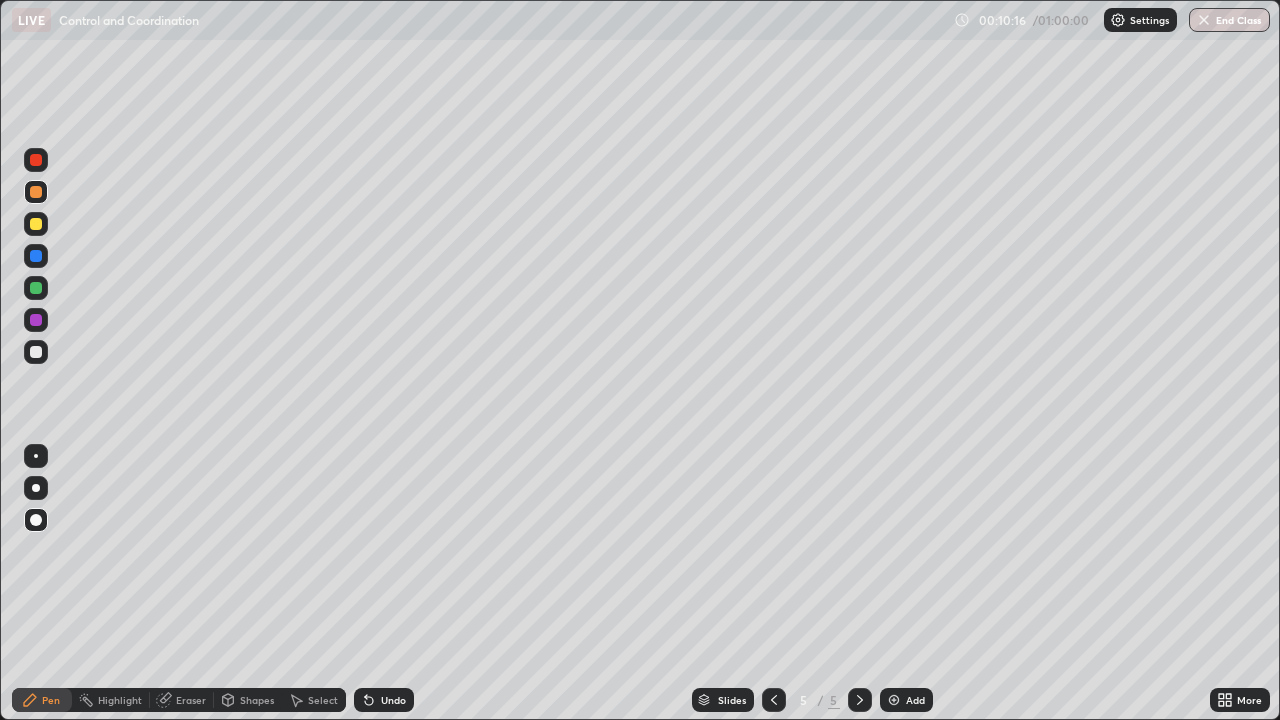 click on "Undo" at bounding box center (393, 700) 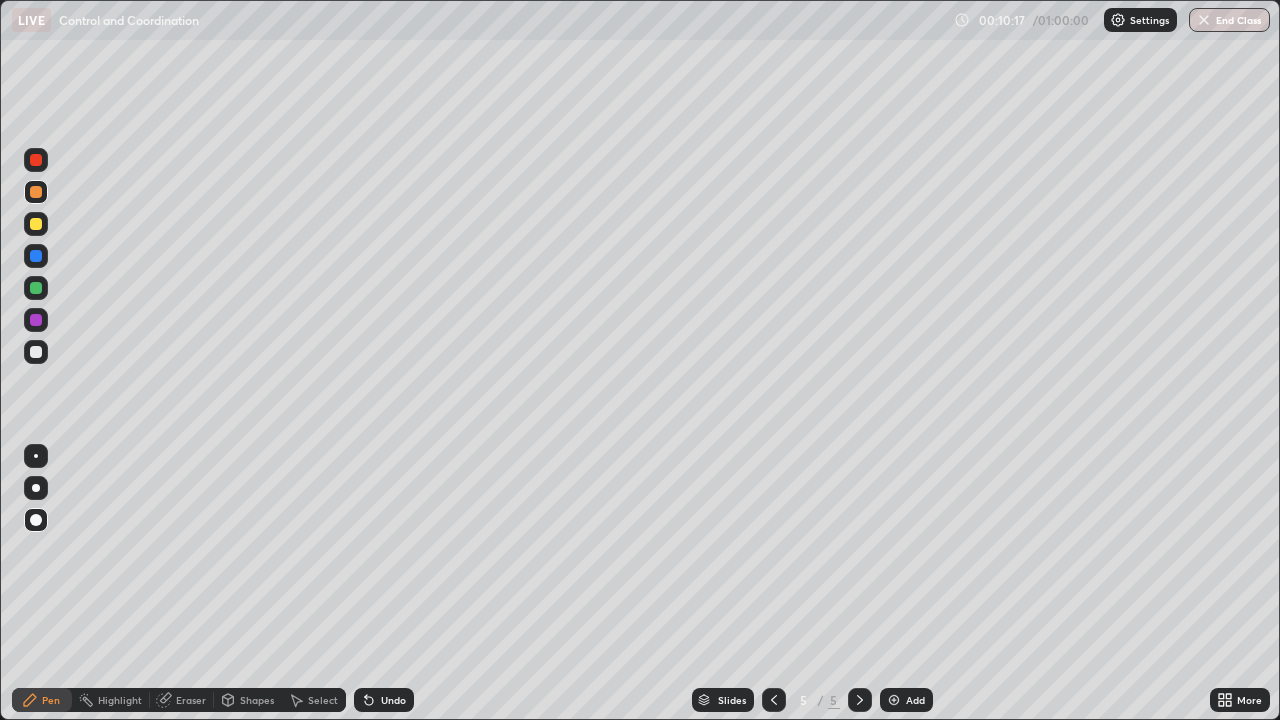 click on "Undo" at bounding box center (393, 700) 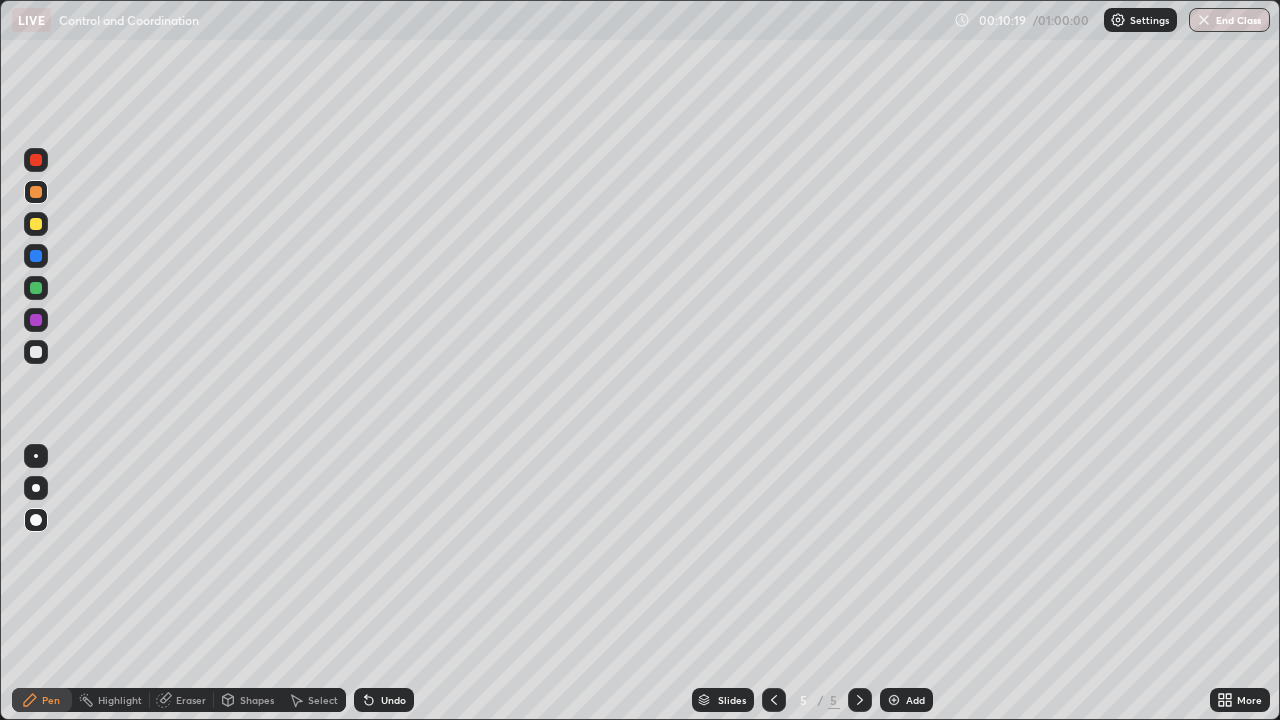 click 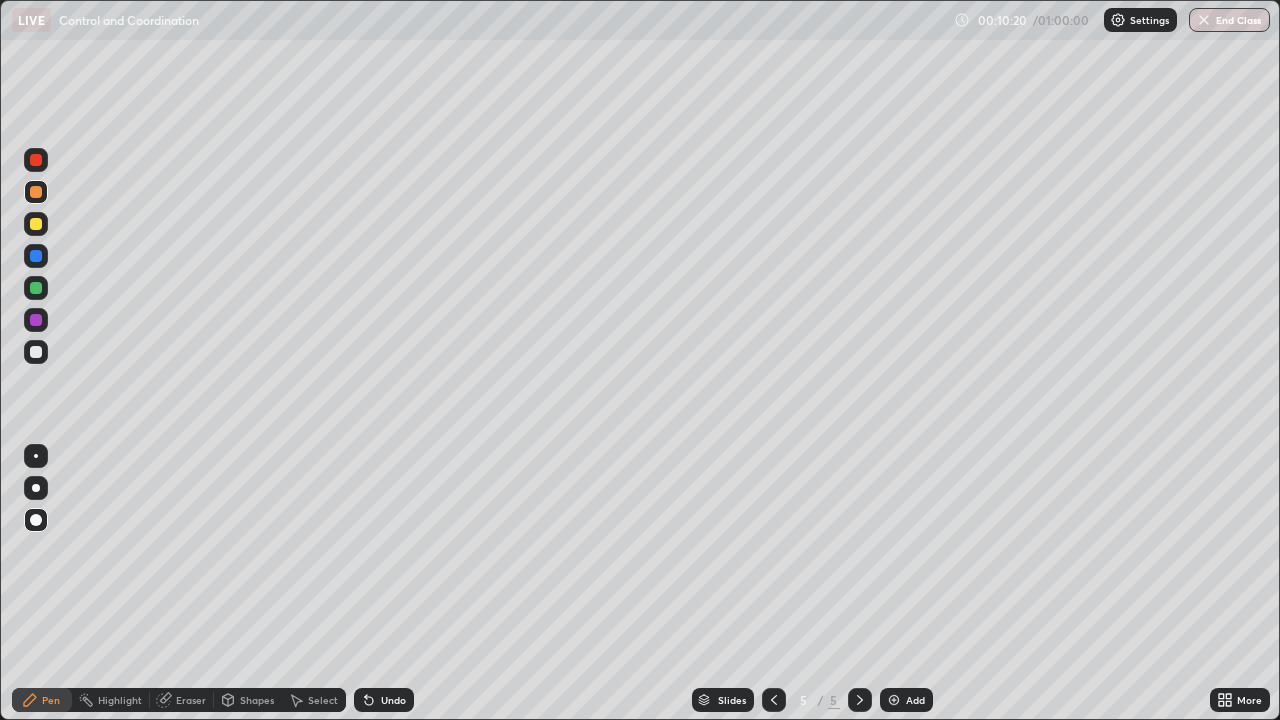 click 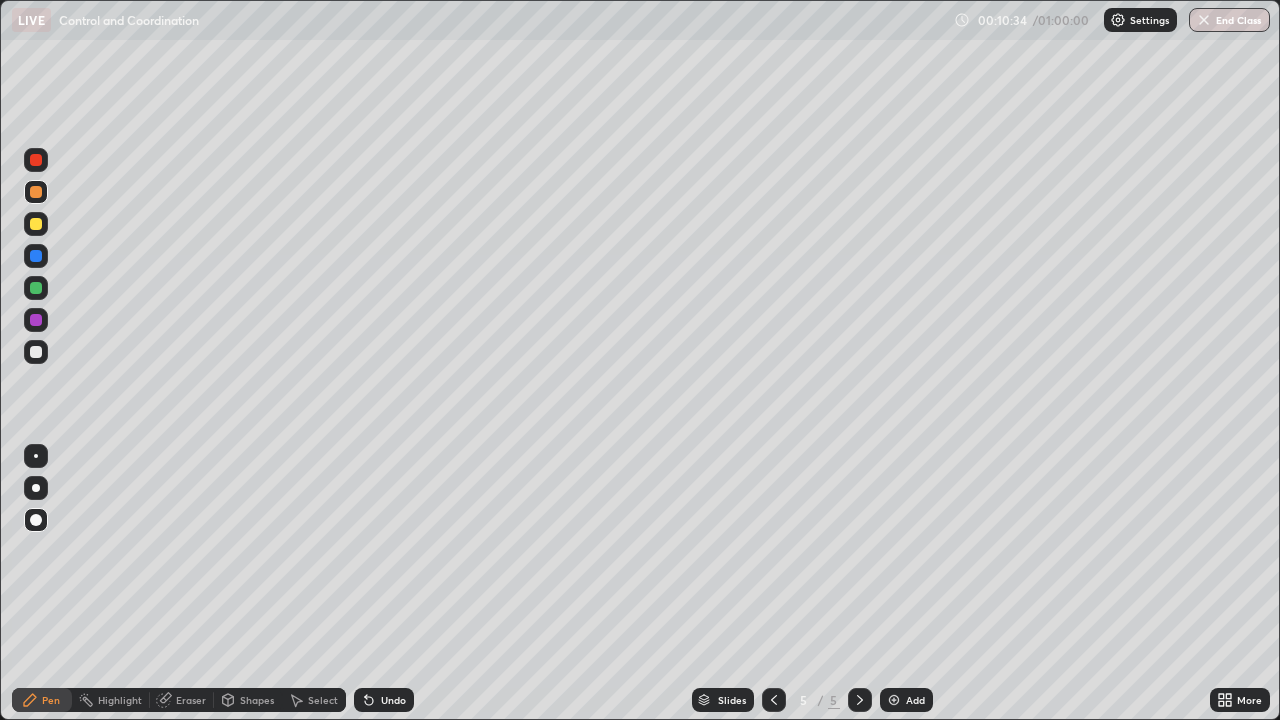 click on "Undo" at bounding box center (384, 700) 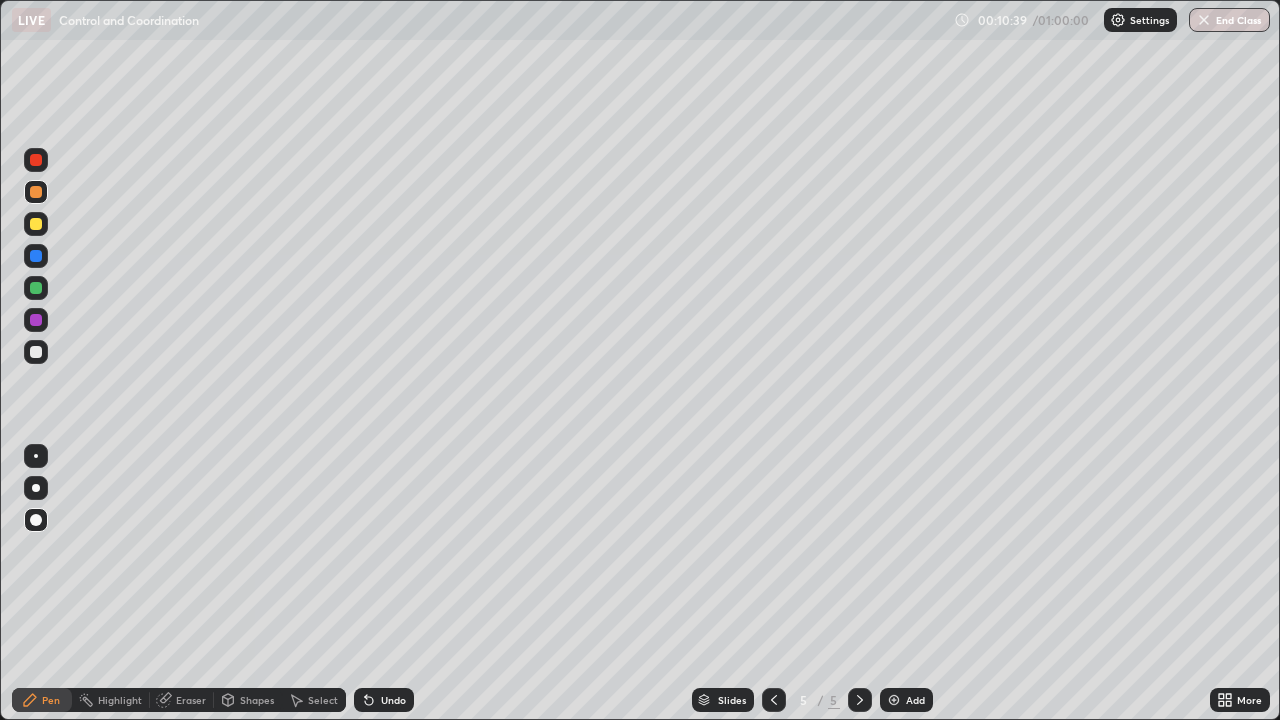 click on "Undo" at bounding box center (393, 700) 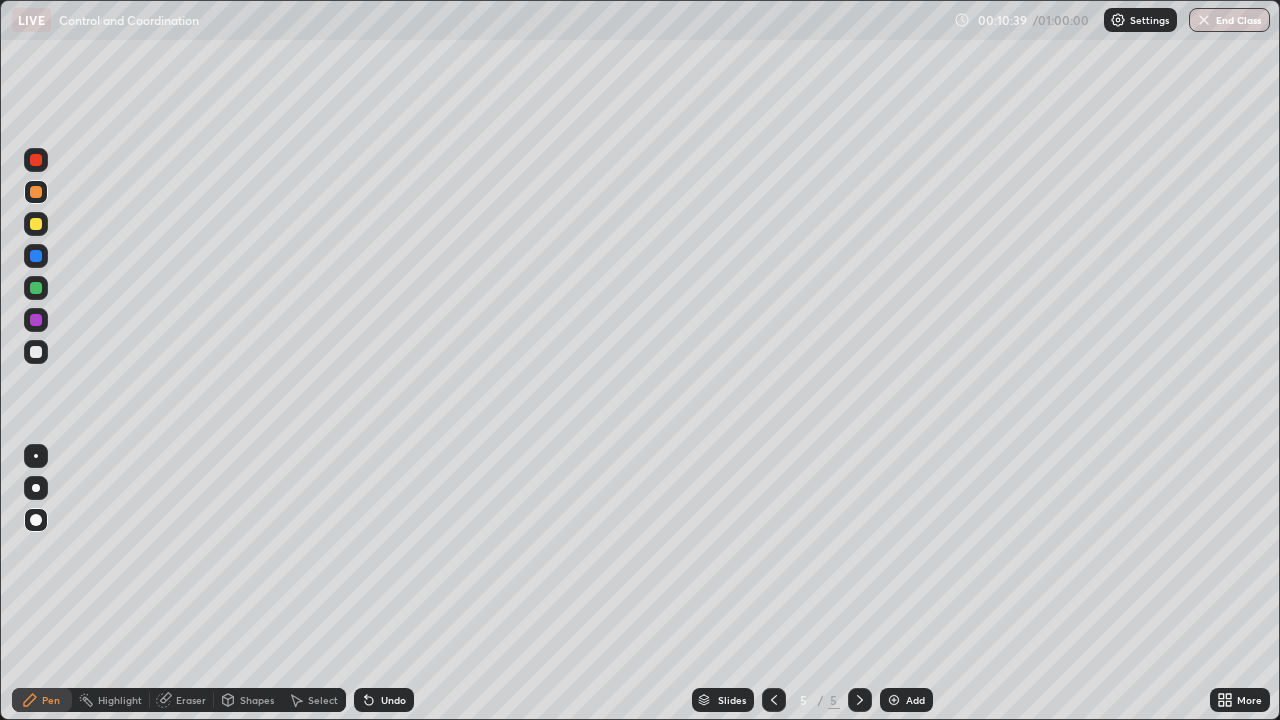 click on "Undo" at bounding box center (393, 700) 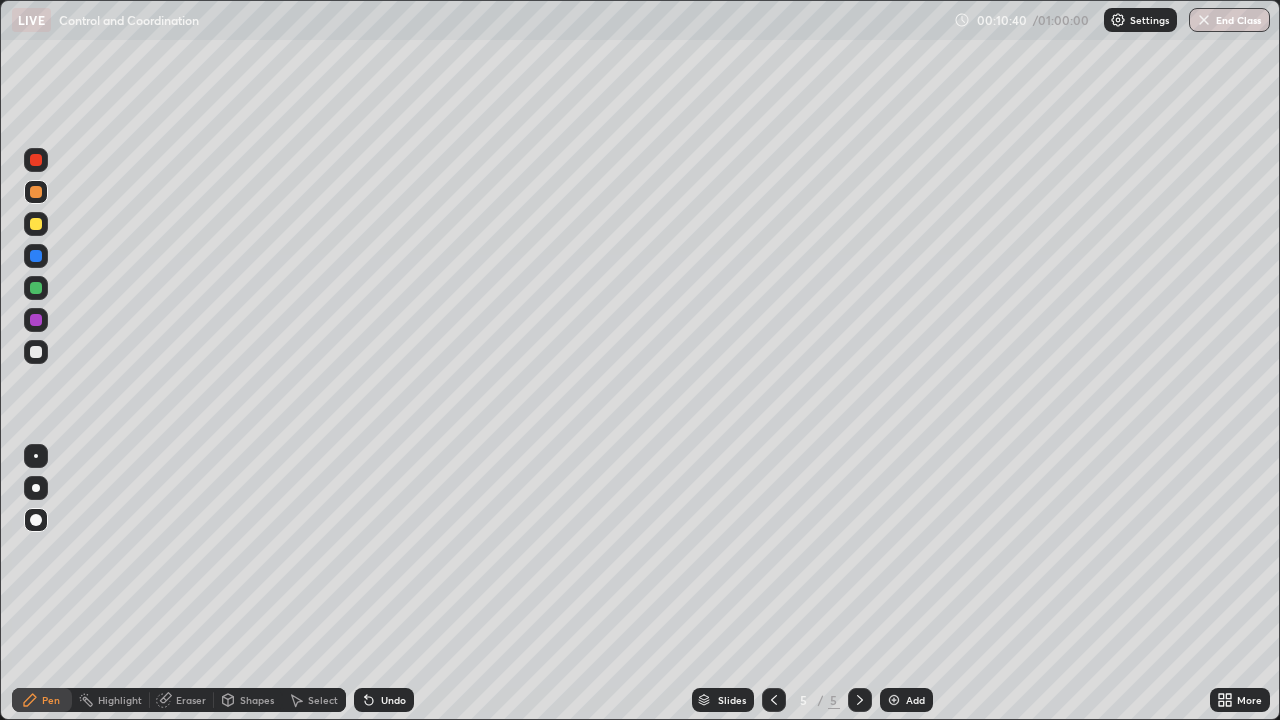 click on "Undo" at bounding box center (393, 700) 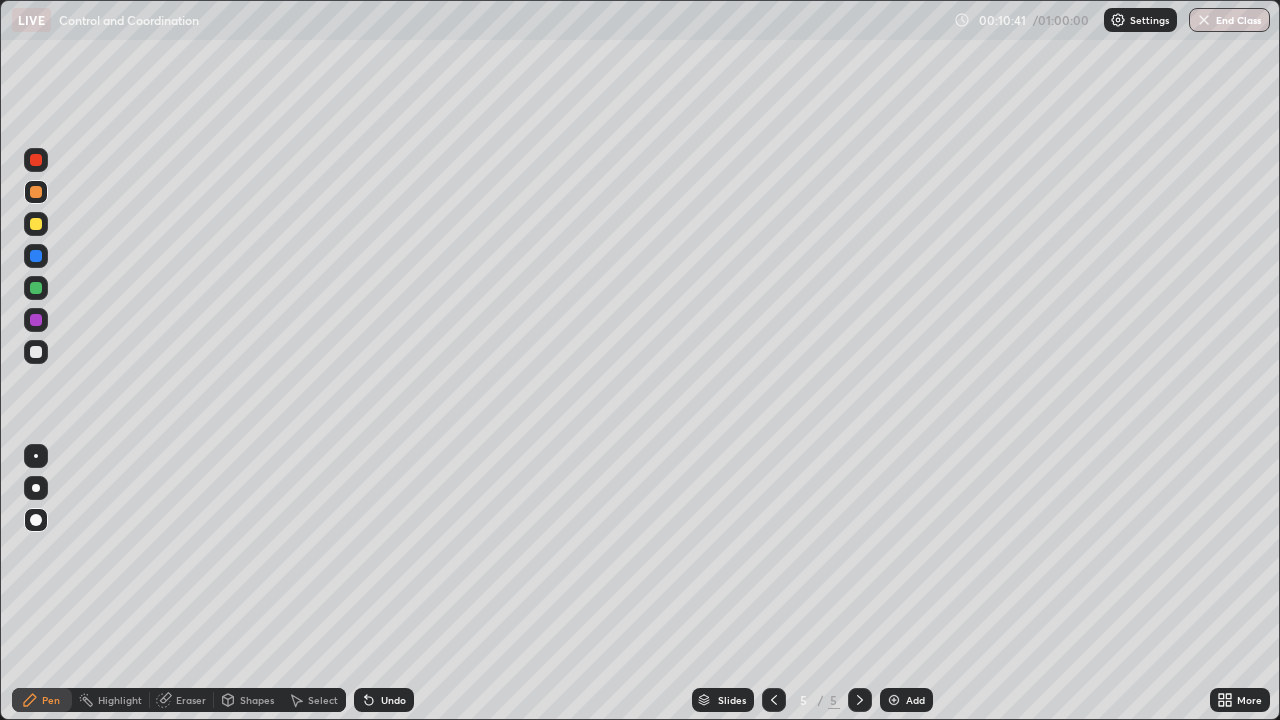 click on "Undo" at bounding box center (384, 700) 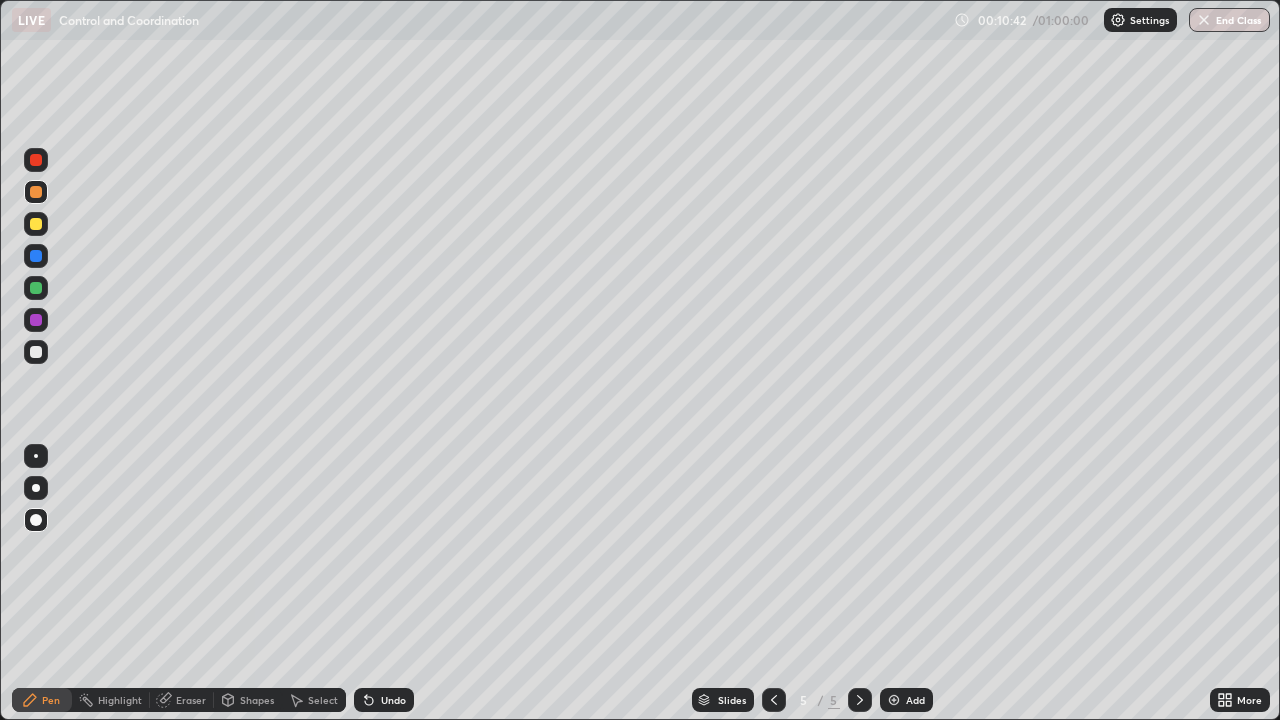 click 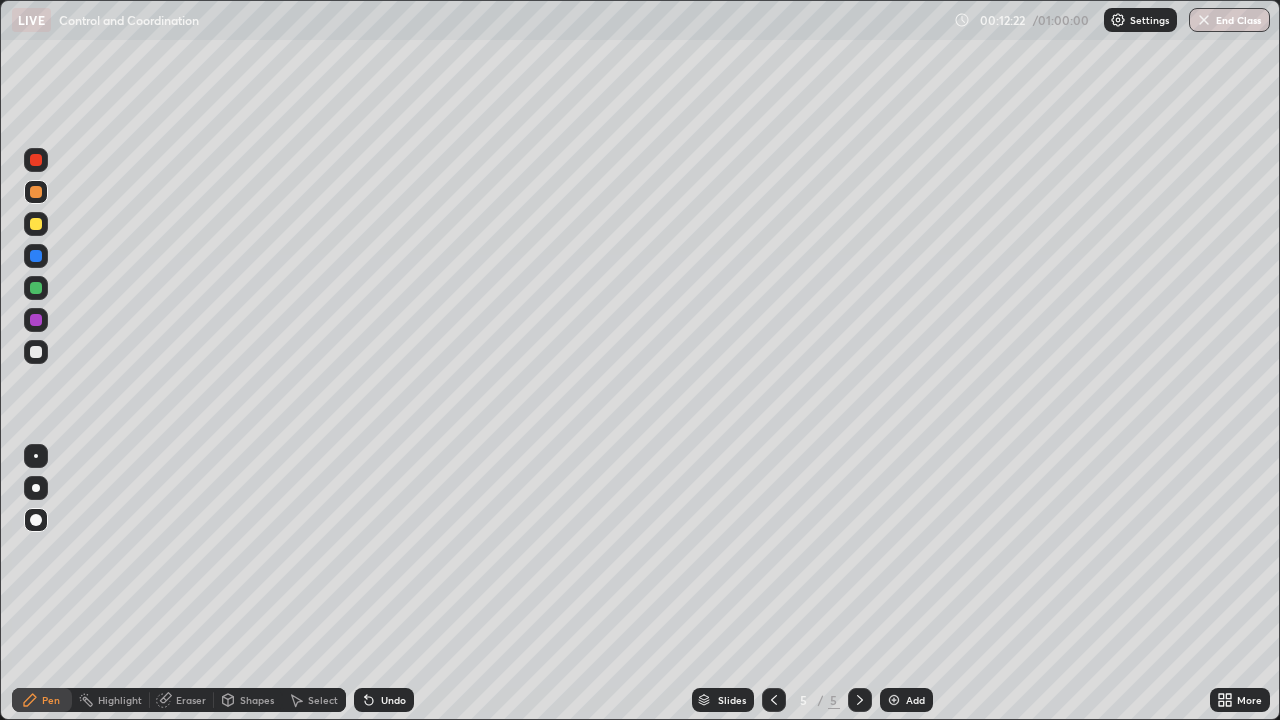 click on "Add" at bounding box center (915, 700) 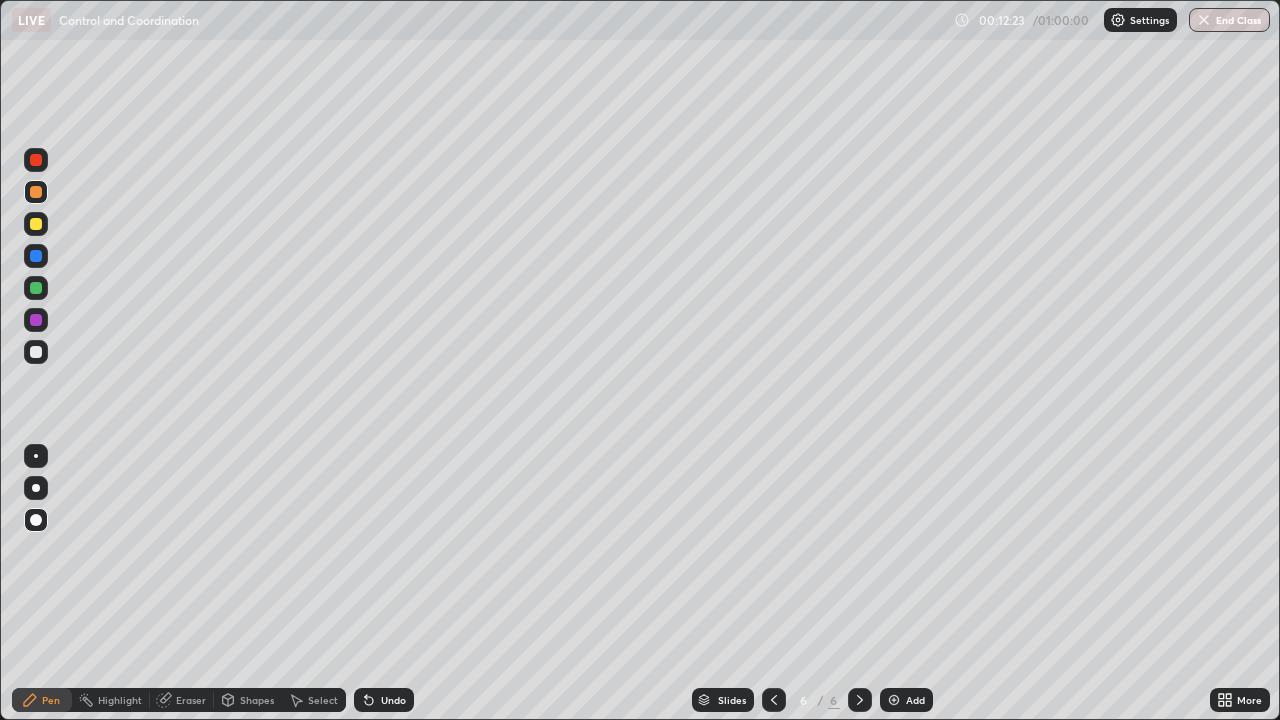 click at bounding box center (36, 288) 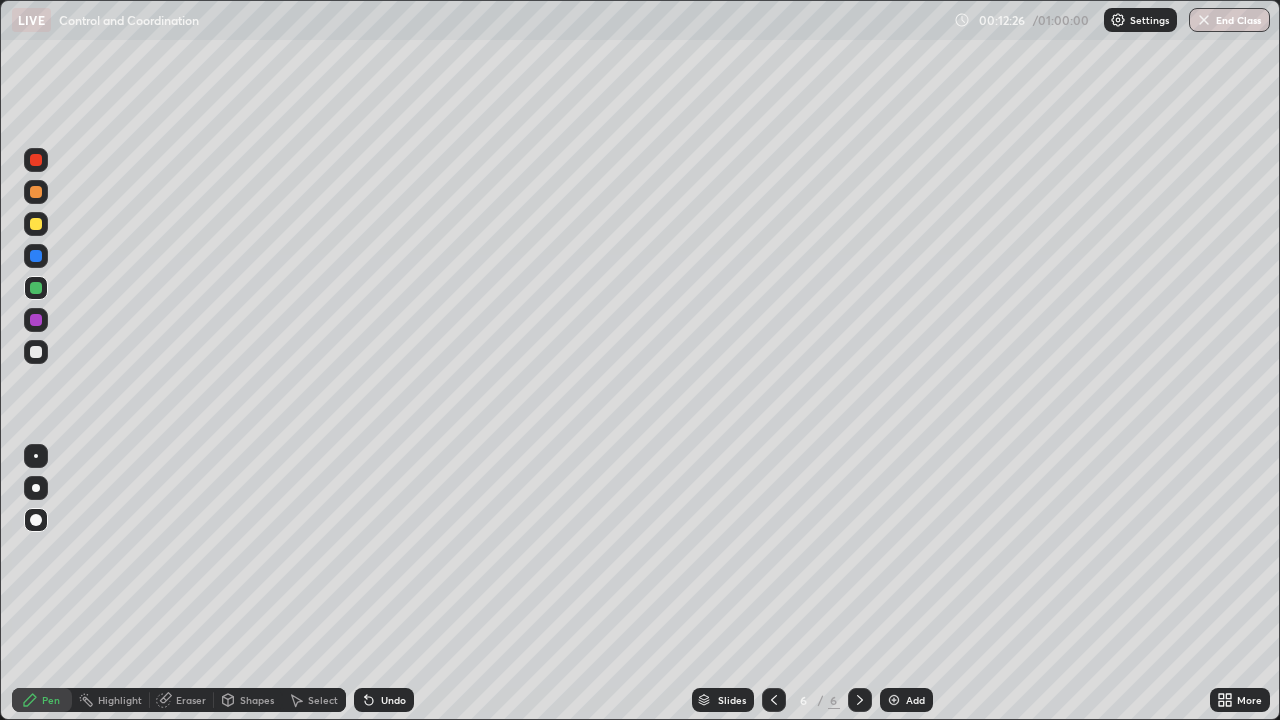 click on "Undo" at bounding box center [393, 700] 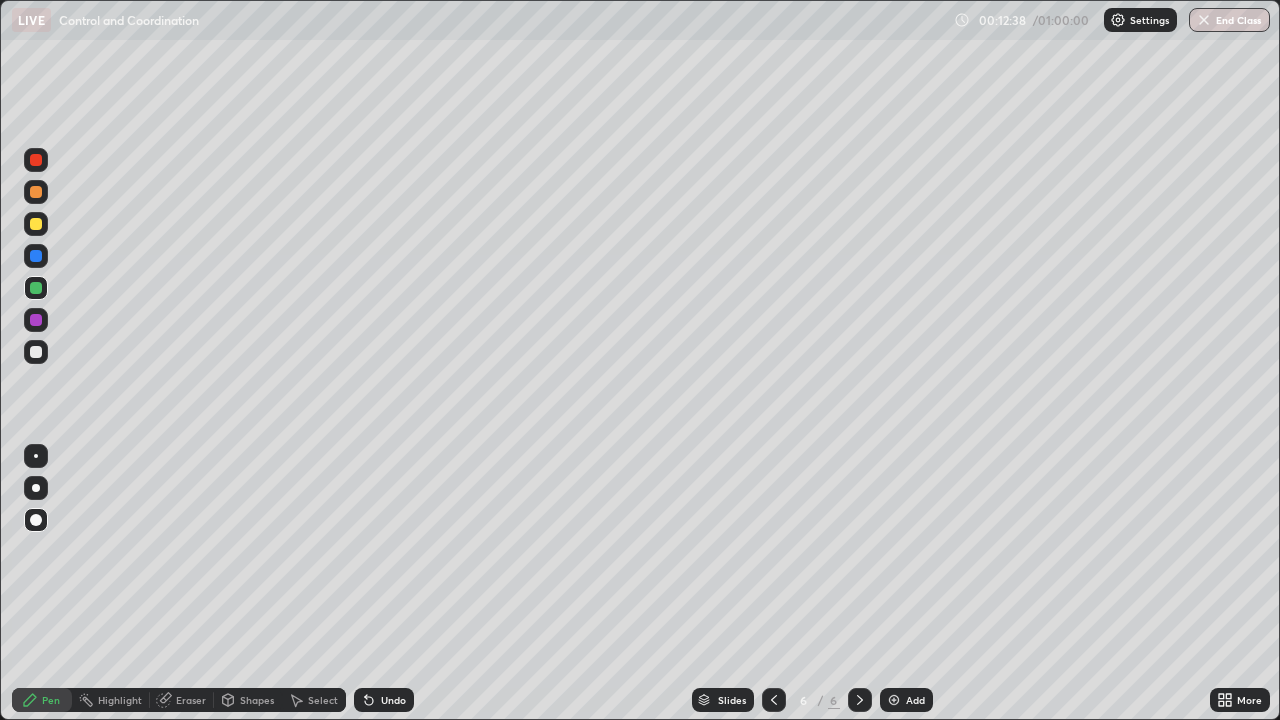 click on "Undo" at bounding box center (393, 700) 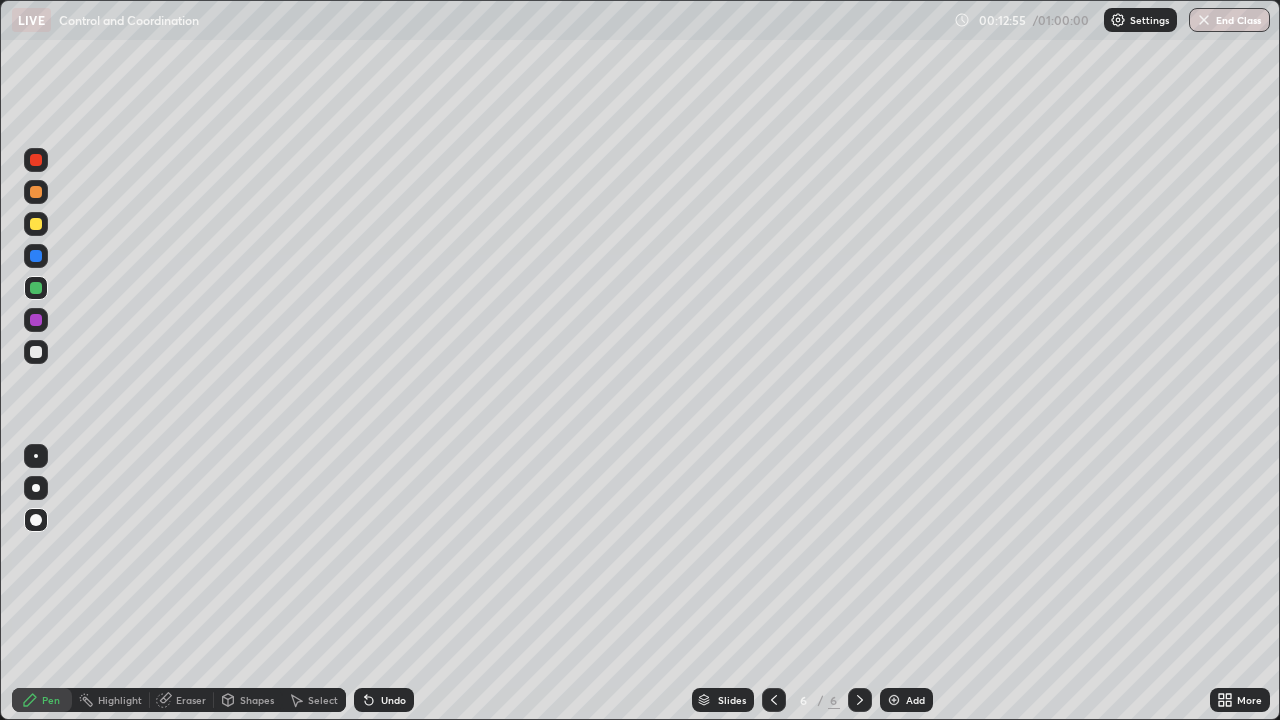 click at bounding box center [36, 224] 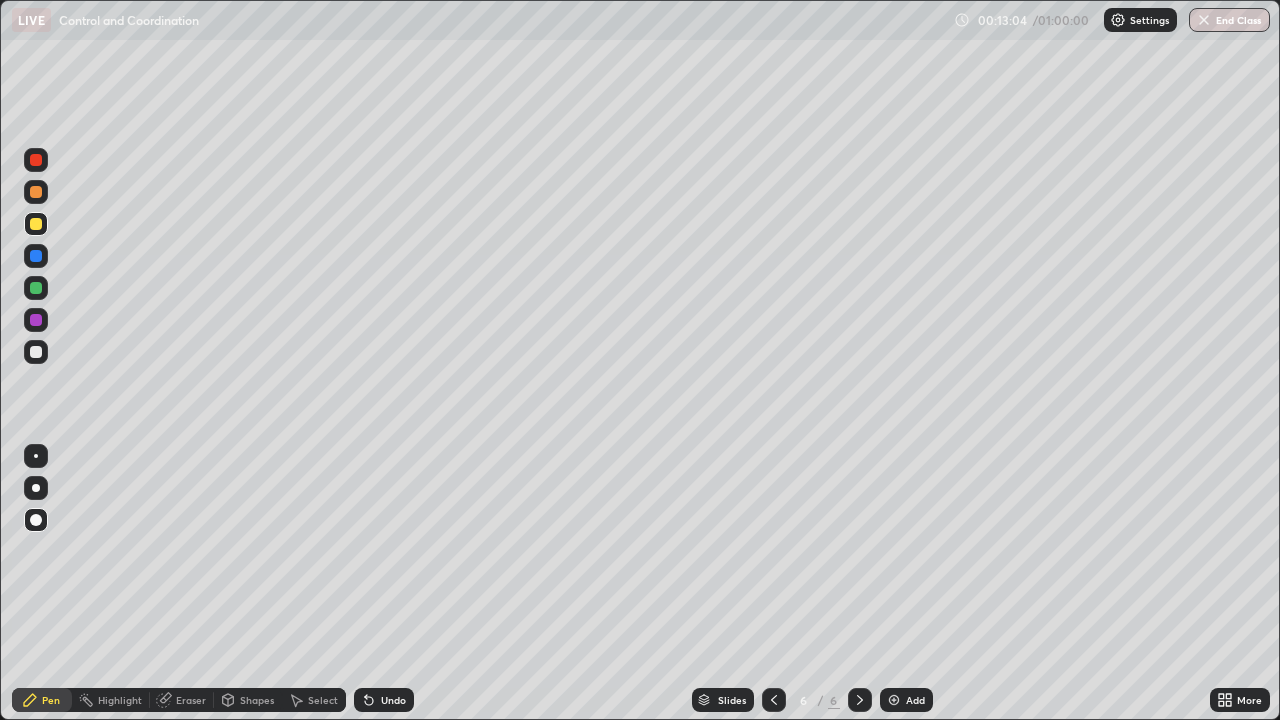 click 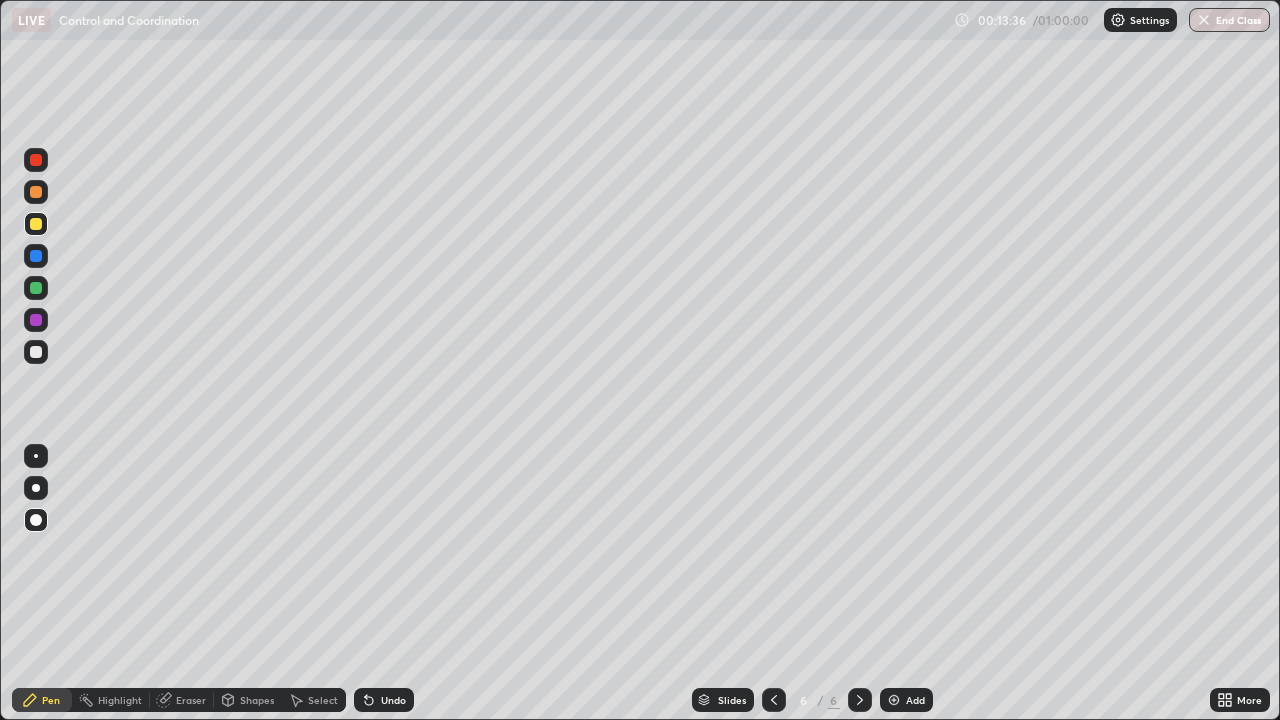 click on "Undo" at bounding box center [384, 700] 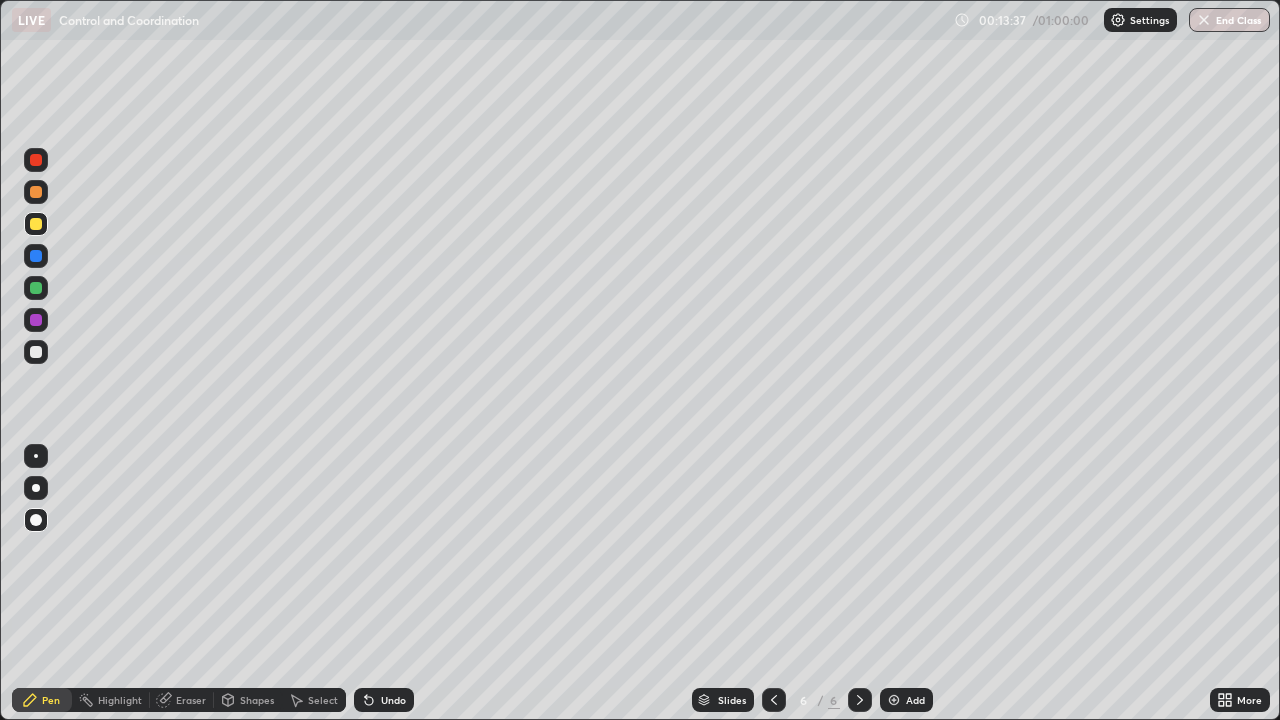 click on "Undo" at bounding box center (393, 700) 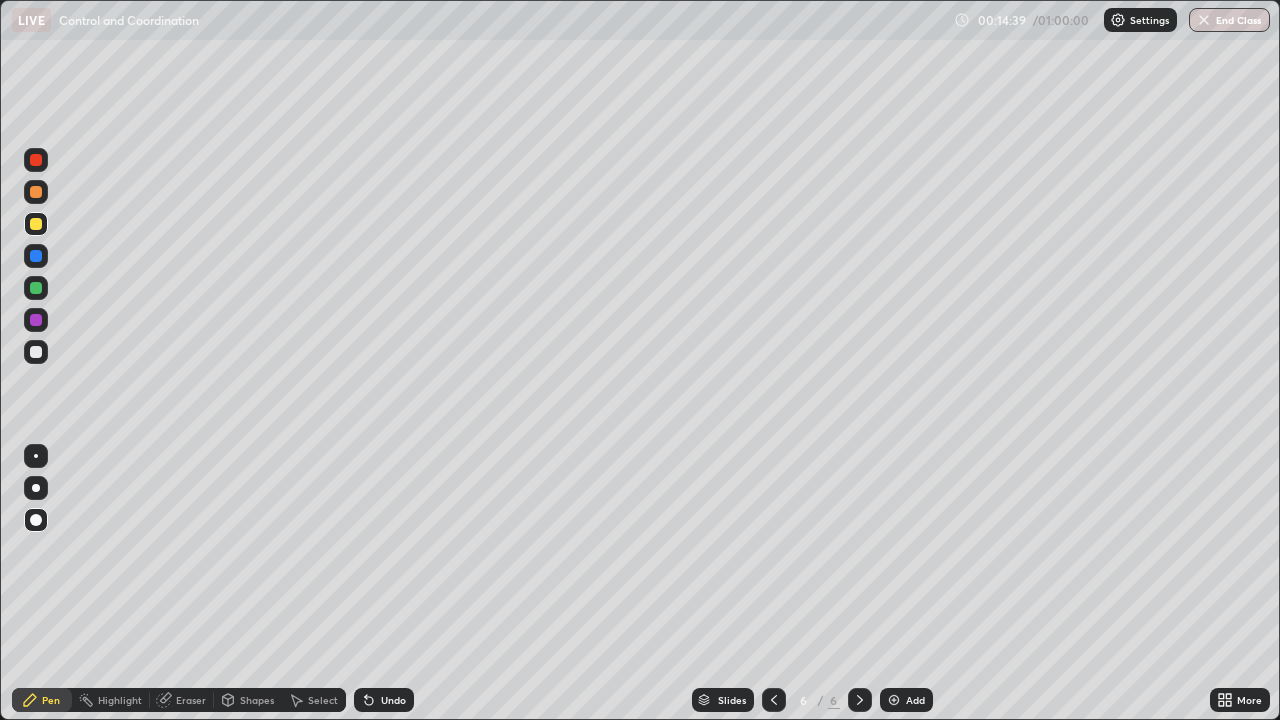 click at bounding box center [894, 700] 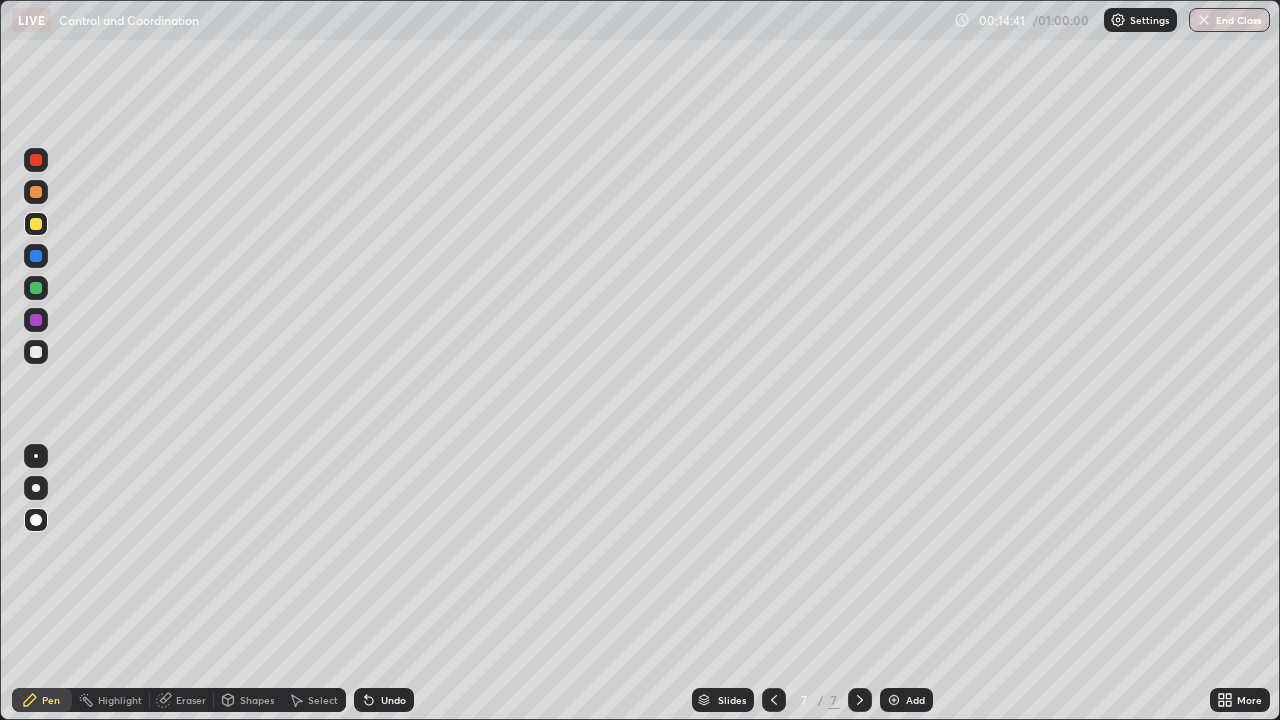 click at bounding box center (36, 256) 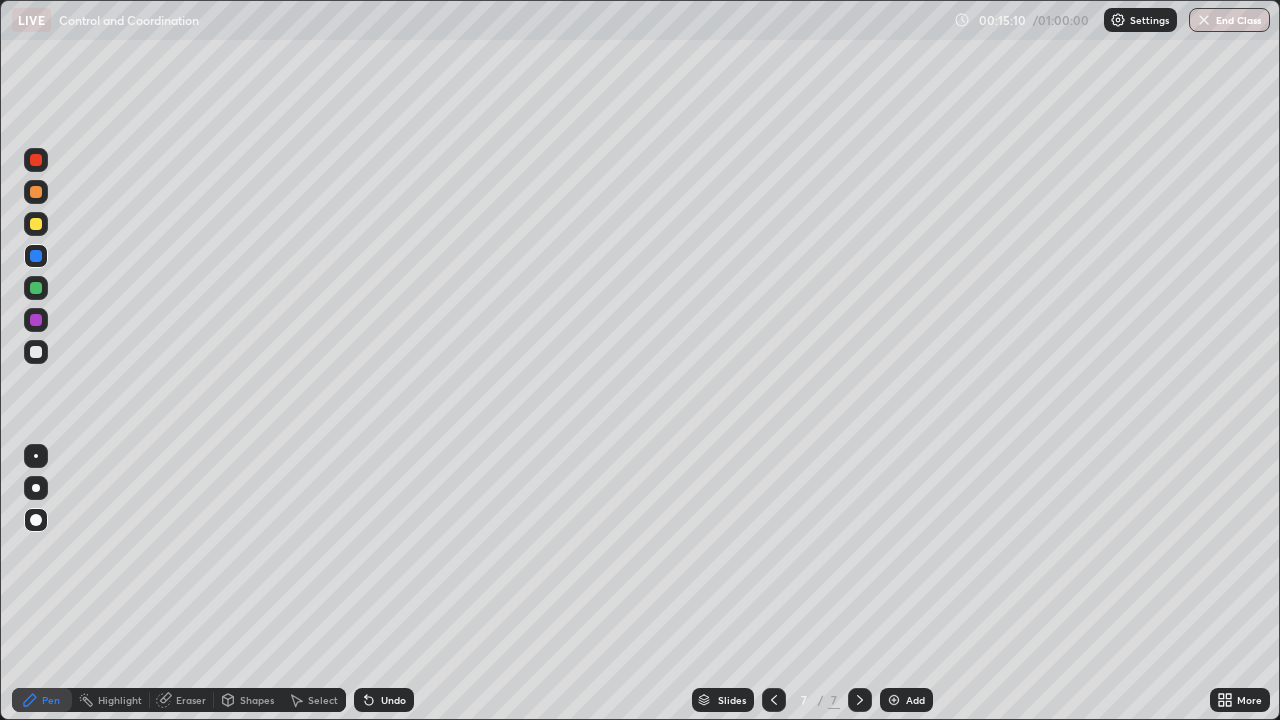click at bounding box center [36, 224] 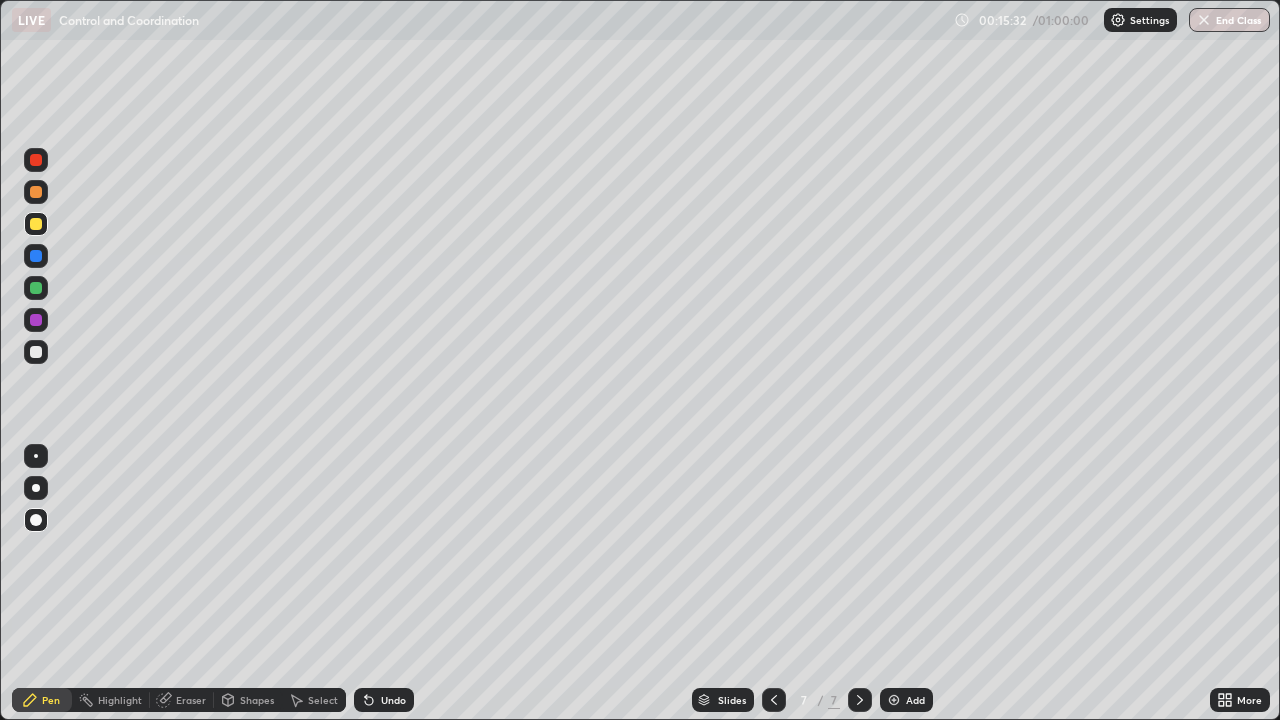 click on "Undo" at bounding box center [393, 700] 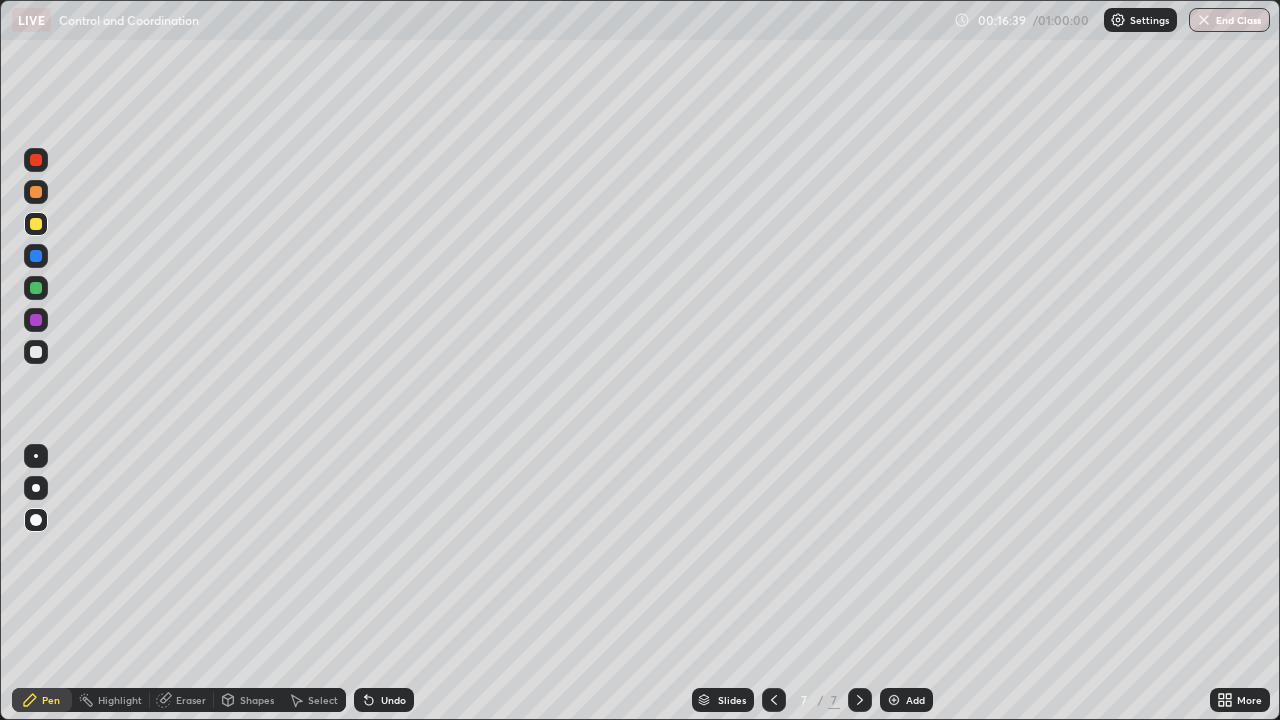 click 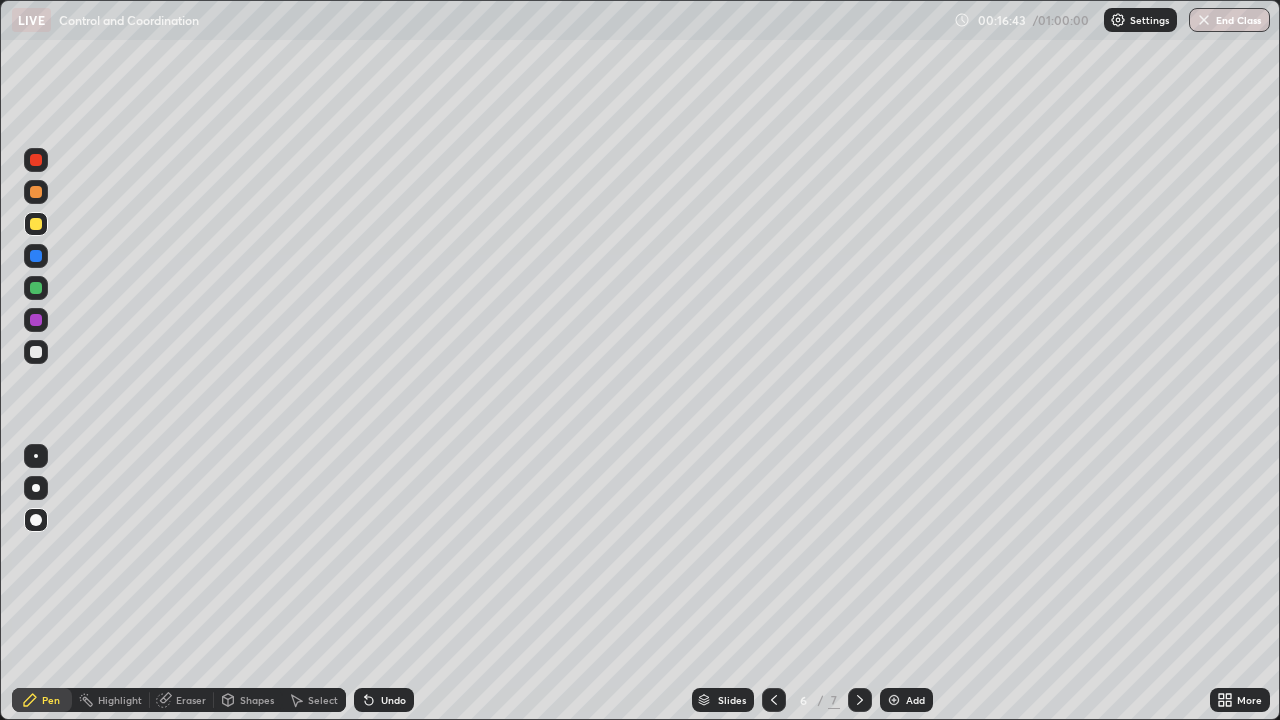 click 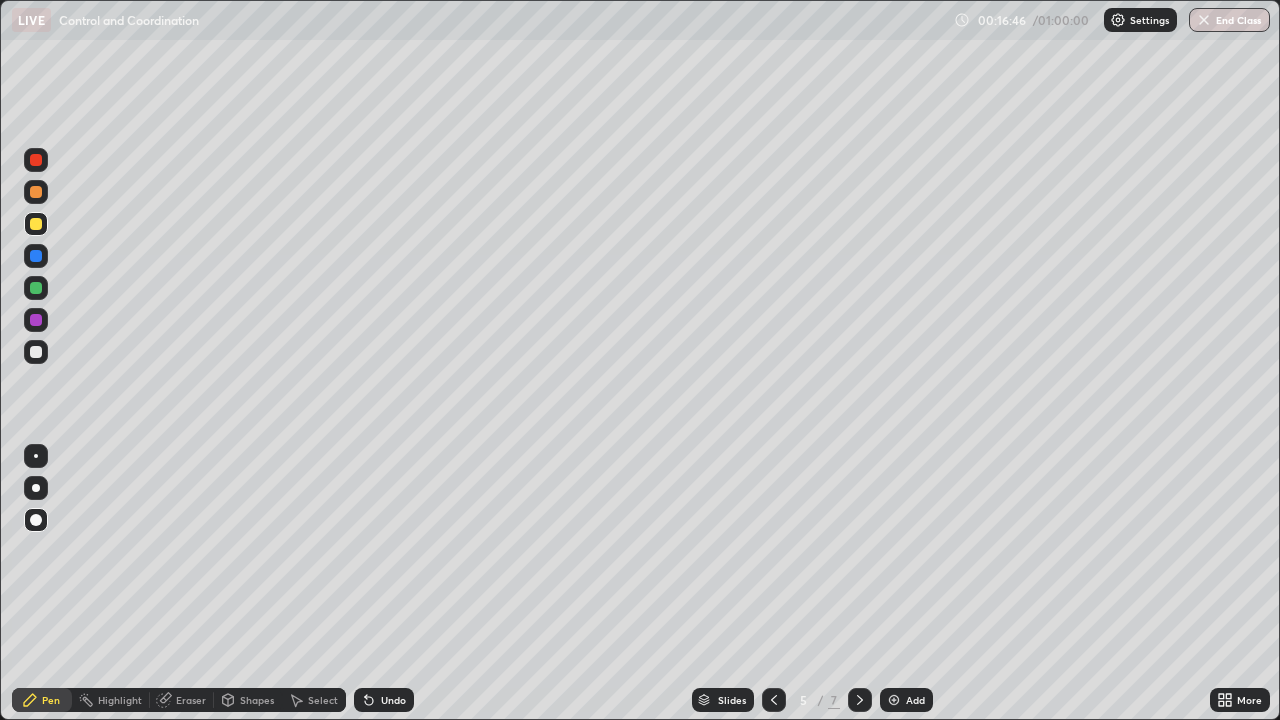 click at bounding box center [774, 700] 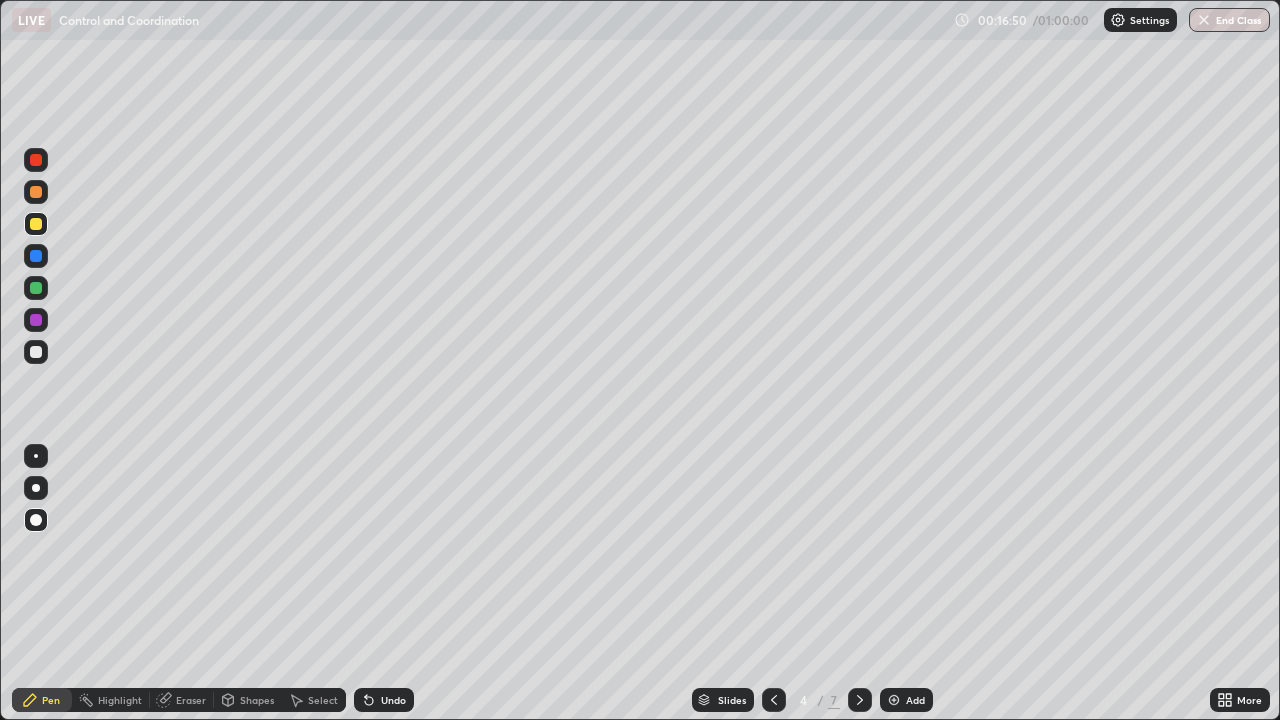 click 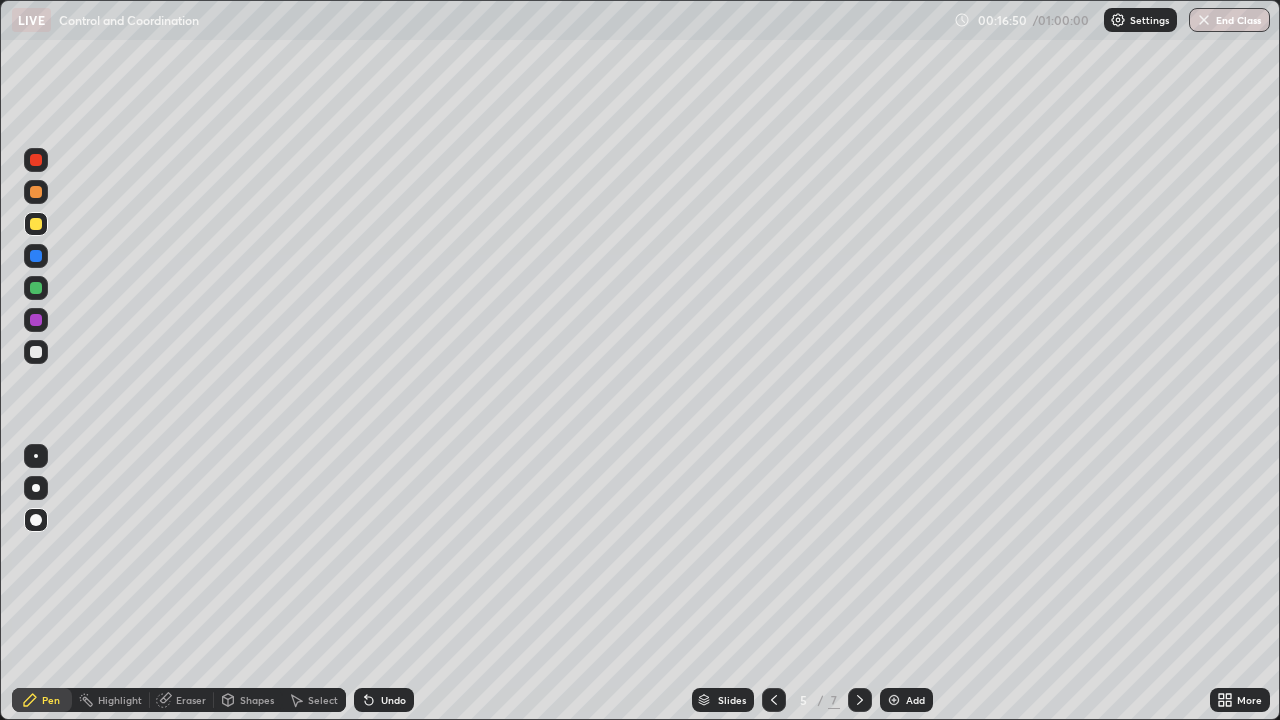 click at bounding box center (860, 700) 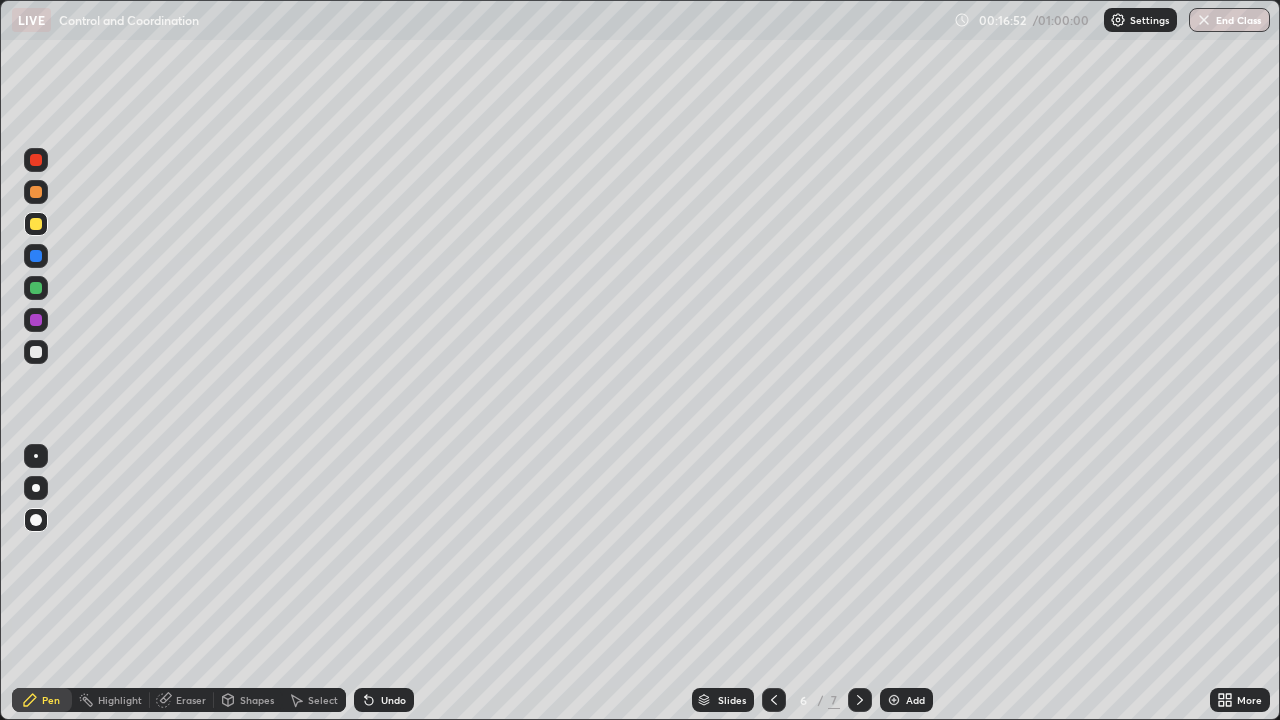 click 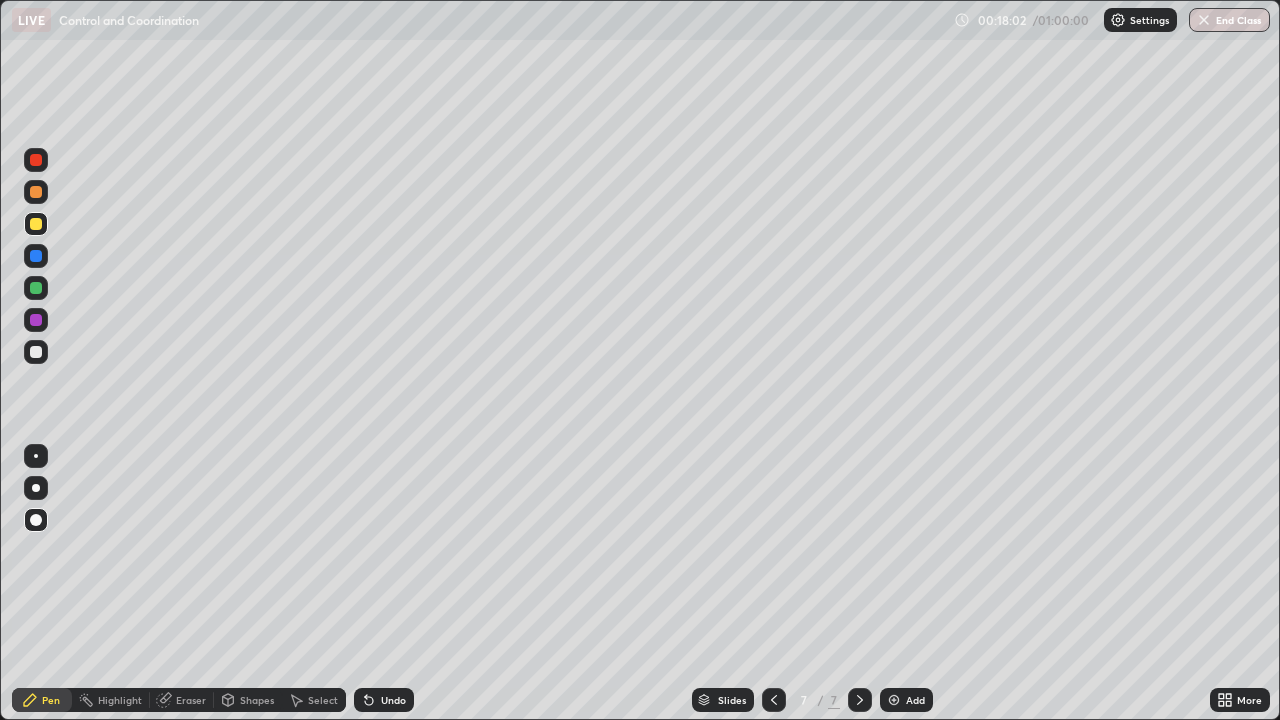 click on "Add" at bounding box center [906, 700] 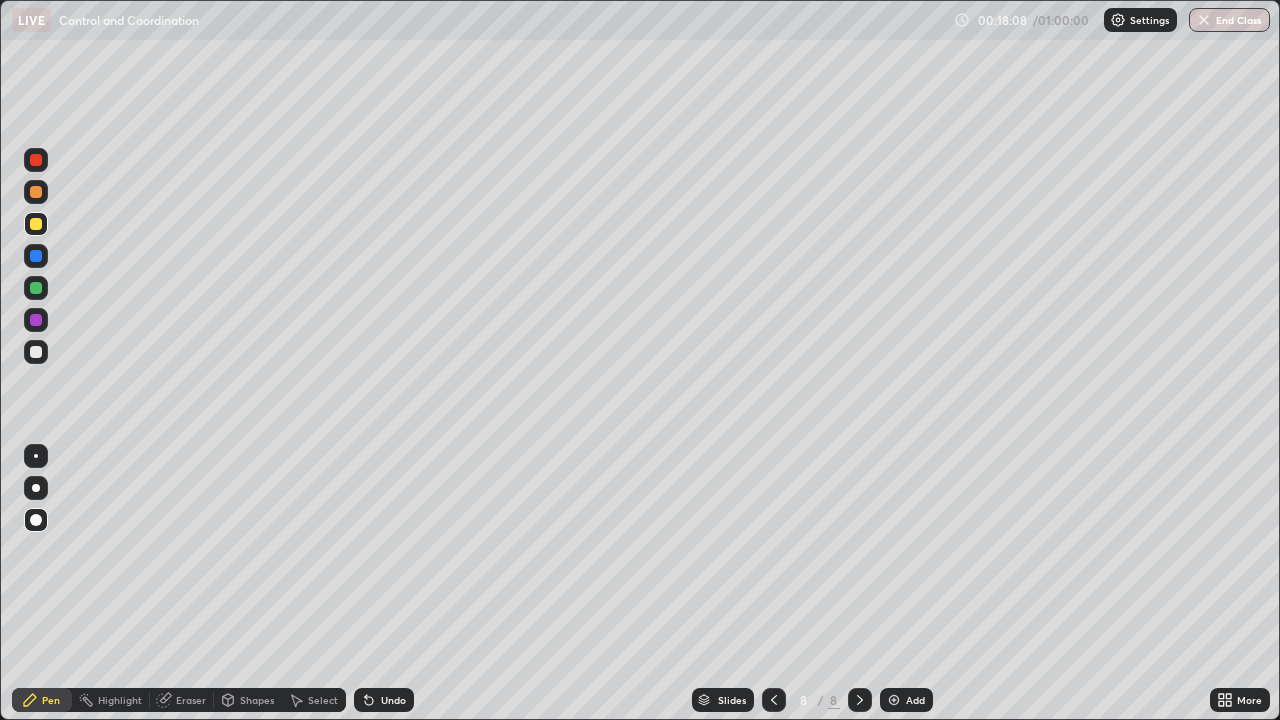 click 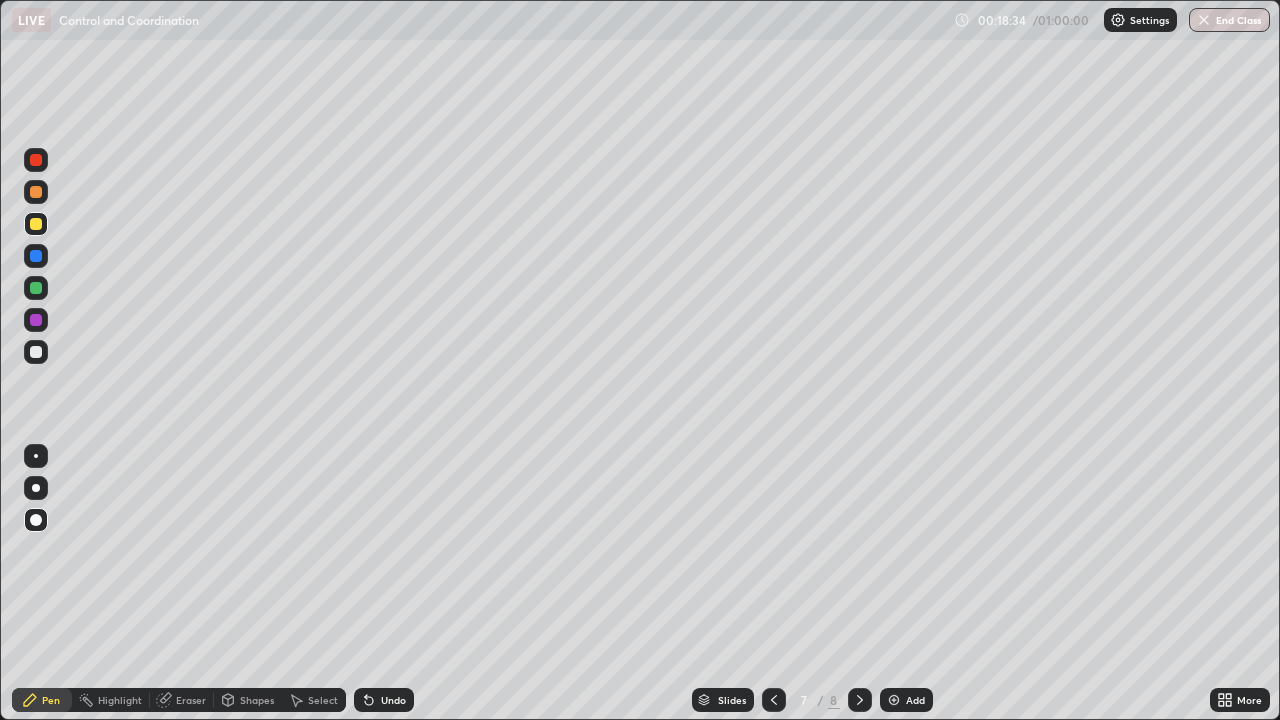 click on "Add" at bounding box center (915, 700) 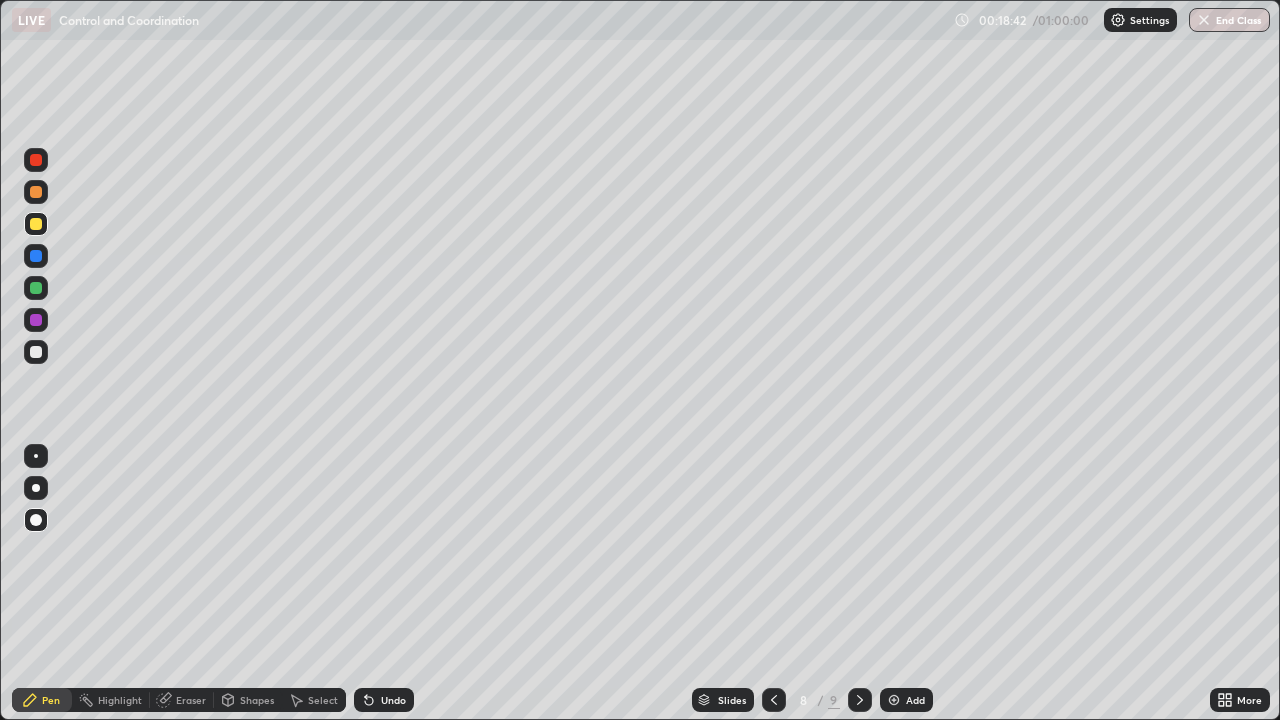 click at bounding box center [36, 256] 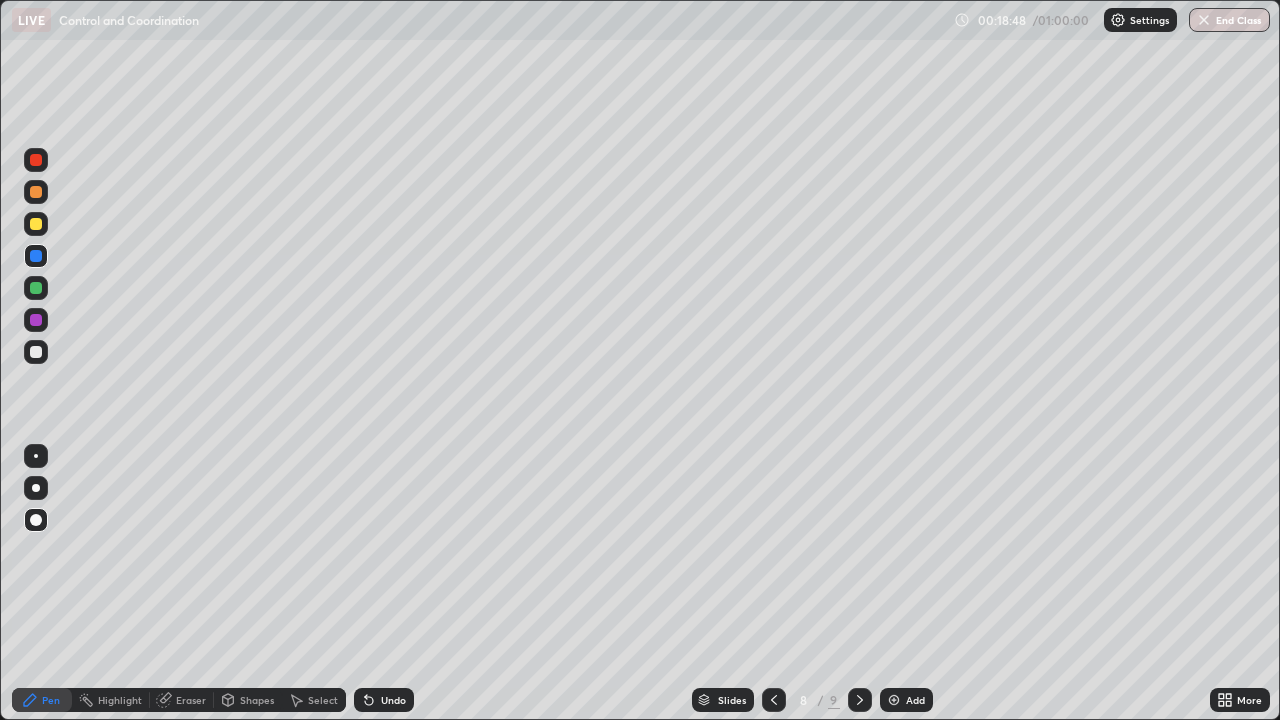 click on "Undo" at bounding box center (384, 700) 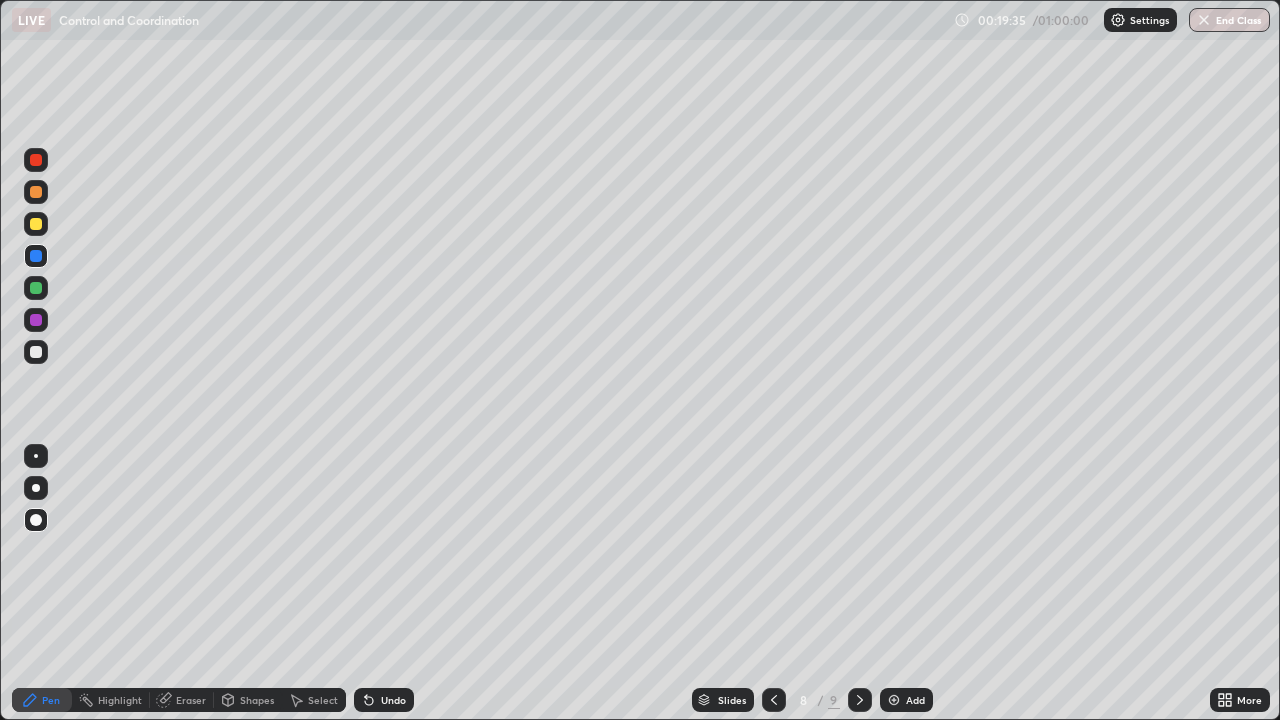 click on "Undo" at bounding box center (393, 700) 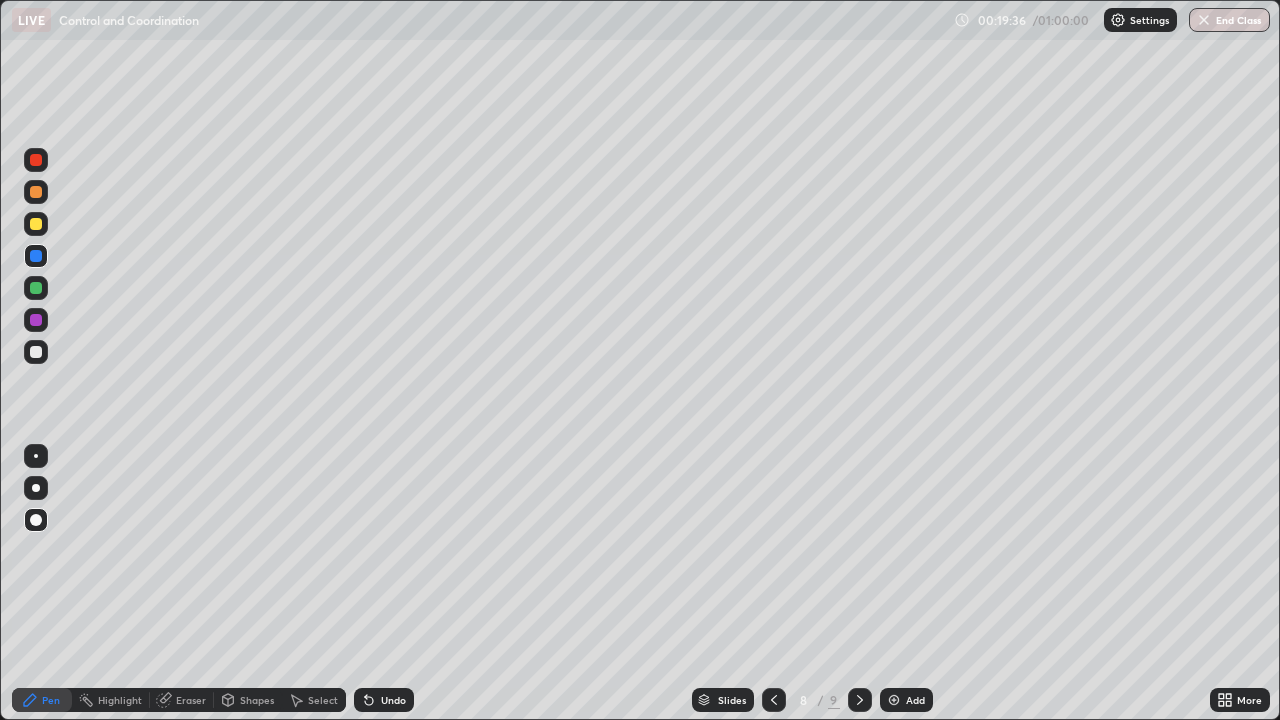click on "Undo" at bounding box center [393, 700] 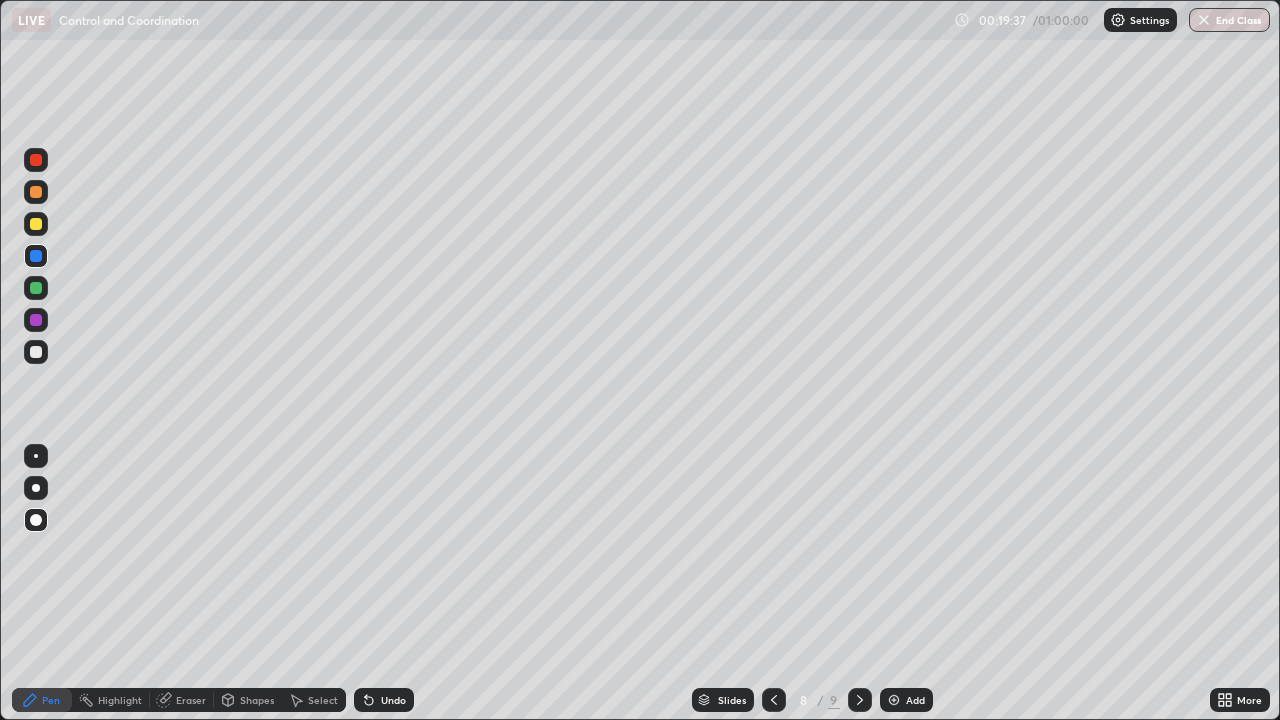 click on "Undo" at bounding box center (393, 700) 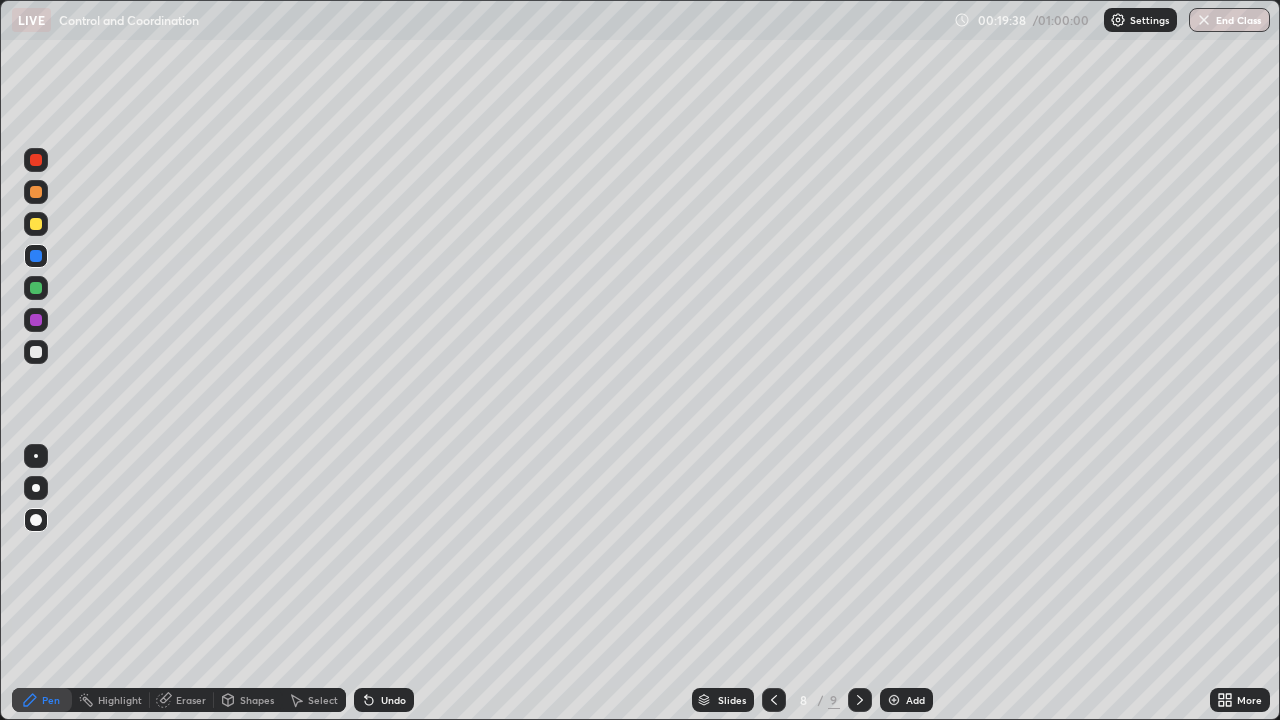 click on "Undo" at bounding box center (393, 700) 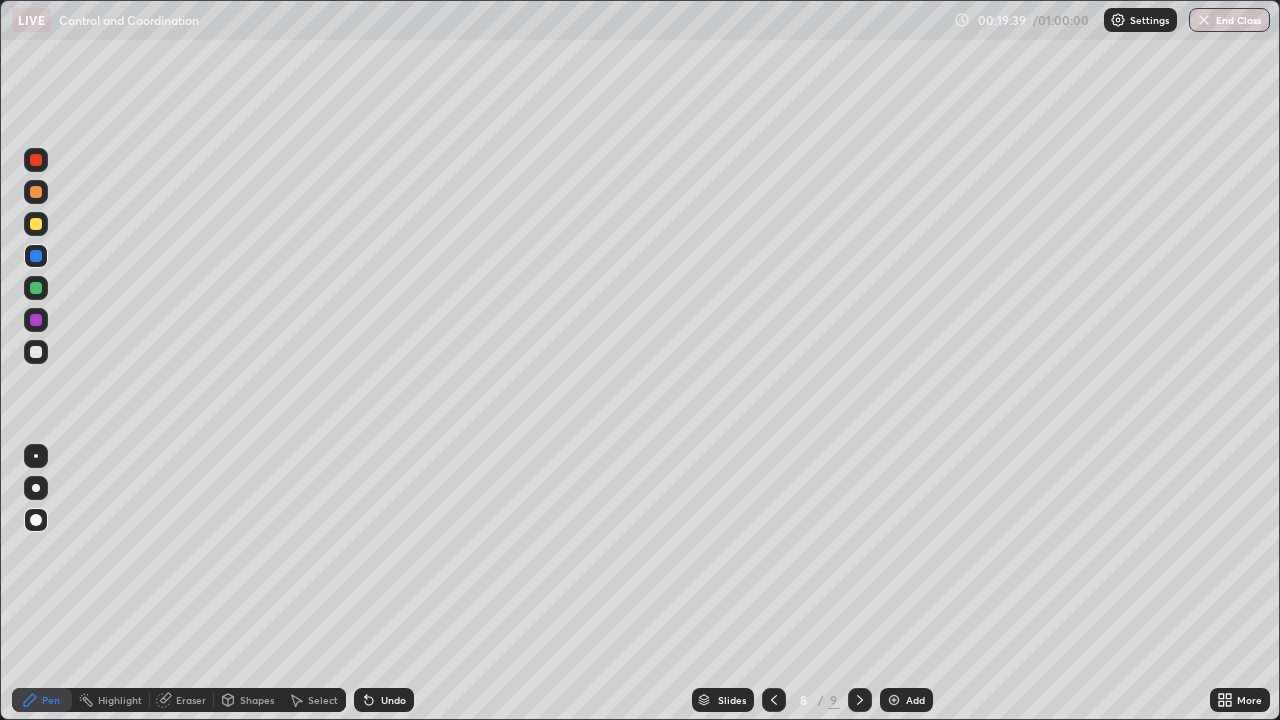 click on "Undo" at bounding box center (393, 700) 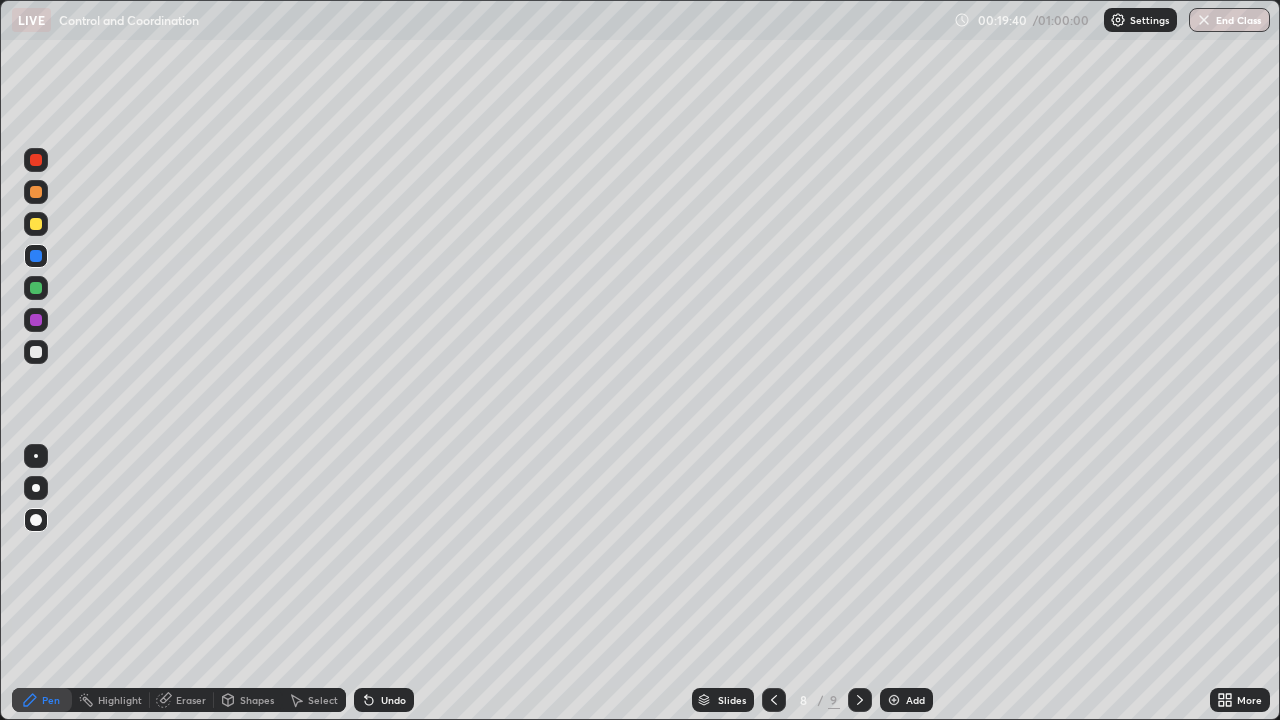click on "Undo" at bounding box center (393, 700) 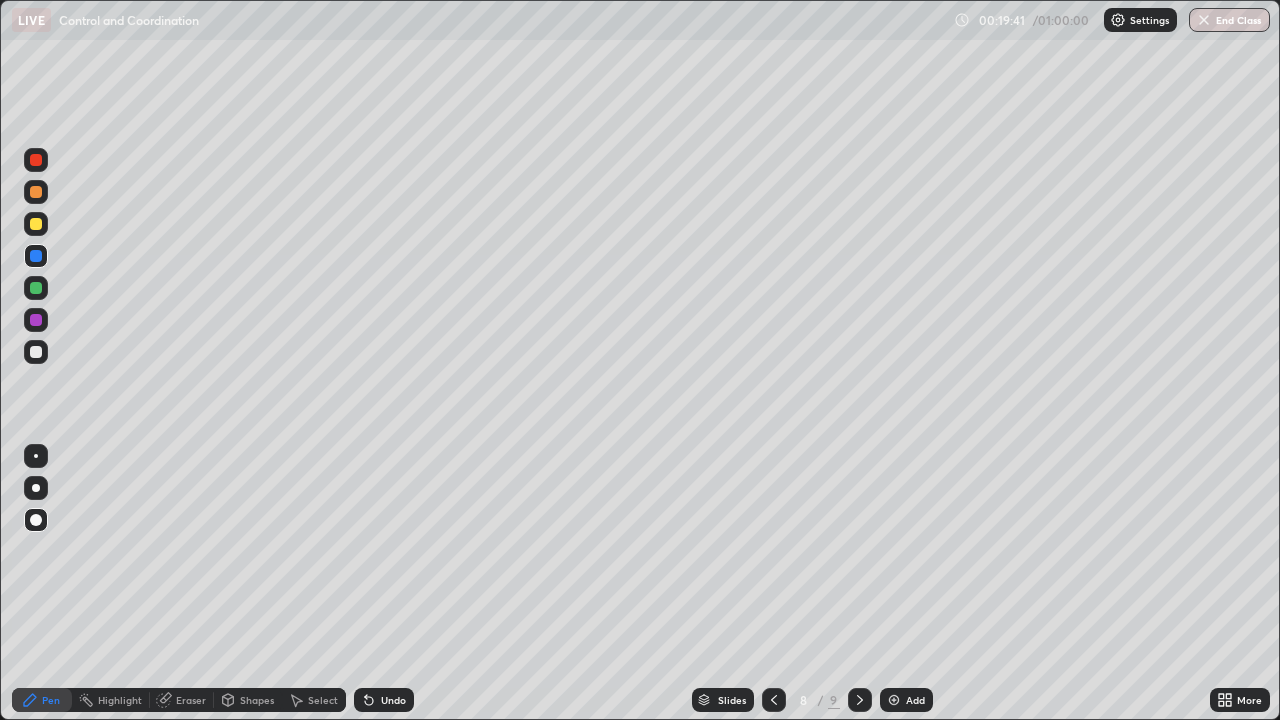 click on "Undo" at bounding box center [384, 700] 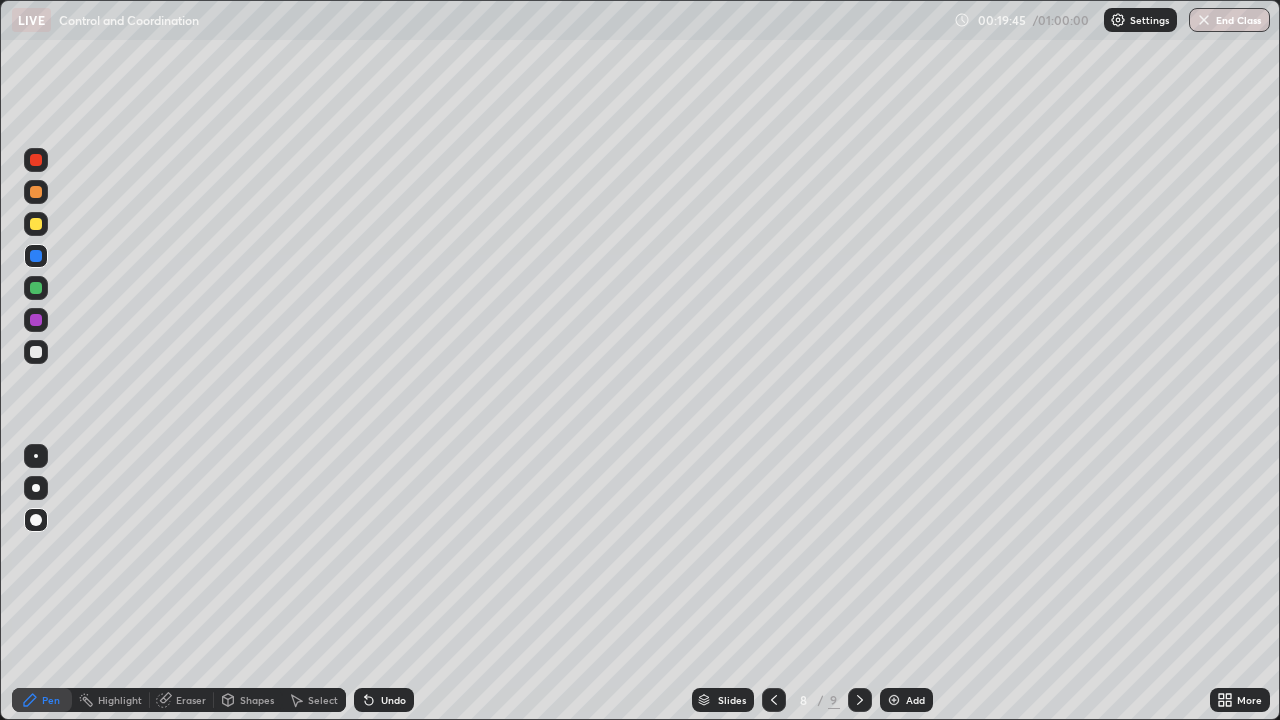click on "Undo" at bounding box center (393, 700) 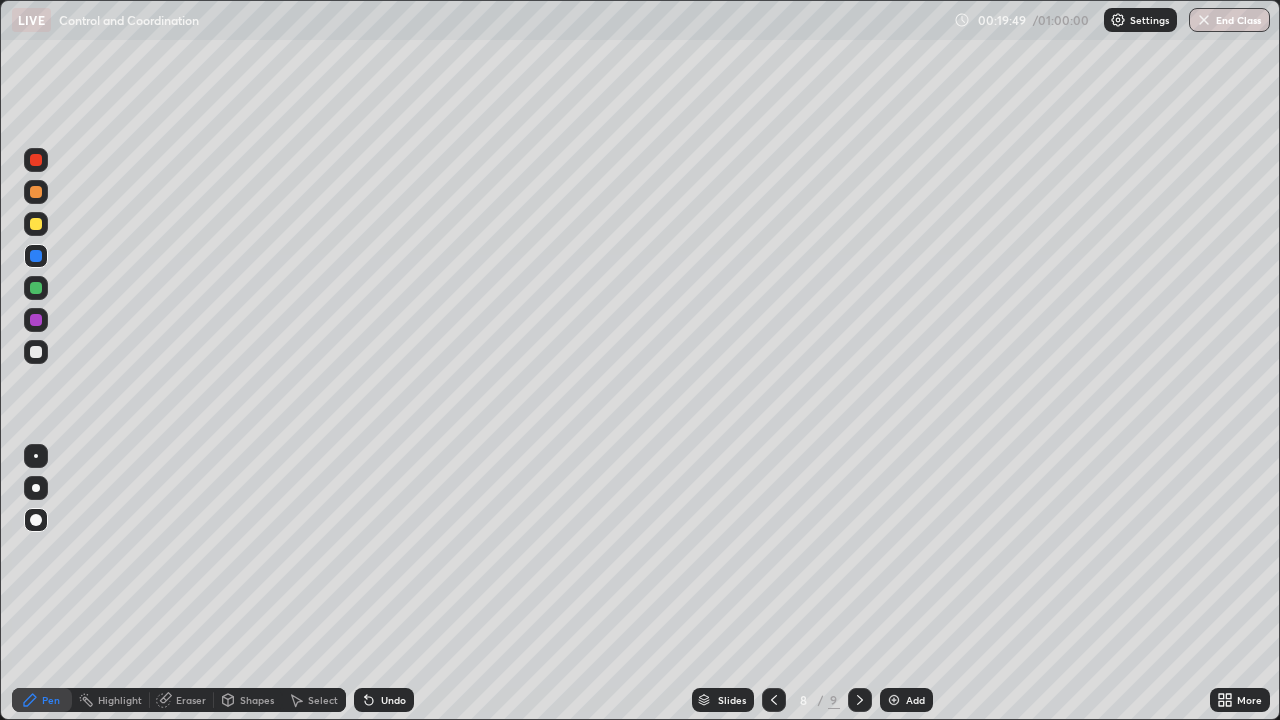 click at bounding box center (36, 192) 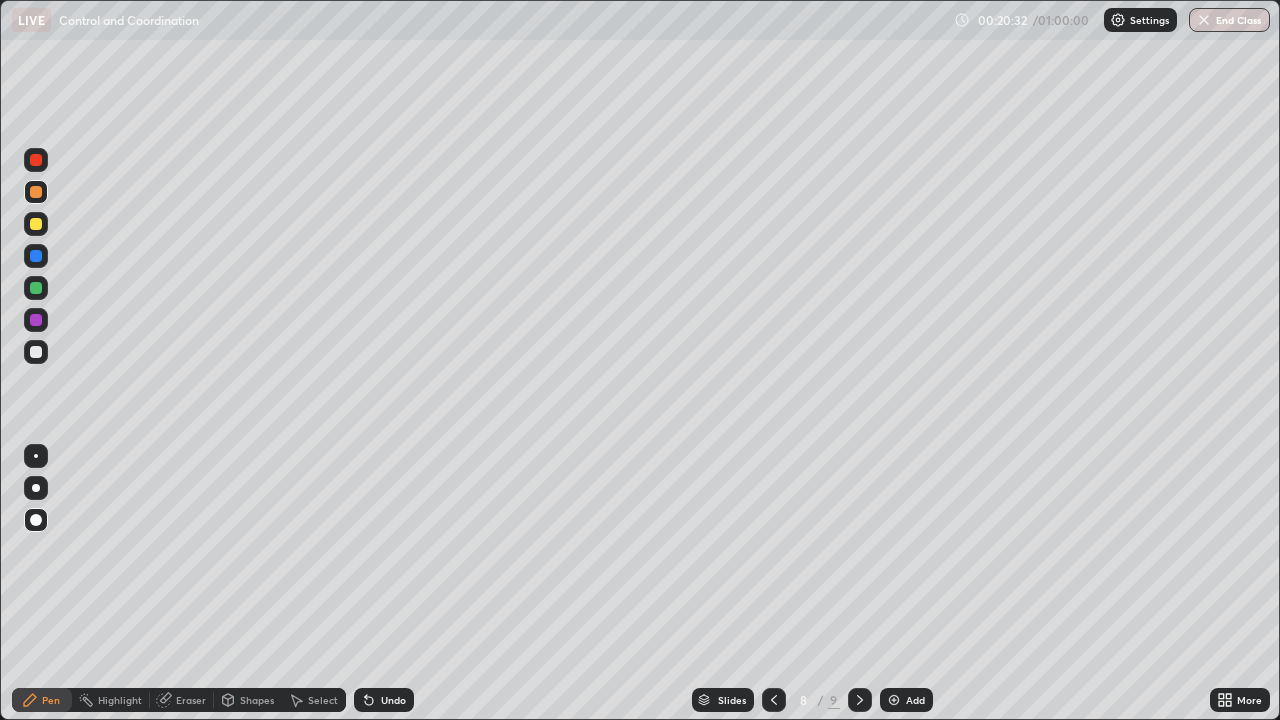 click on "Undo" at bounding box center (393, 700) 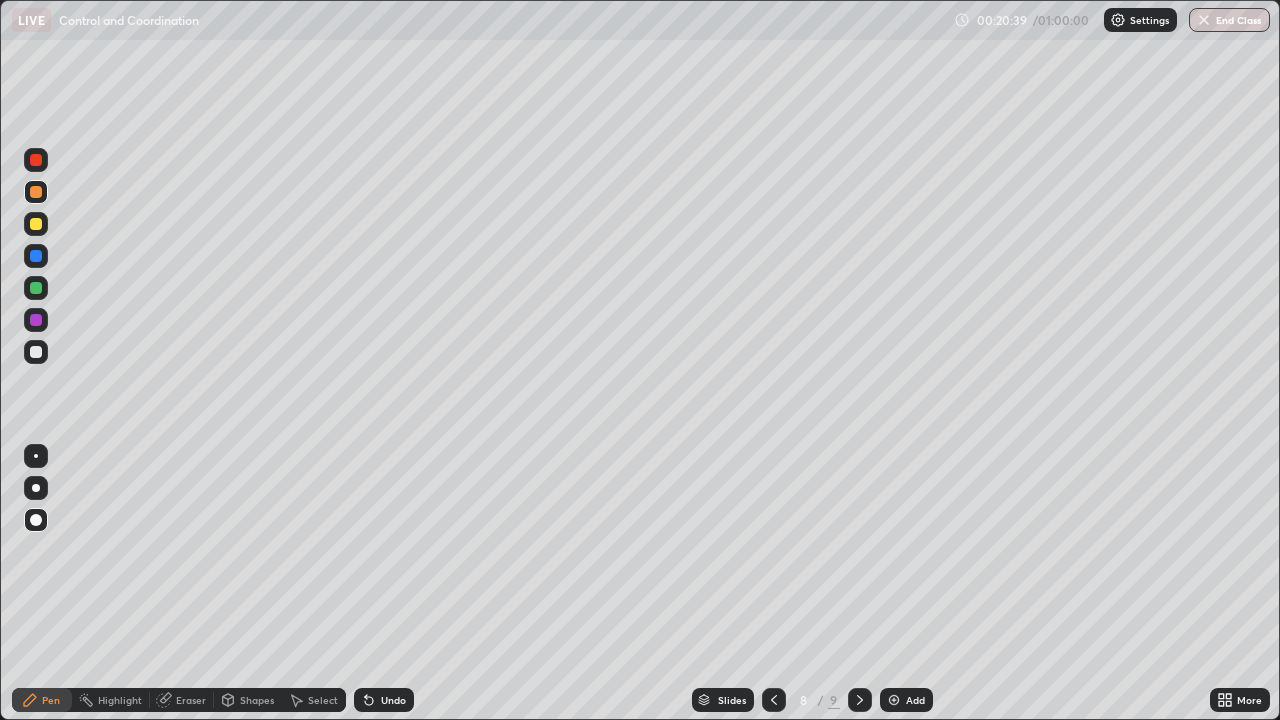 click at bounding box center [36, 288] 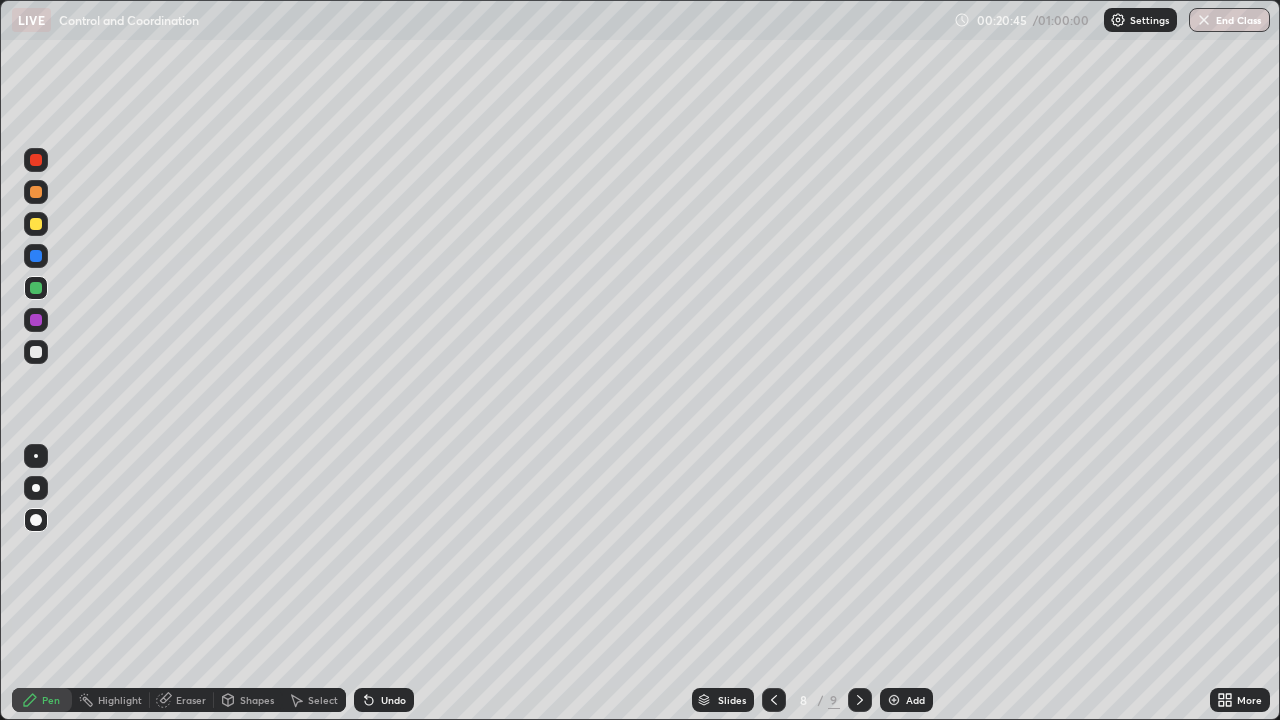 click on "Undo" at bounding box center [393, 700] 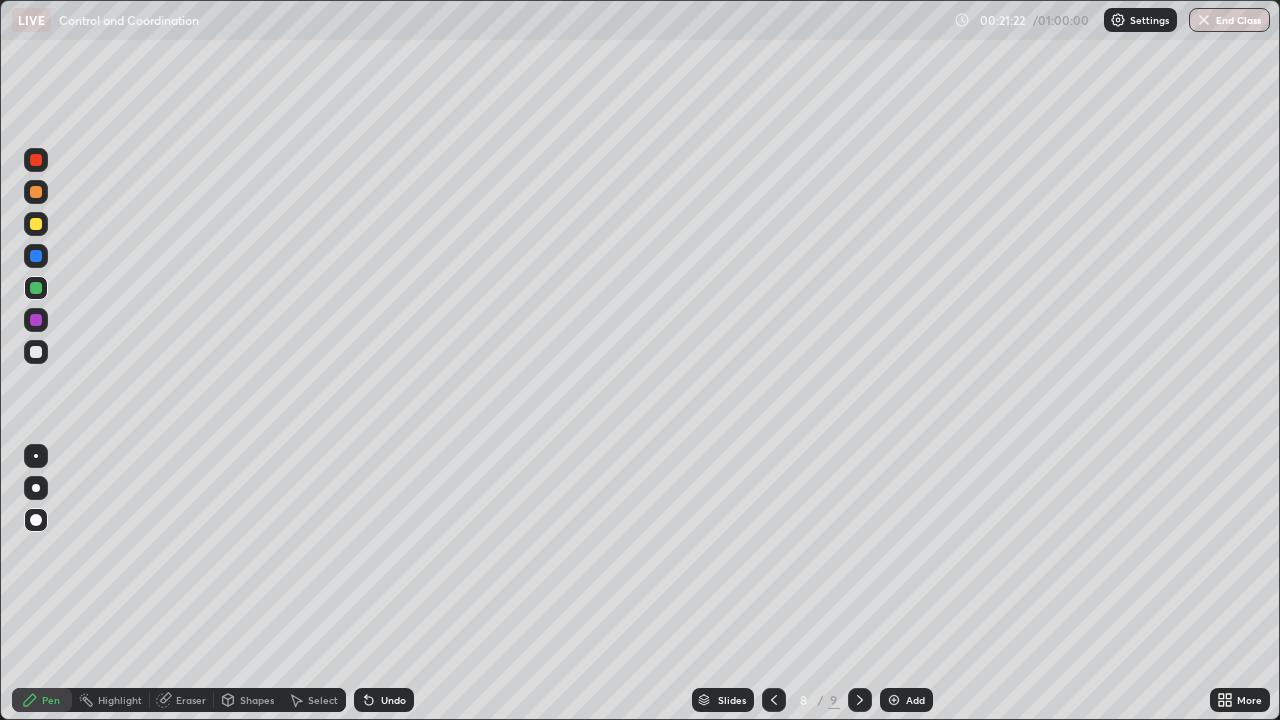 click at bounding box center (36, 320) 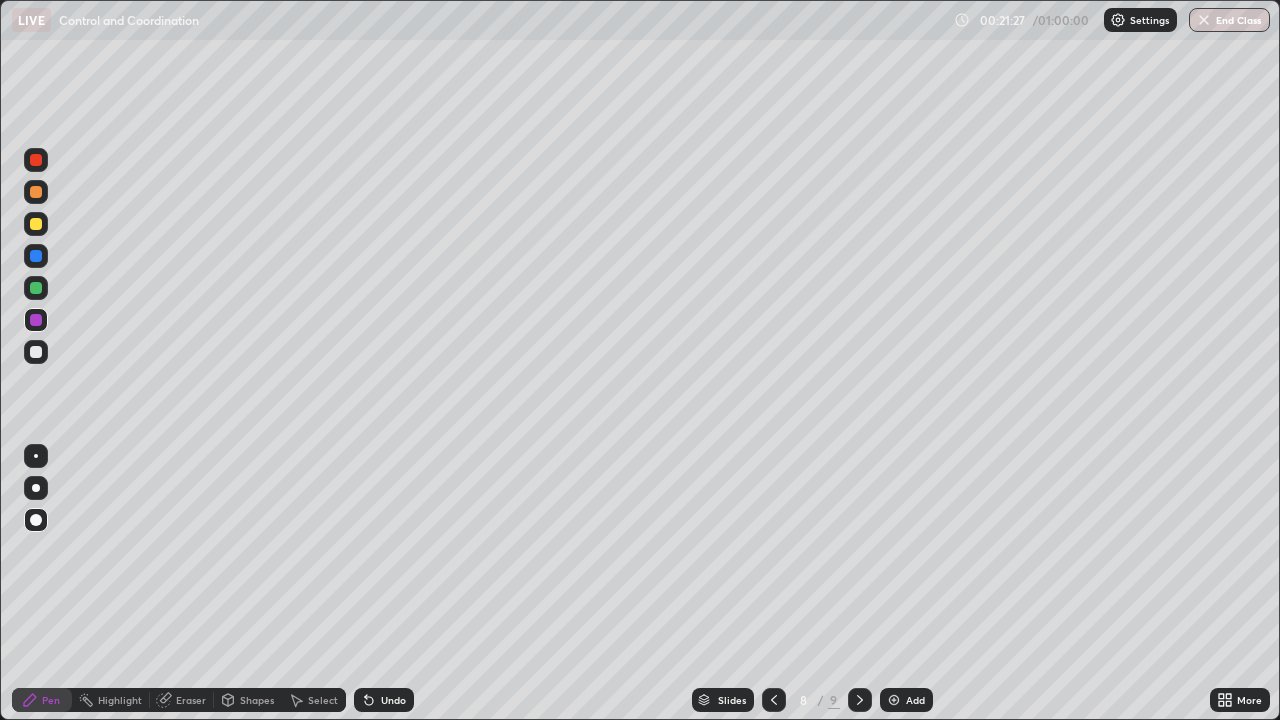click at bounding box center (36, 224) 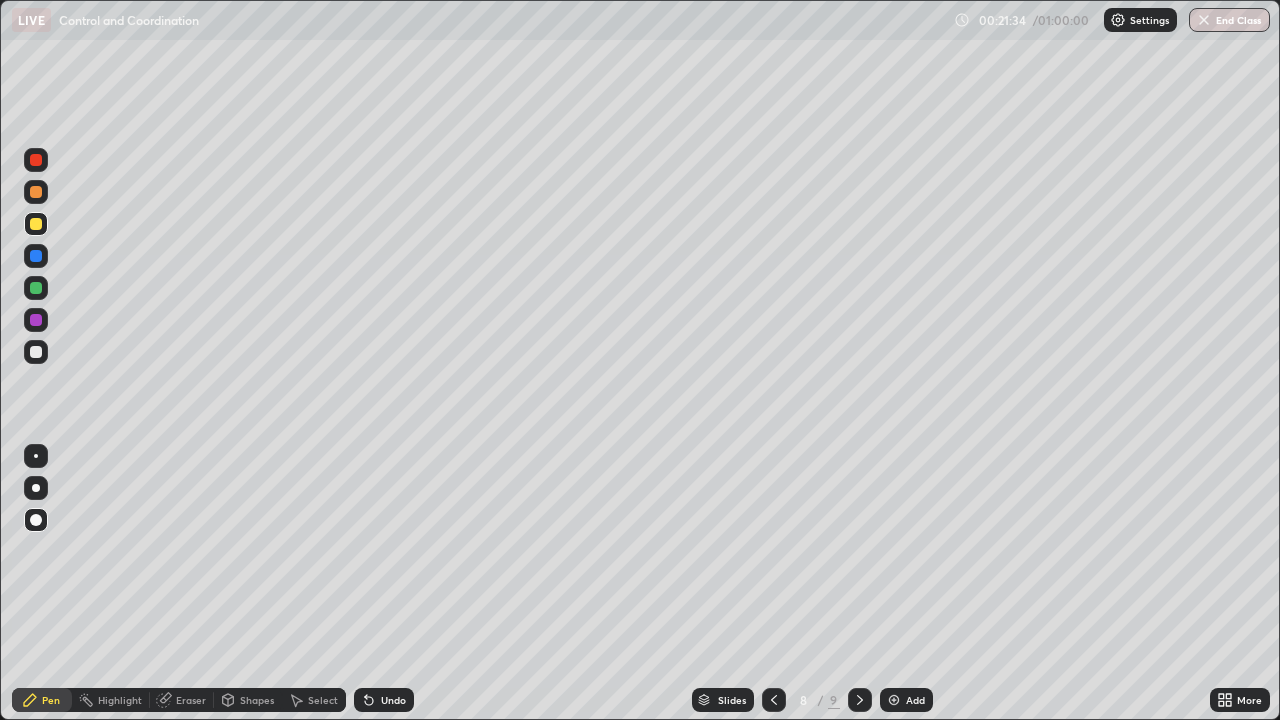 click at bounding box center [36, 320] 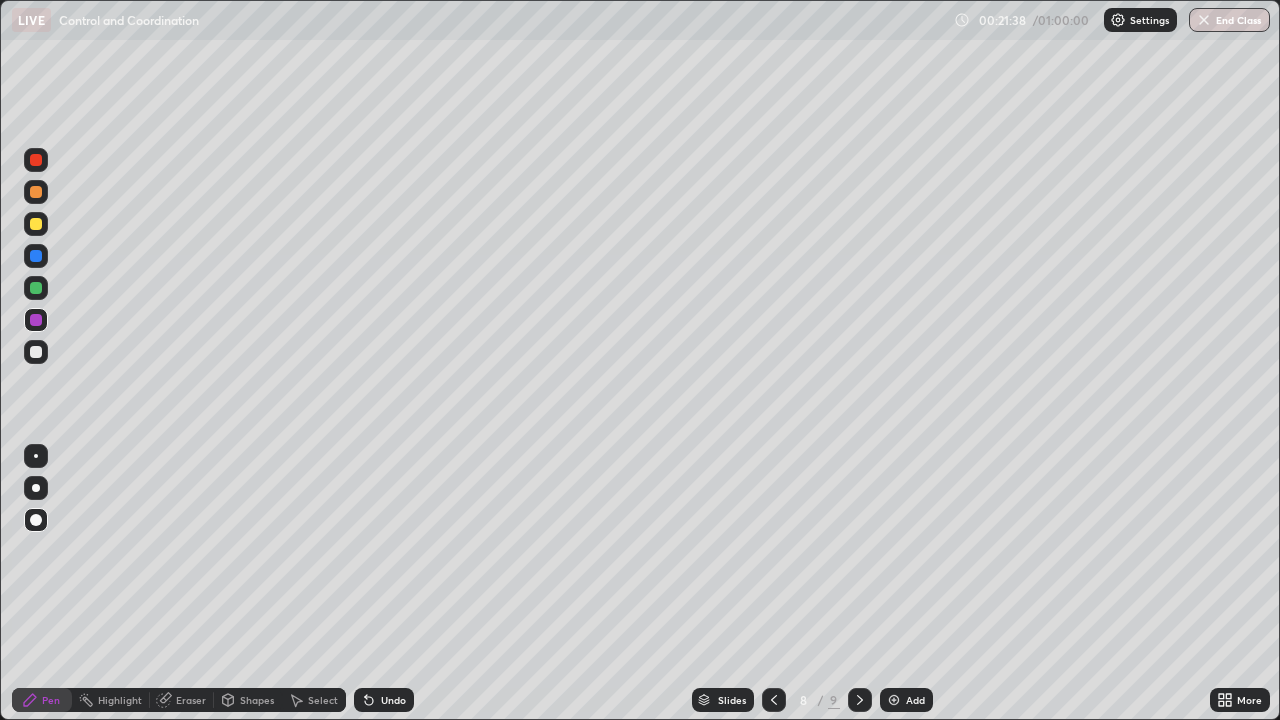 click at bounding box center [36, 224] 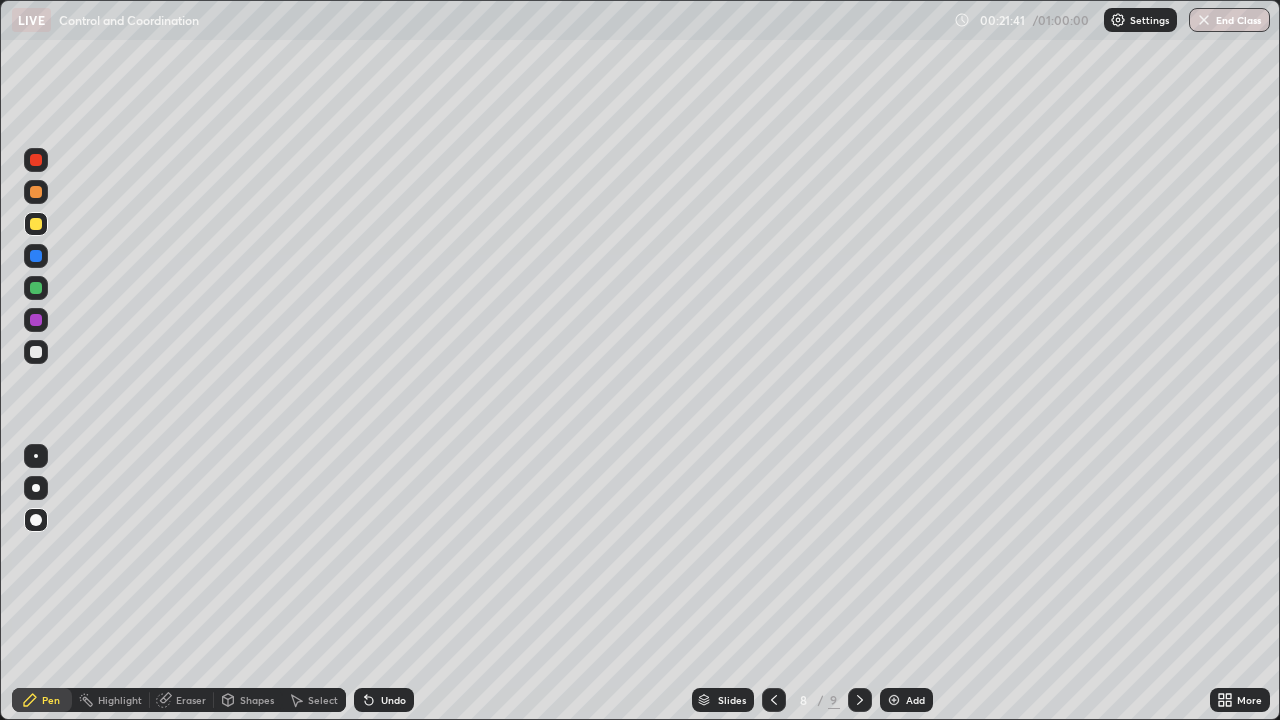 click on "Undo" at bounding box center [393, 700] 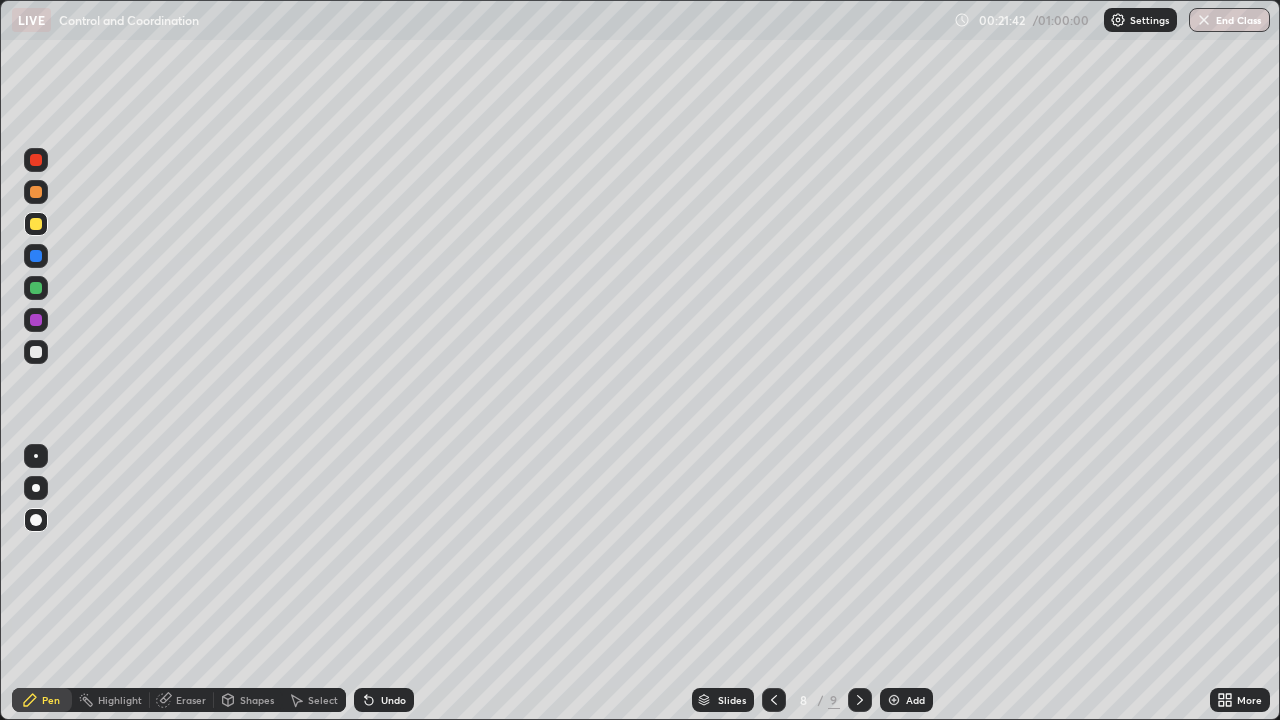click on "Undo" at bounding box center [384, 700] 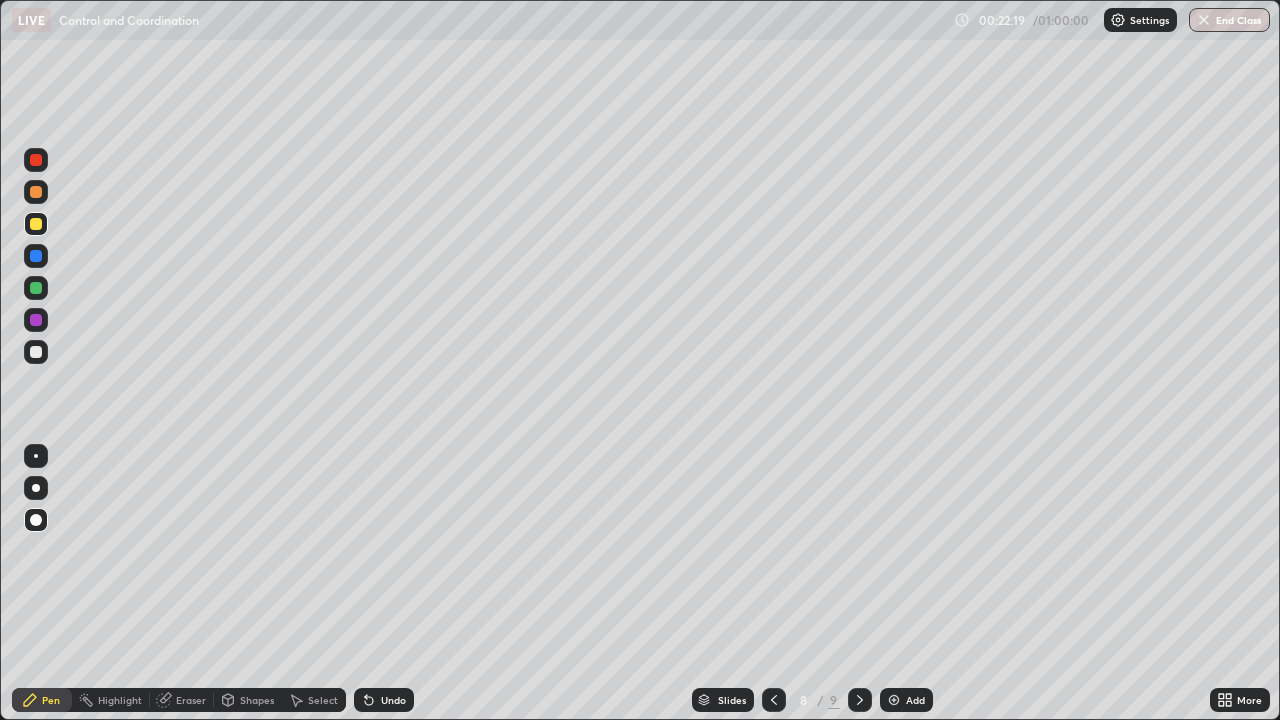 click at bounding box center [36, 352] 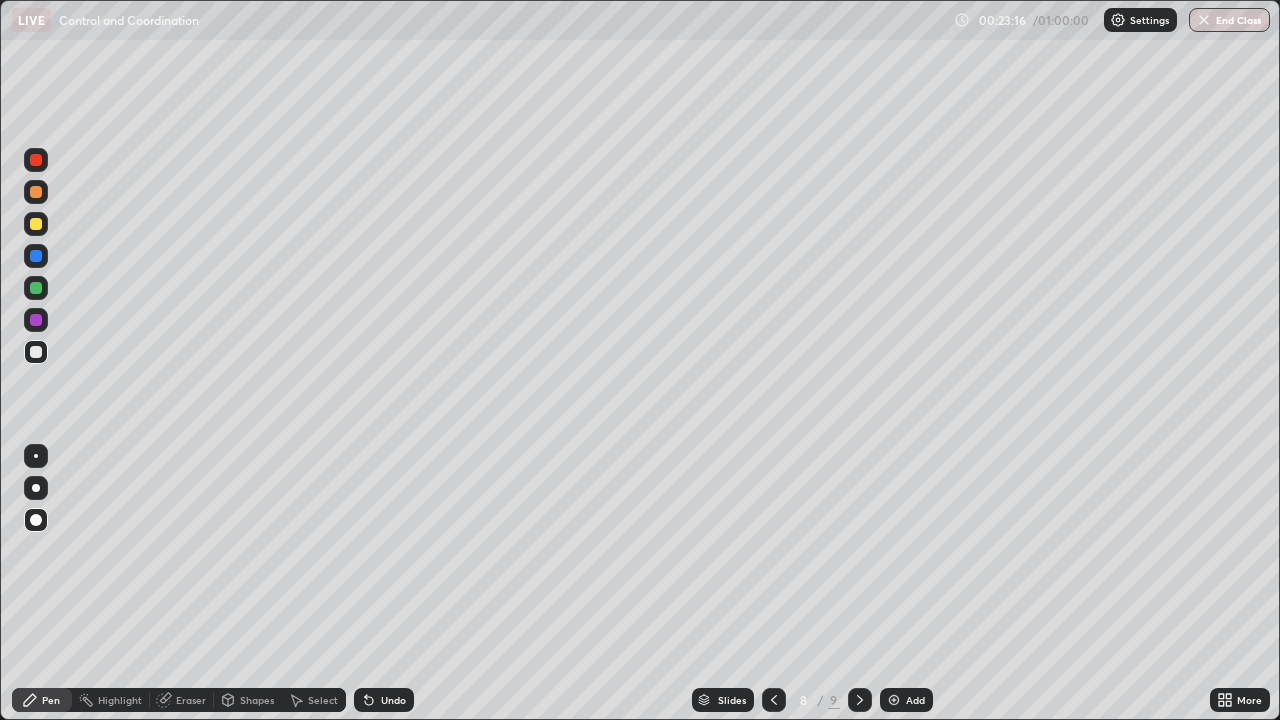 click at bounding box center [36, 288] 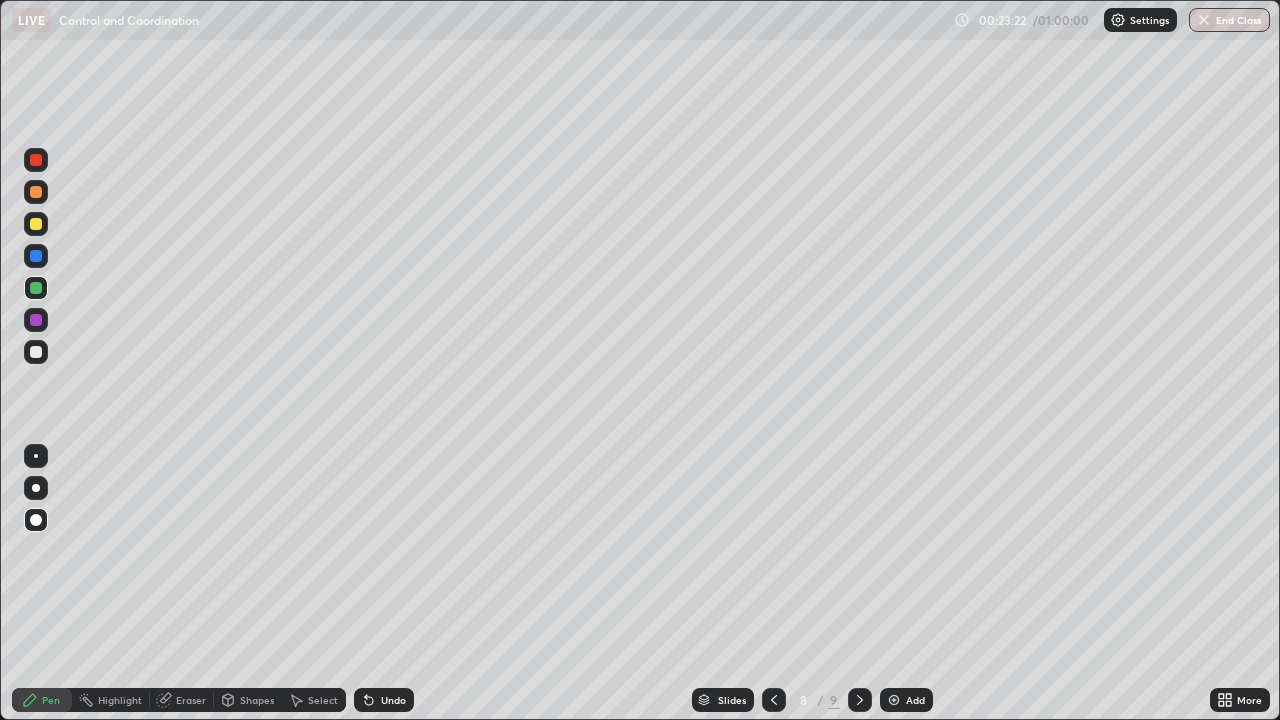 click at bounding box center (36, 224) 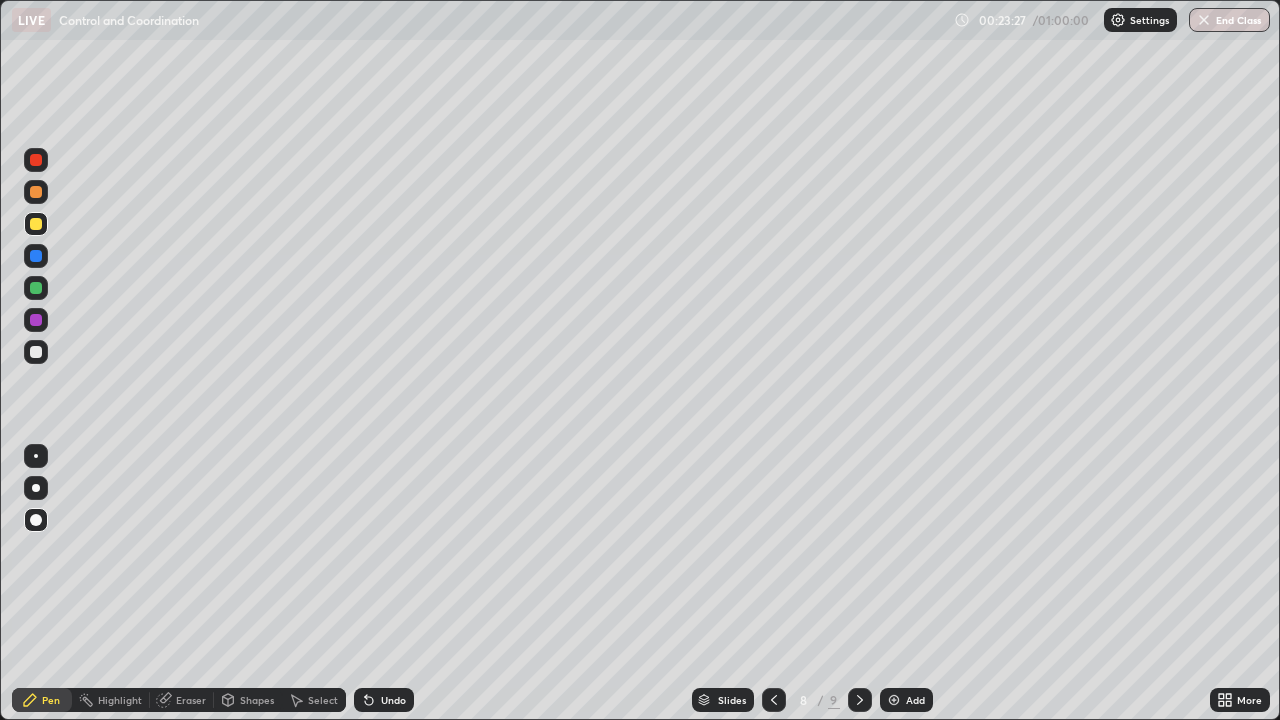 click at bounding box center [36, 352] 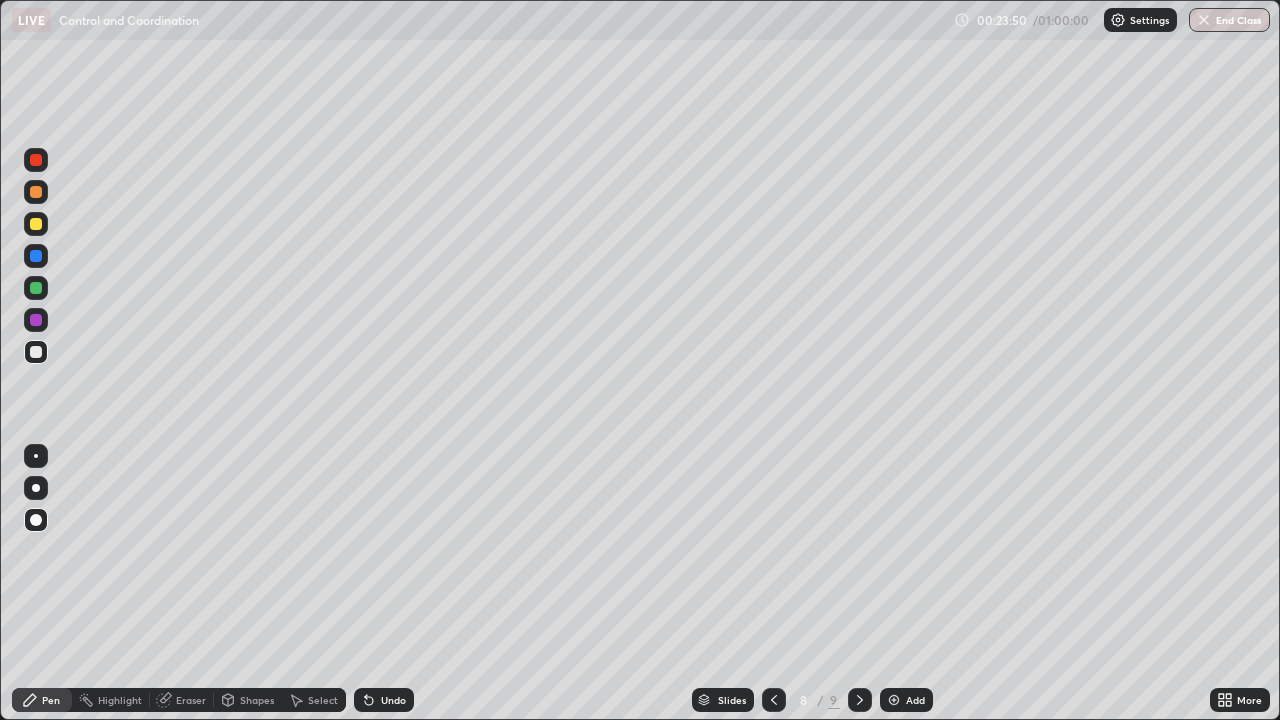 click on "Eraser" at bounding box center (182, 700) 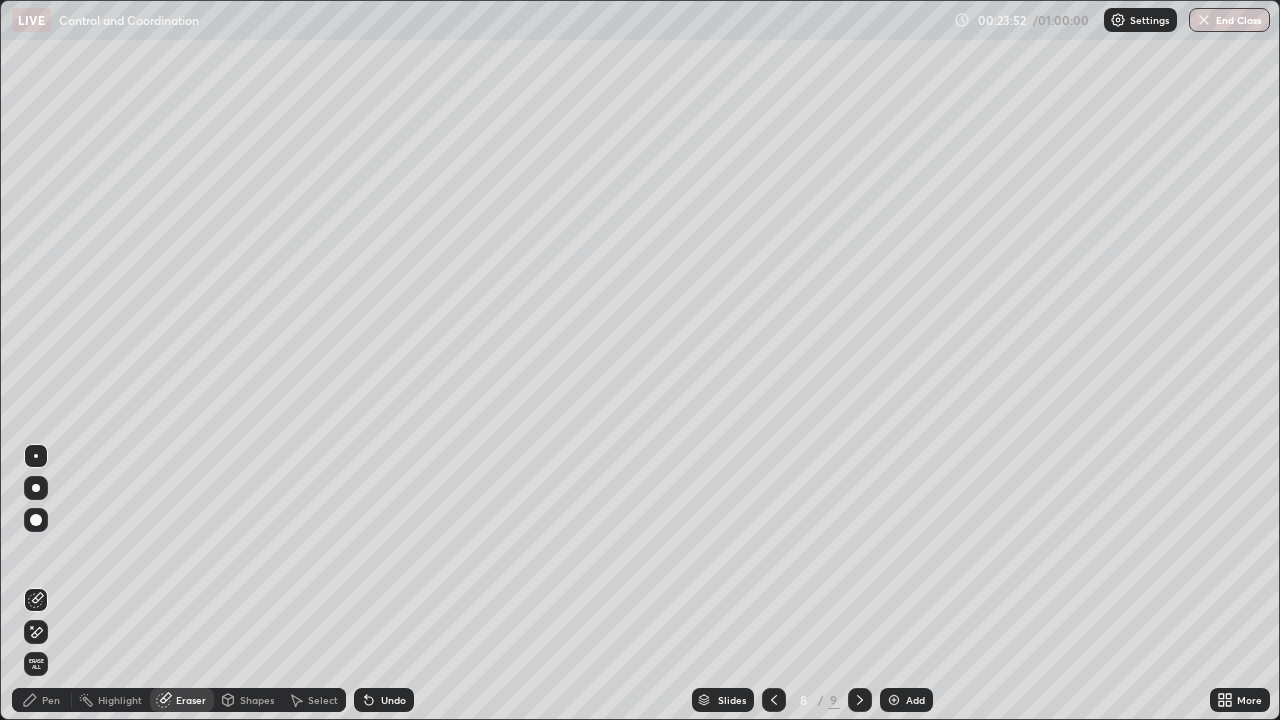 click at bounding box center [36, 520] 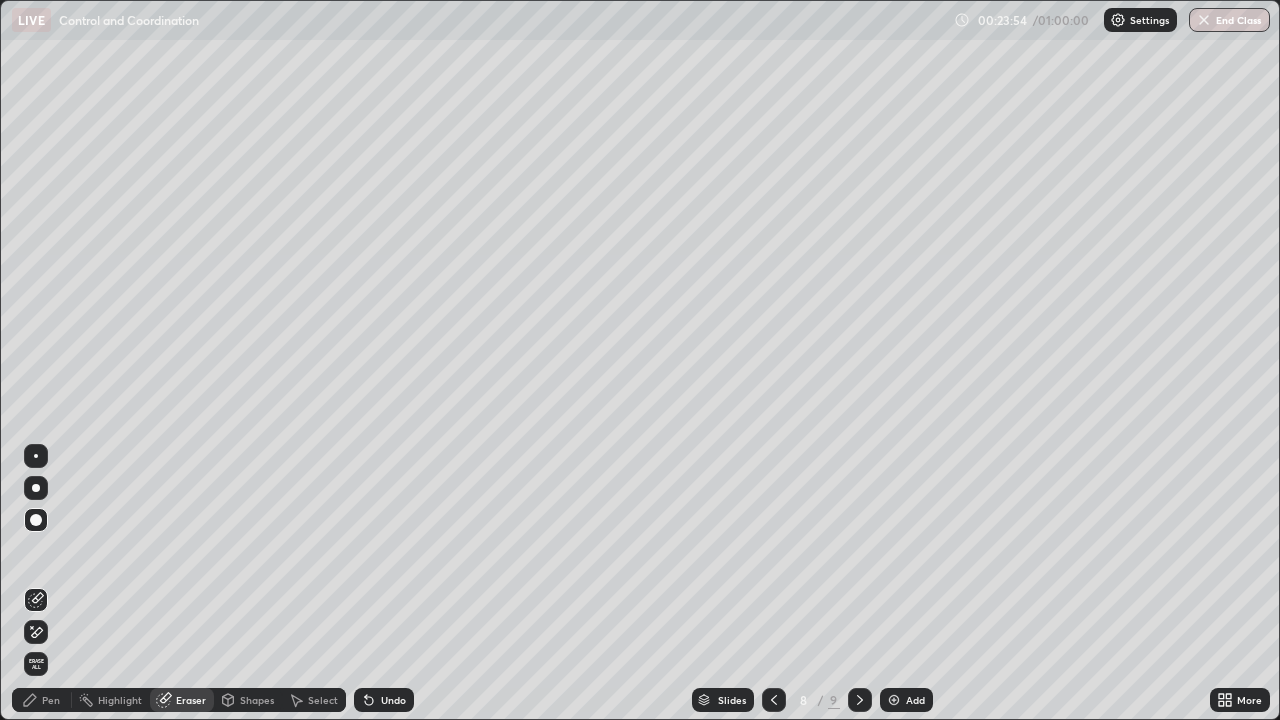 click on "Pen" at bounding box center (51, 700) 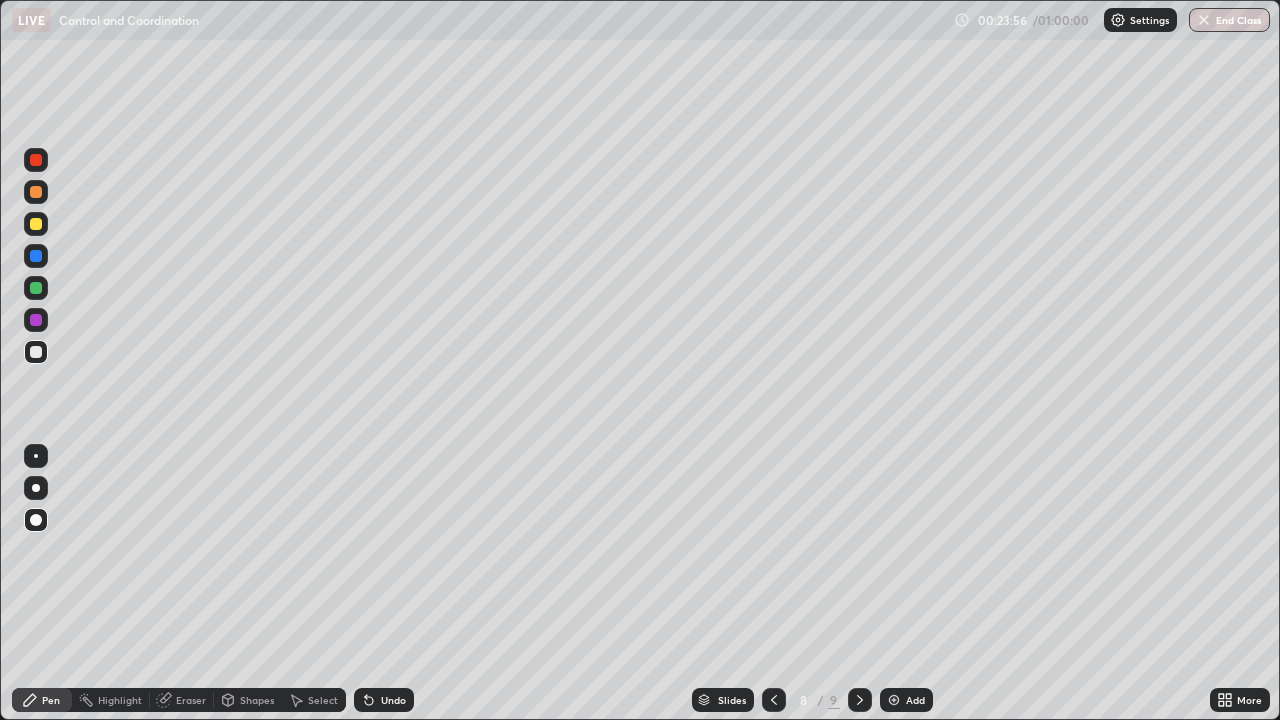 click at bounding box center (36, 256) 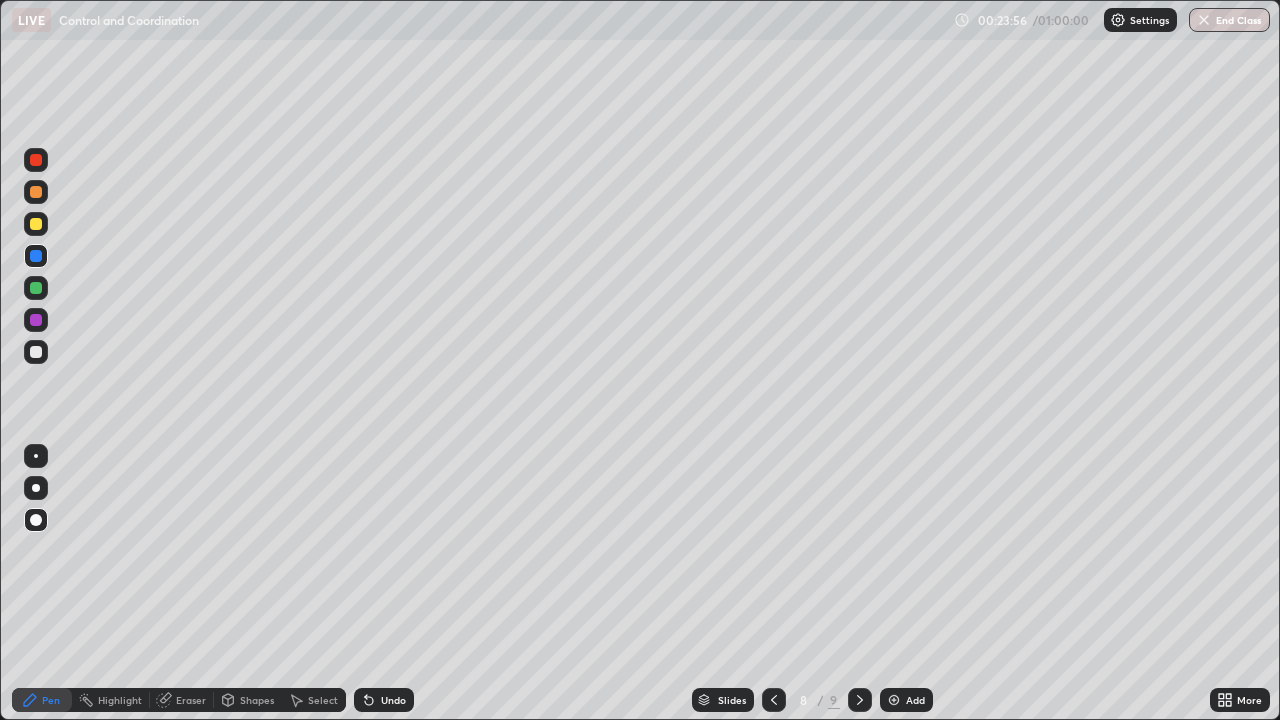 click at bounding box center (36, 224) 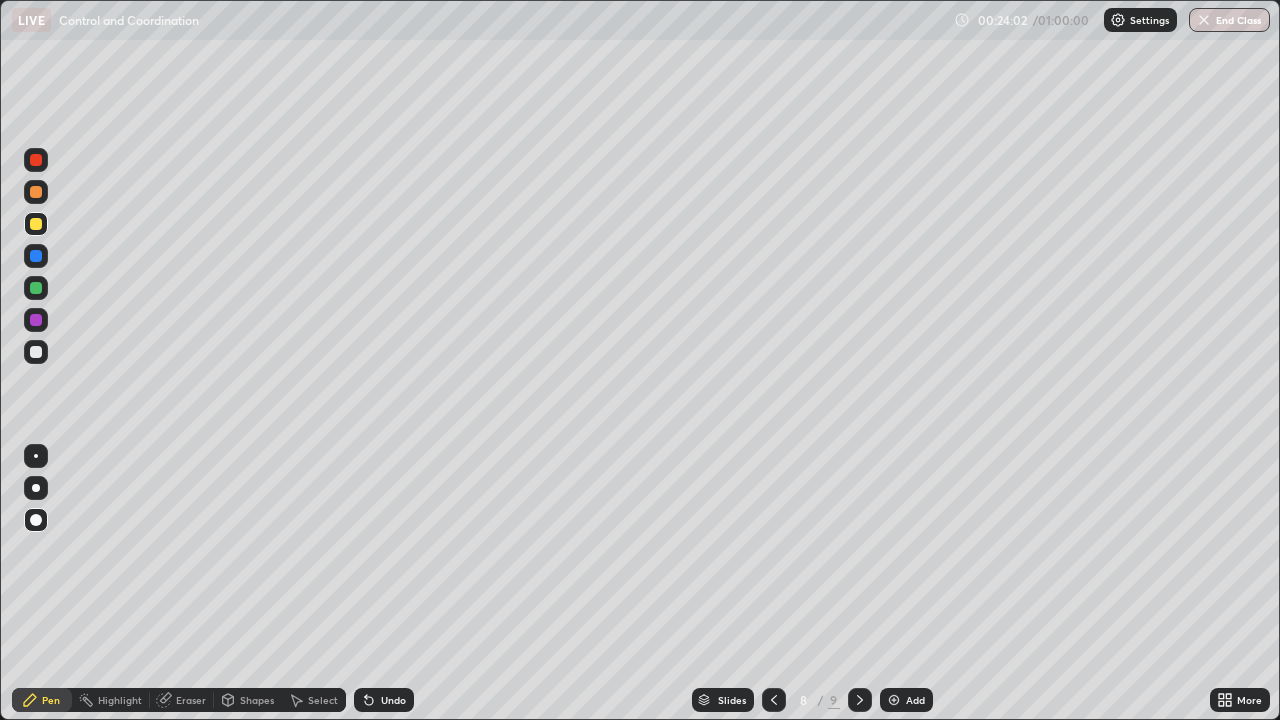 click on "Undo" at bounding box center [393, 700] 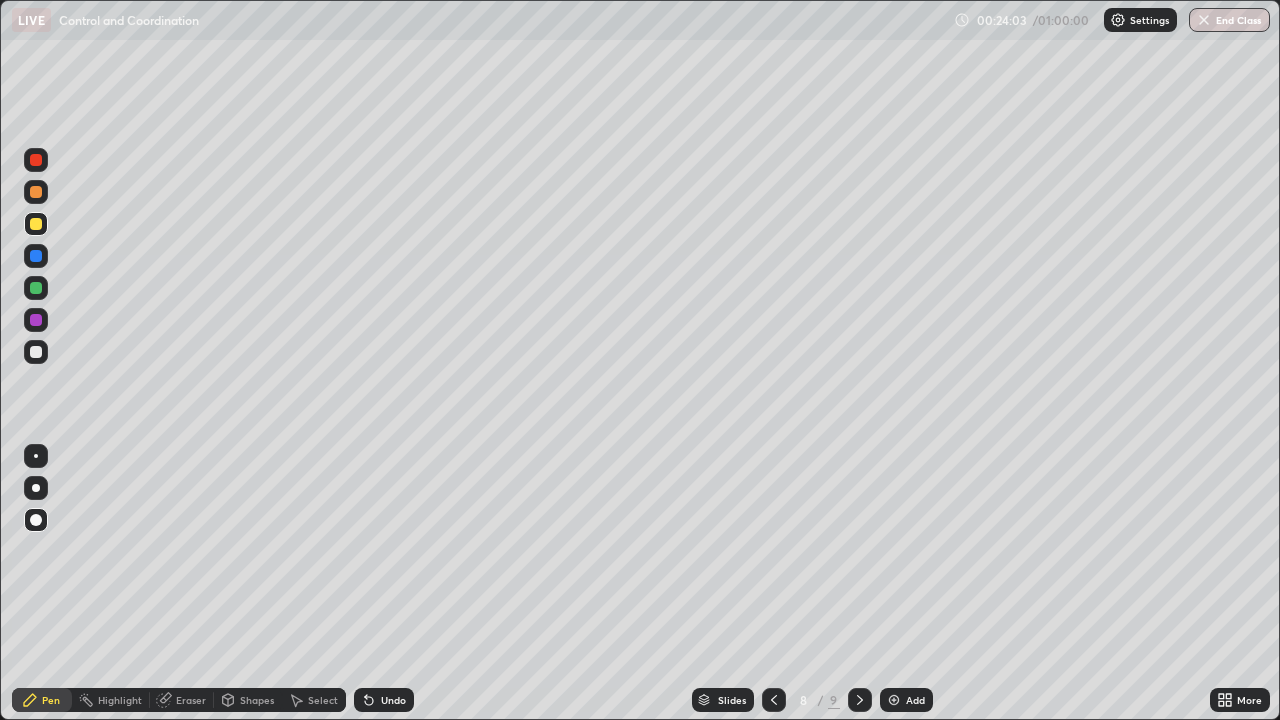 click on "Undo" at bounding box center [393, 700] 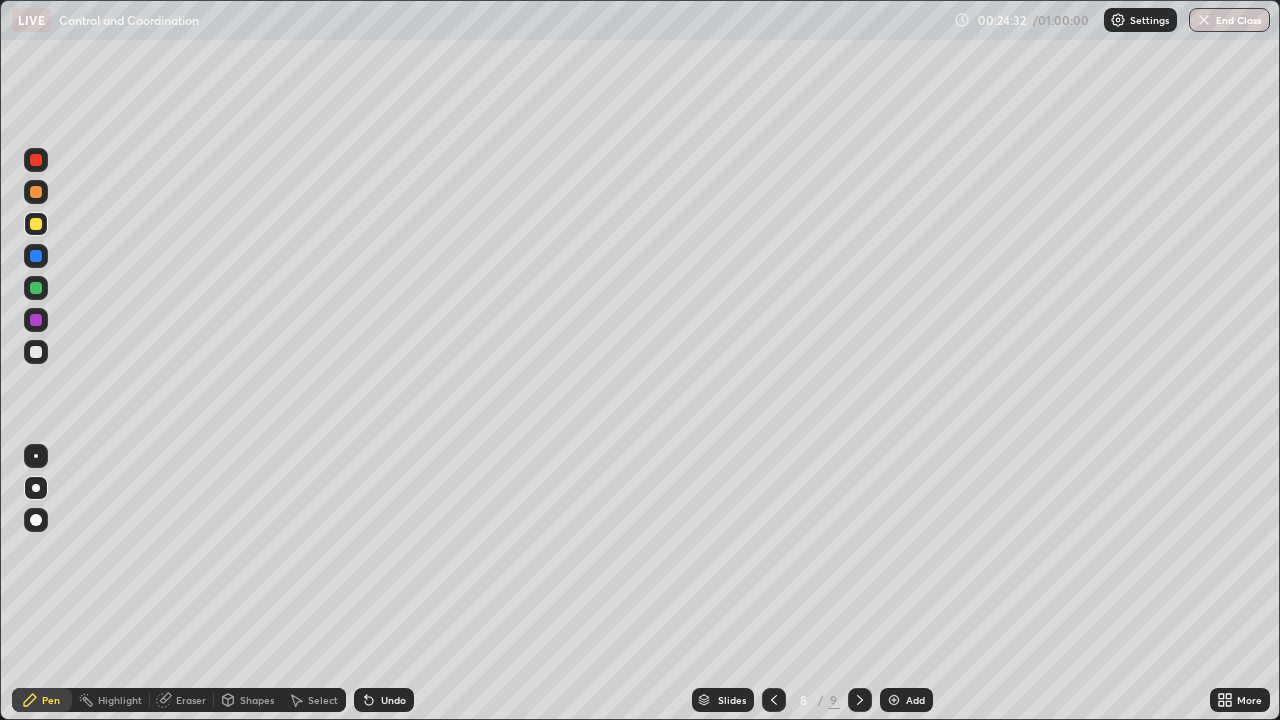 click on "Undo" at bounding box center (384, 700) 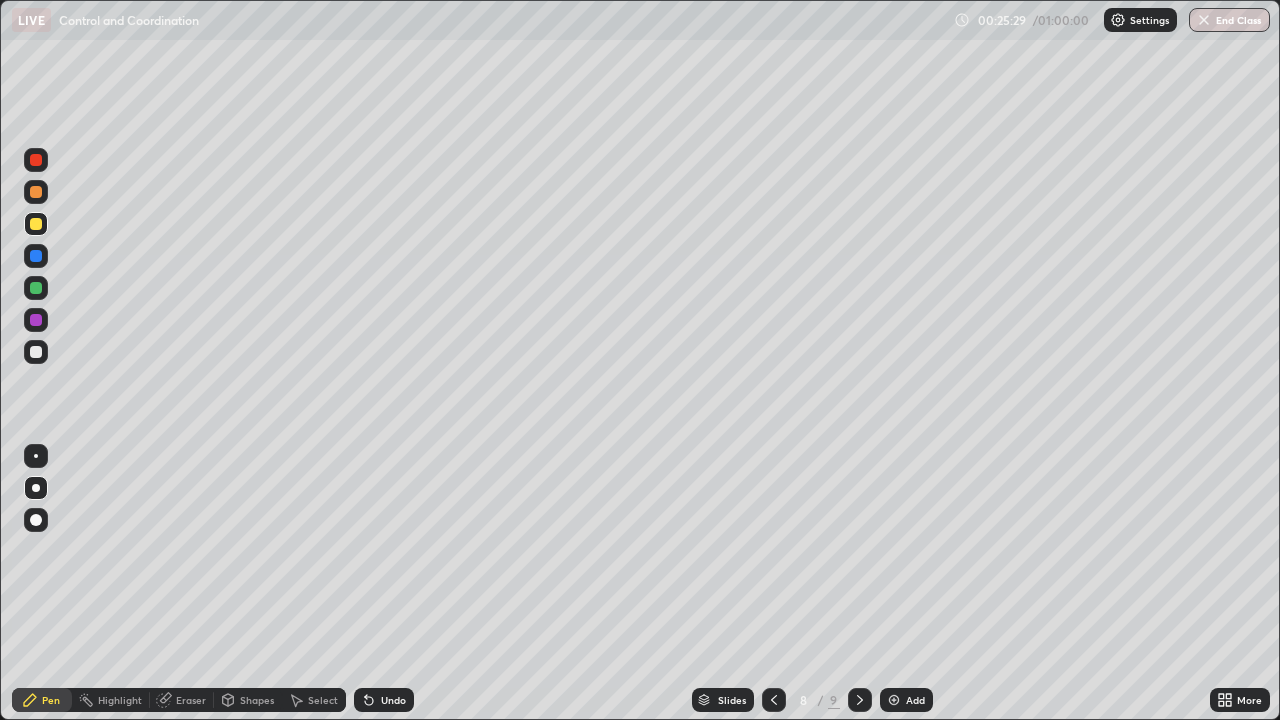 click at bounding box center (36, 288) 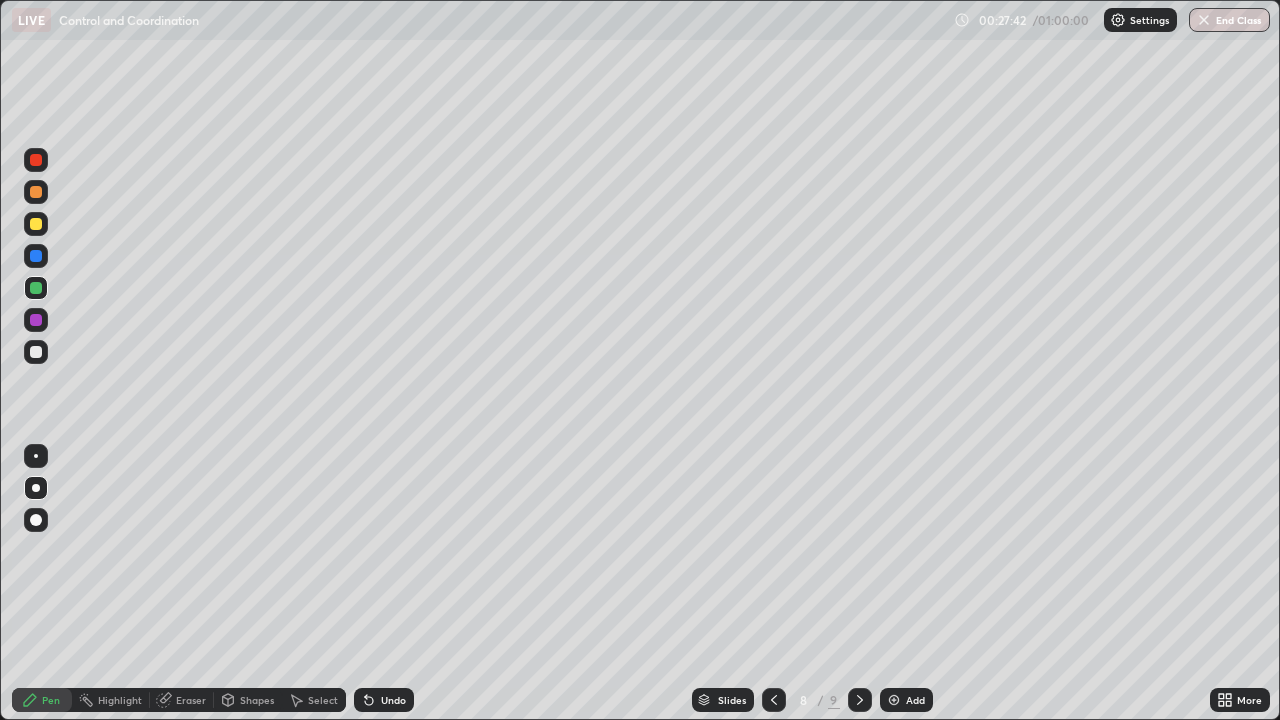 click on "Add" at bounding box center [915, 700] 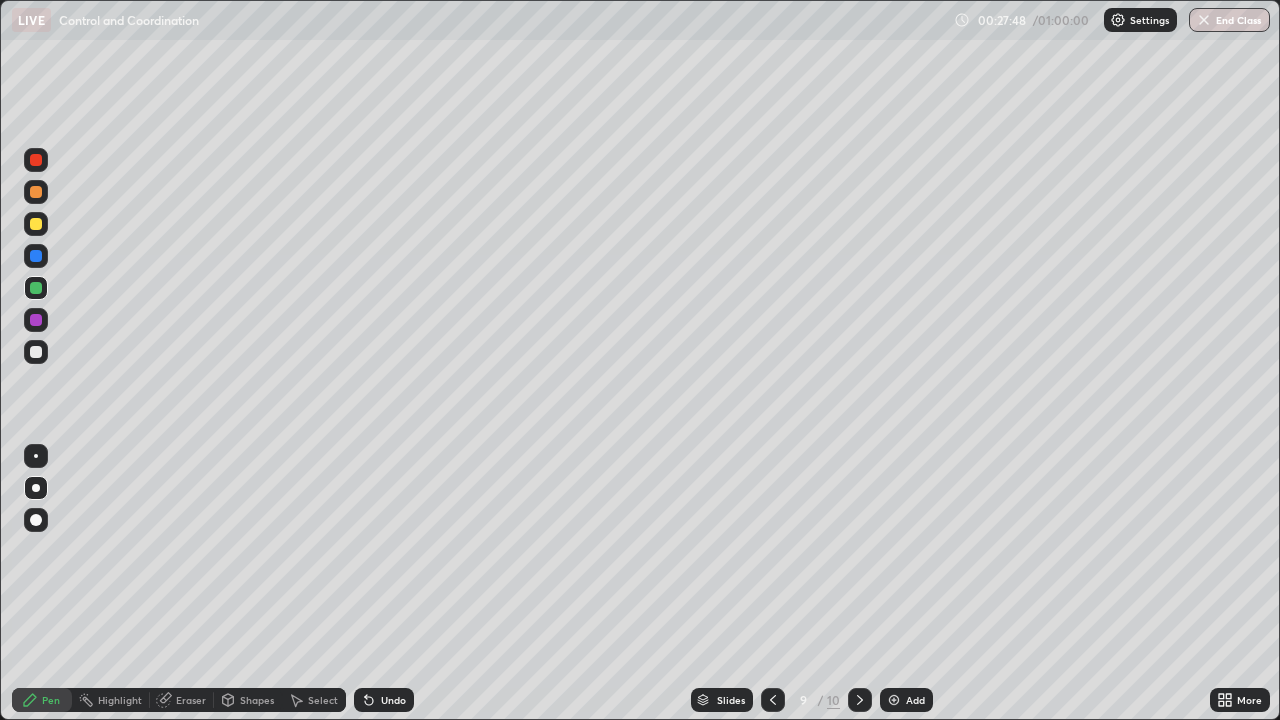 click at bounding box center [36, 320] 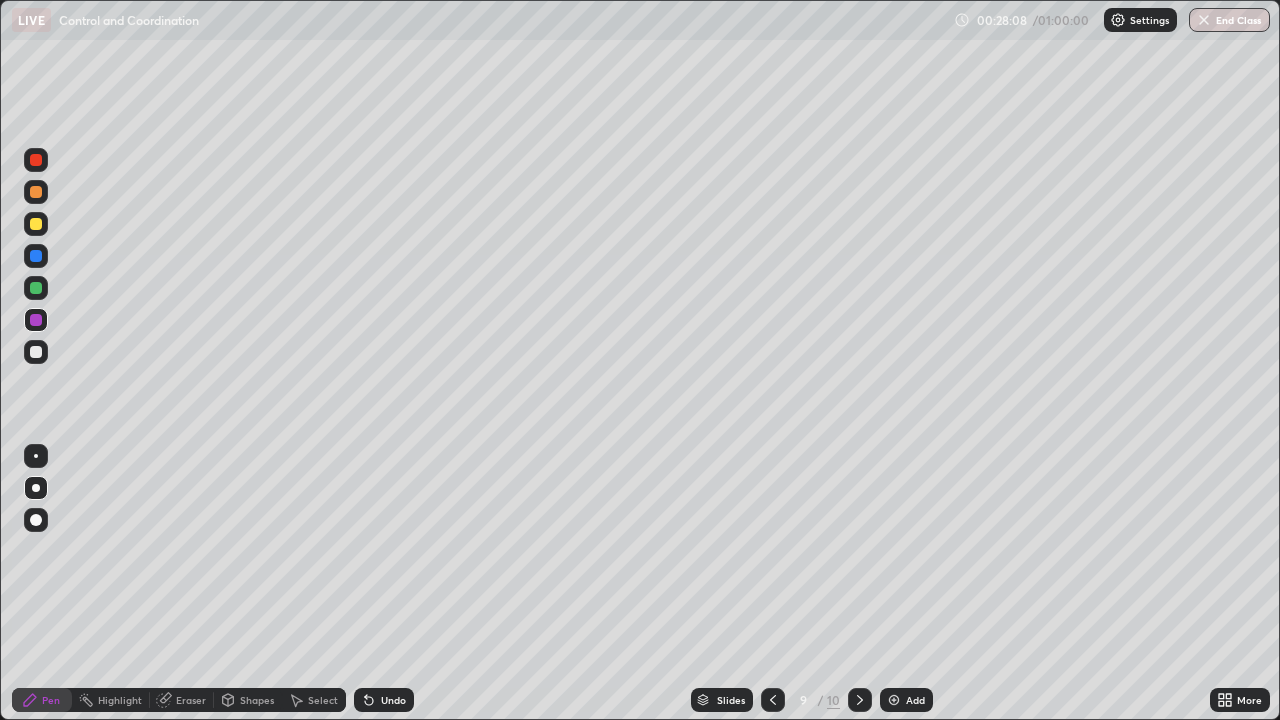 click at bounding box center [36, 224] 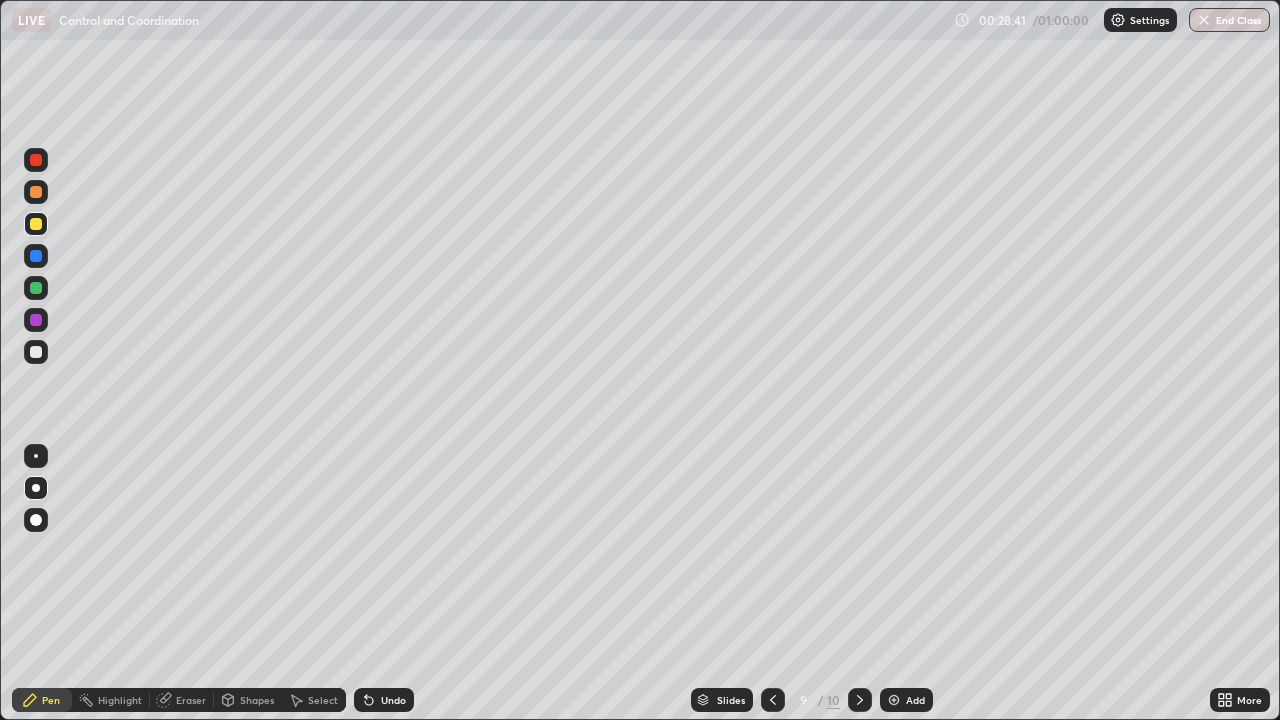 click at bounding box center [36, 288] 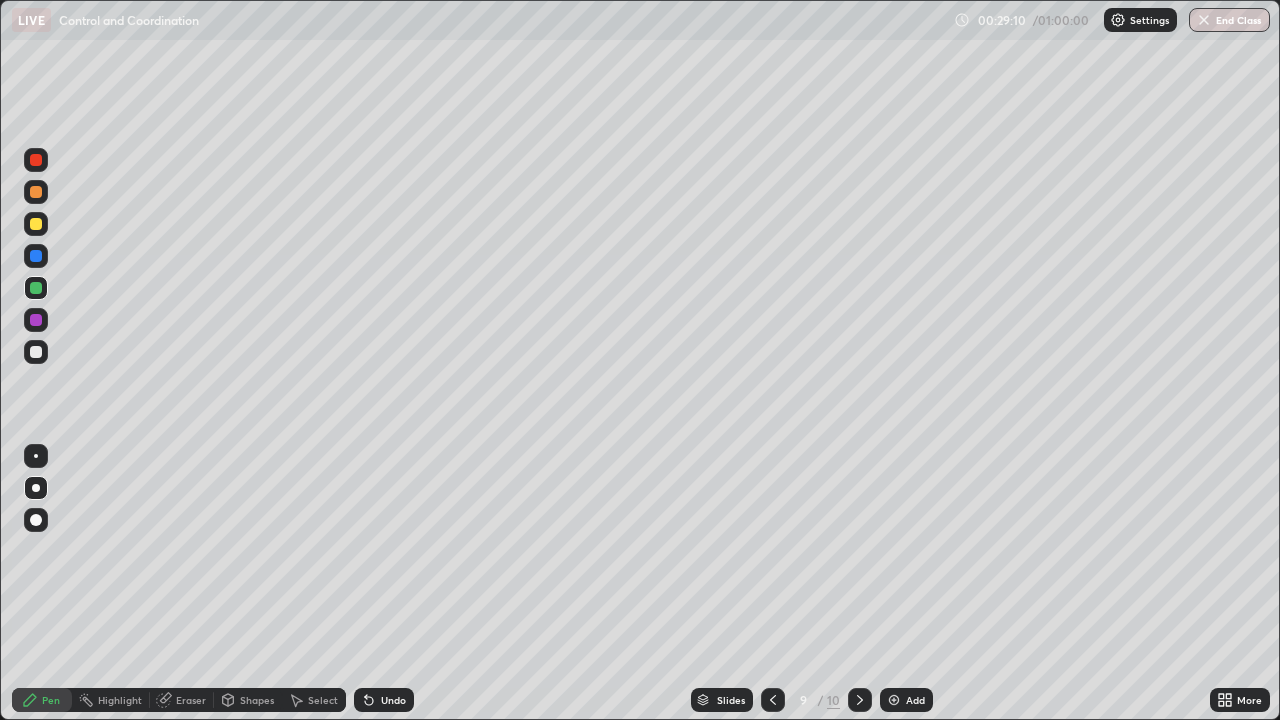 click on "Undo" at bounding box center [393, 700] 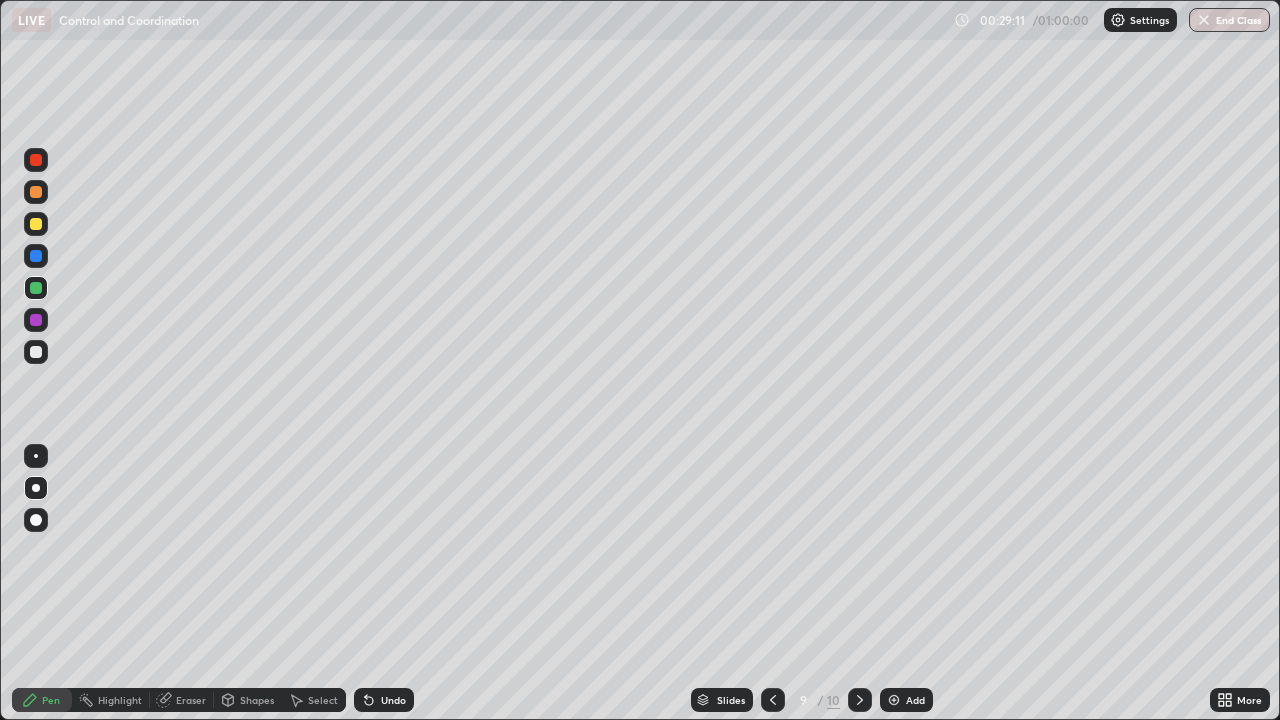 click on "Undo" at bounding box center (393, 700) 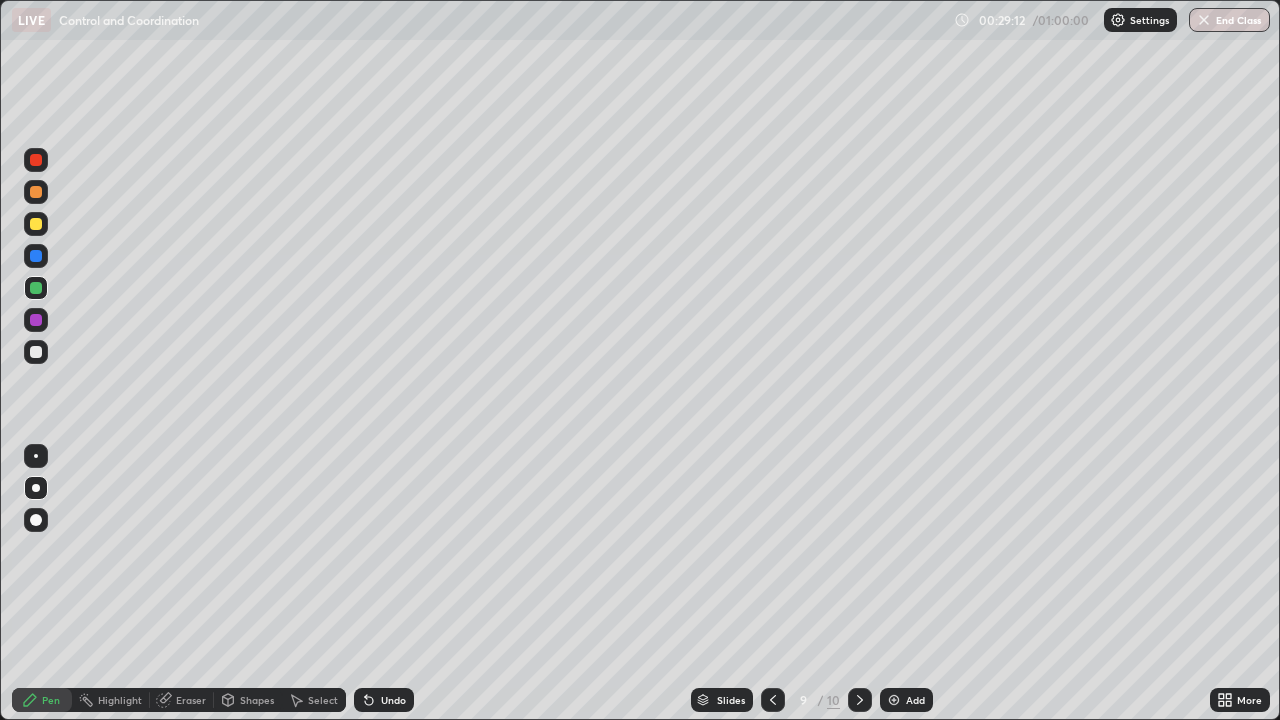 click on "Undo" at bounding box center [393, 700] 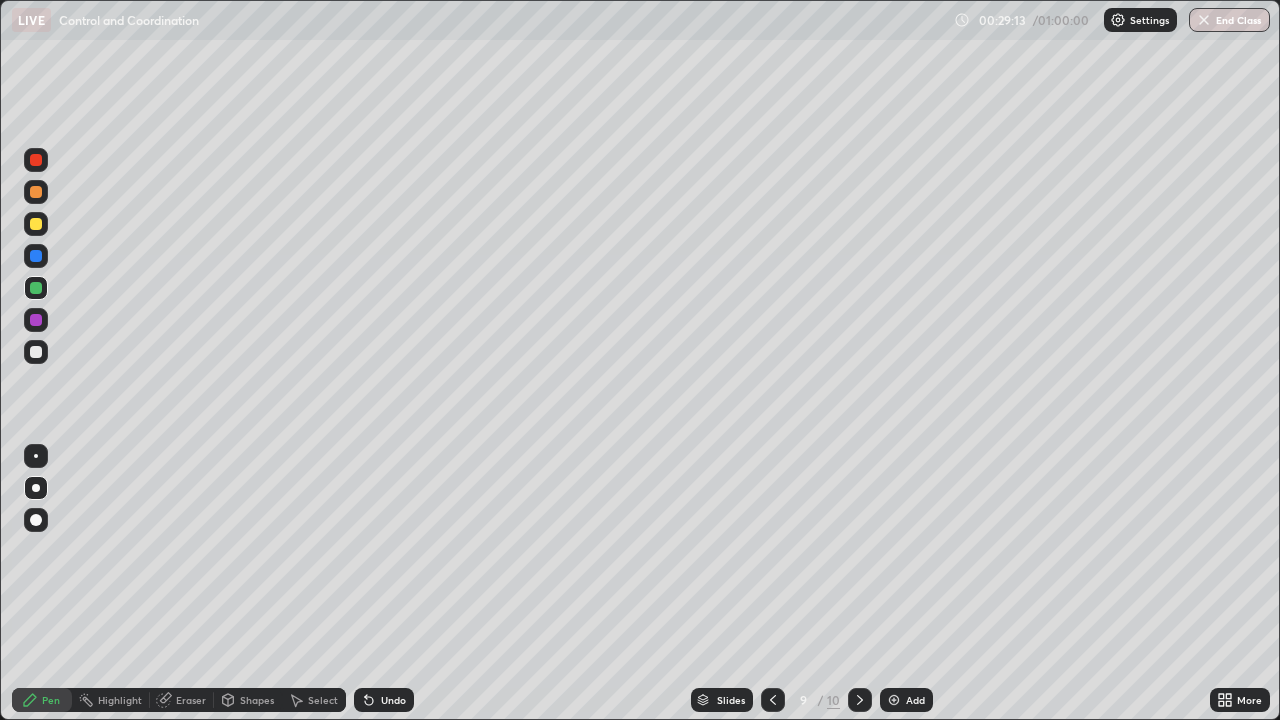 click on "Undo" at bounding box center (393, 700) 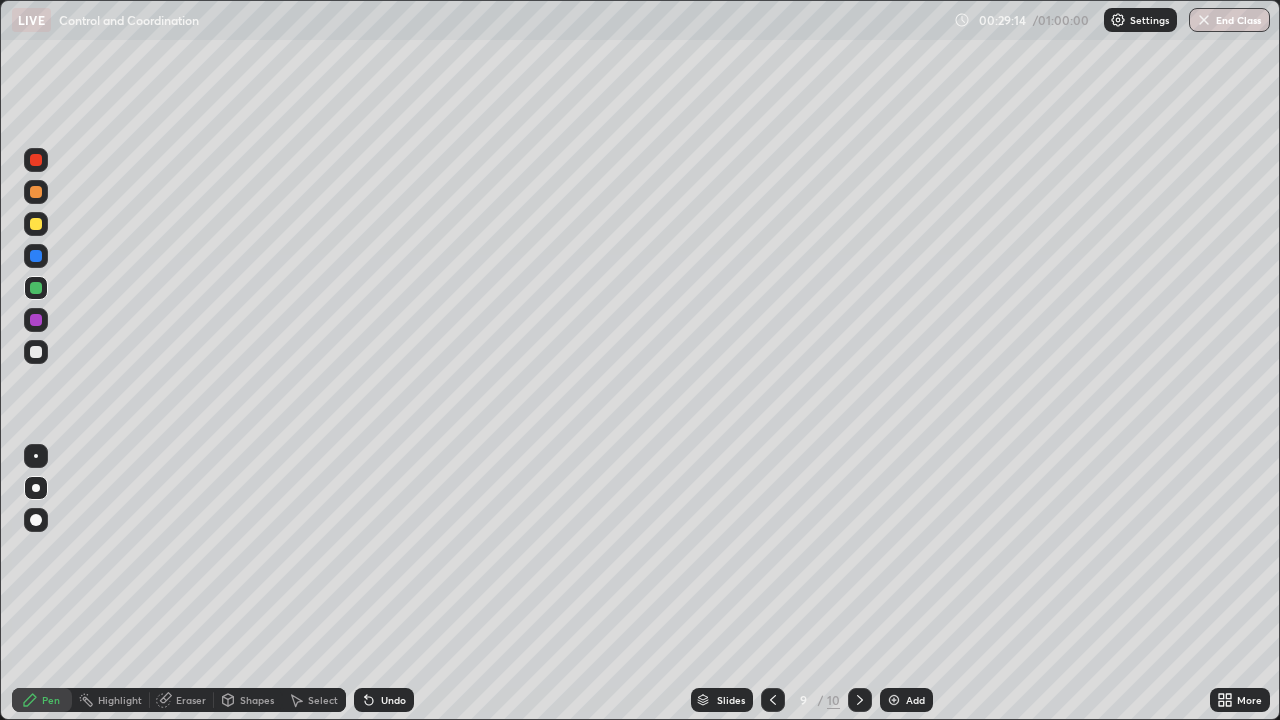click on "Undo" at bounding box center [393, 700] 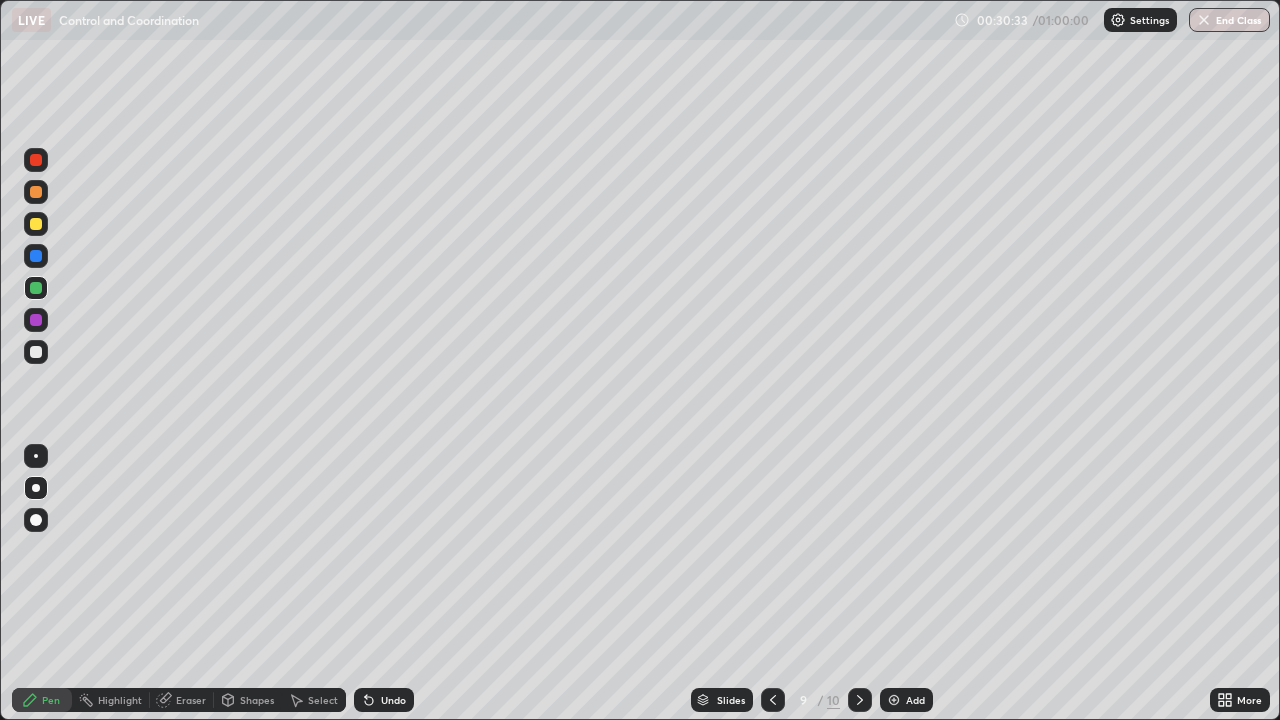 click at bounding box center [36, 224] 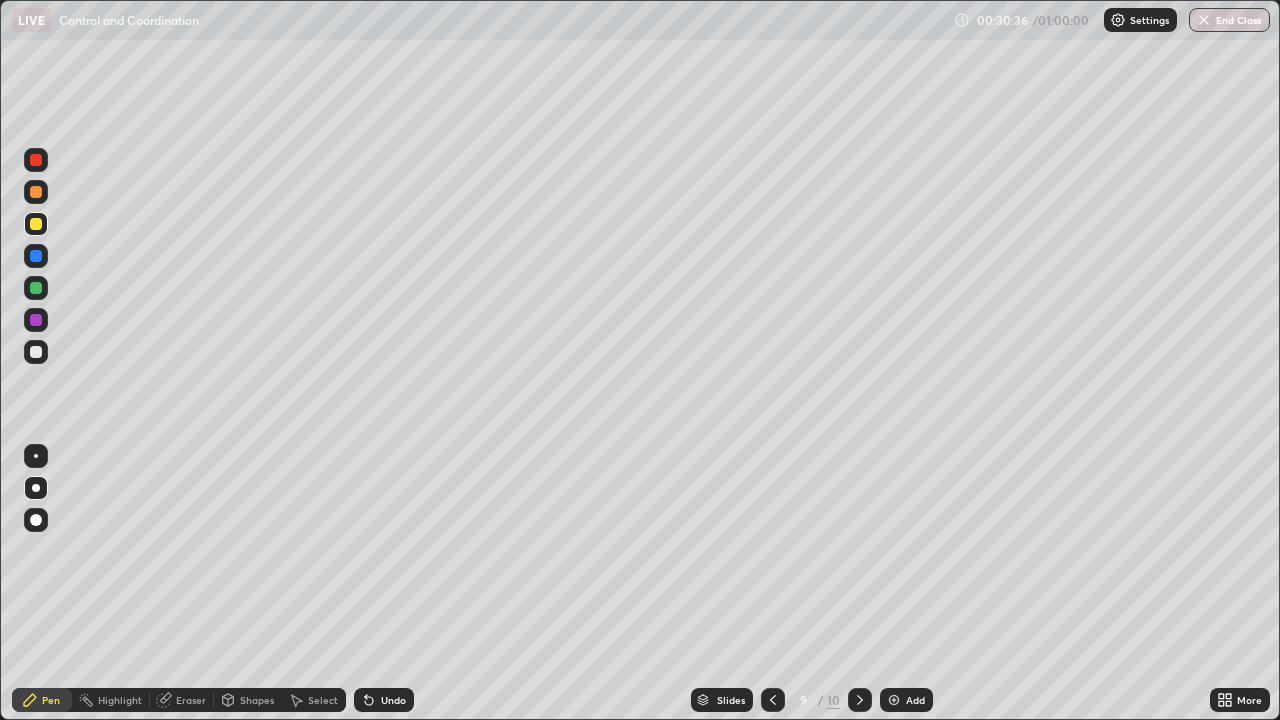 click 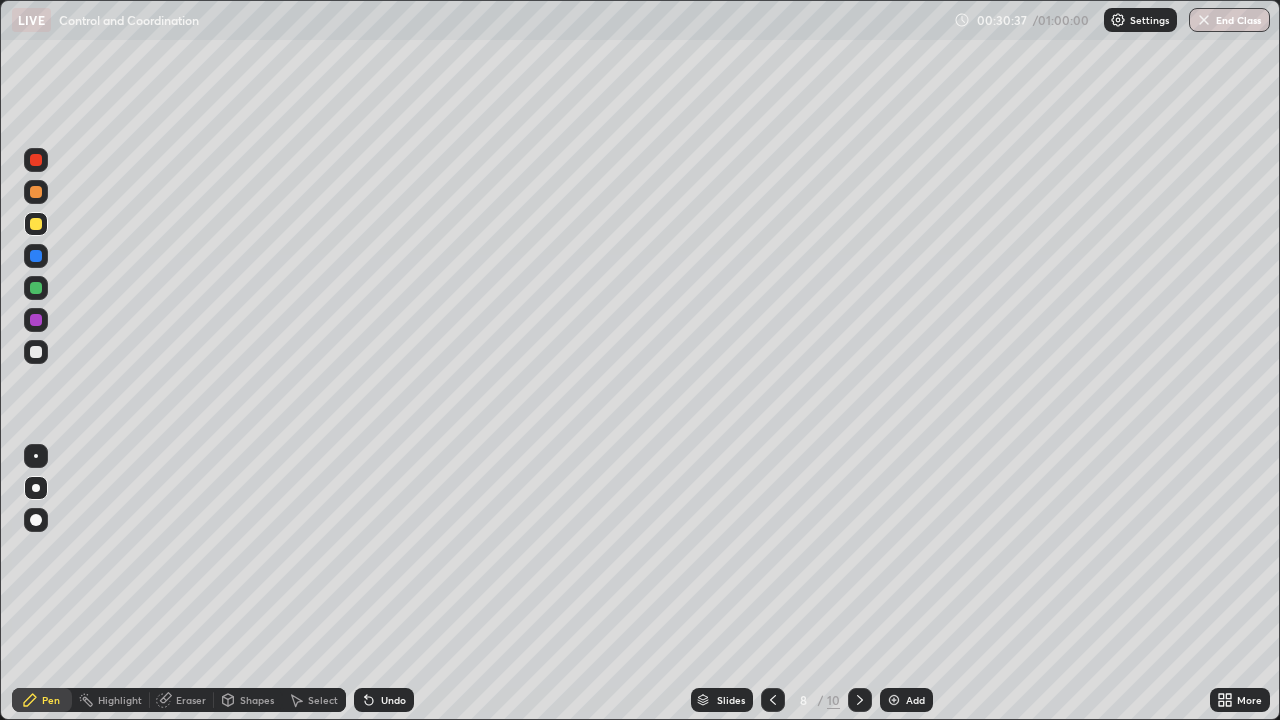 click at bounding box center [860, 700] 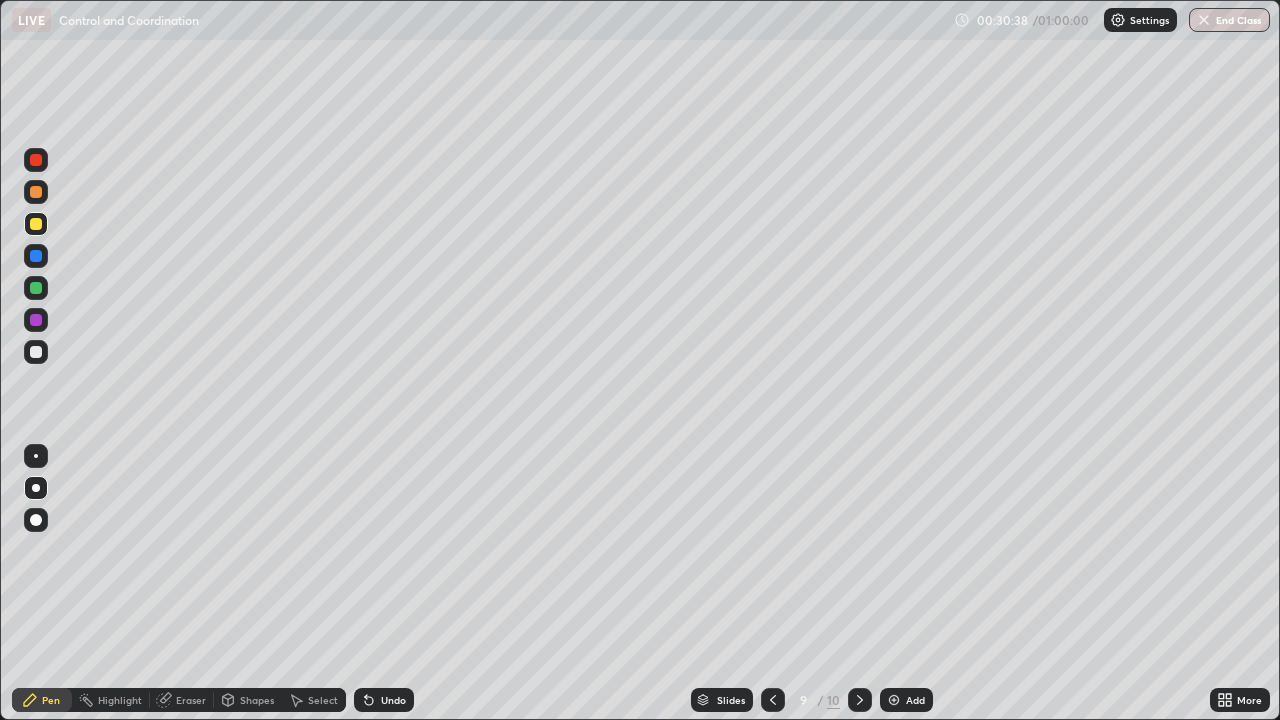 click on "Undo" at bounding box center [384, 700] 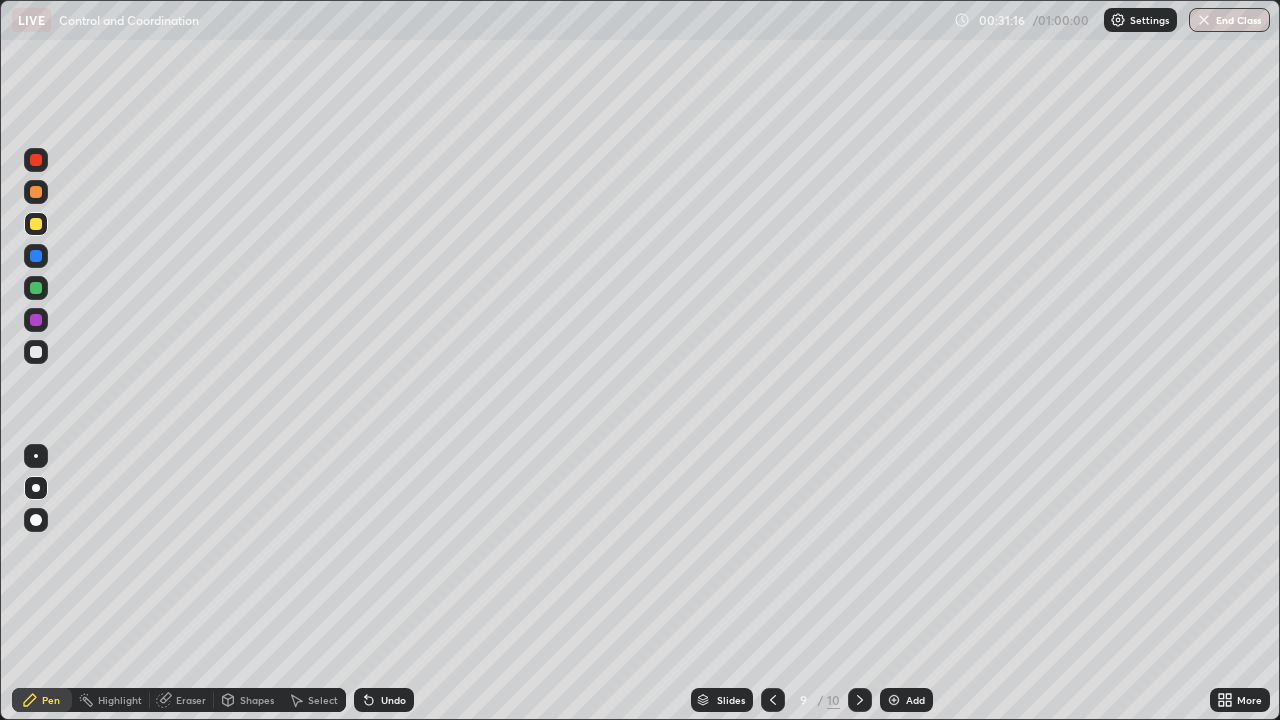 click on "Undo" at bounding box center (393, 700) 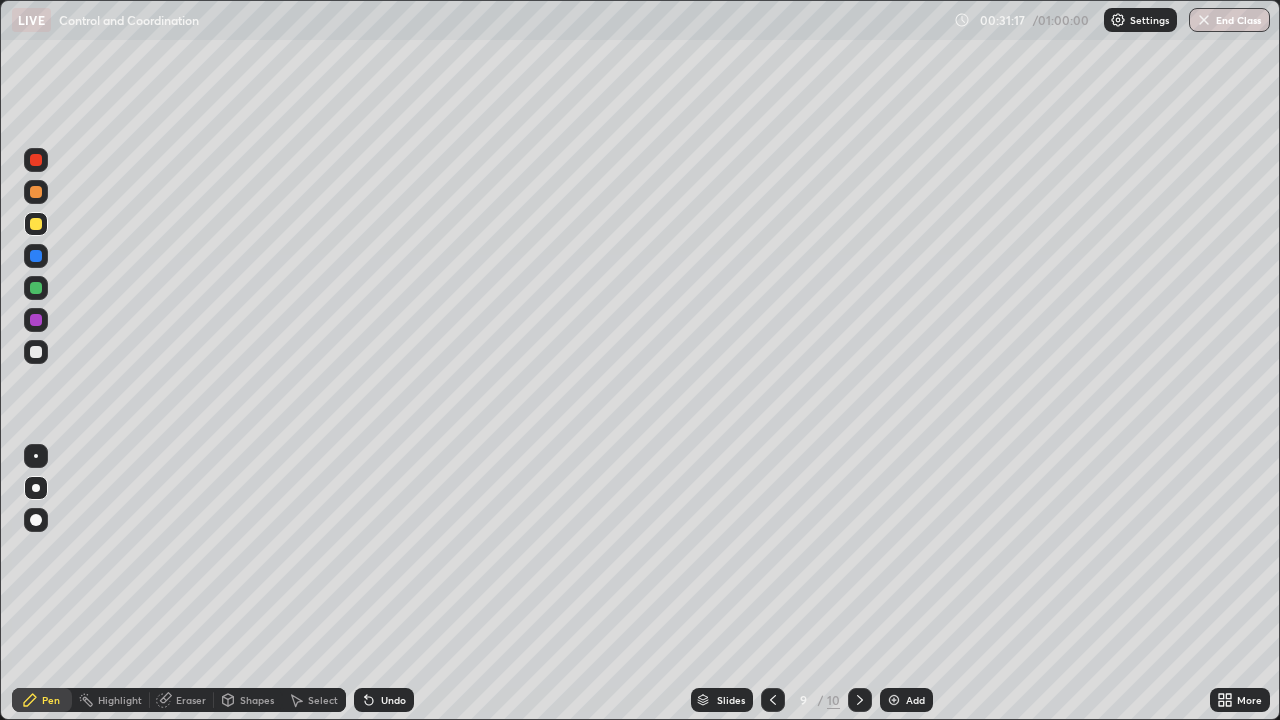 click on "Undo" at bounding box center [393, 700] 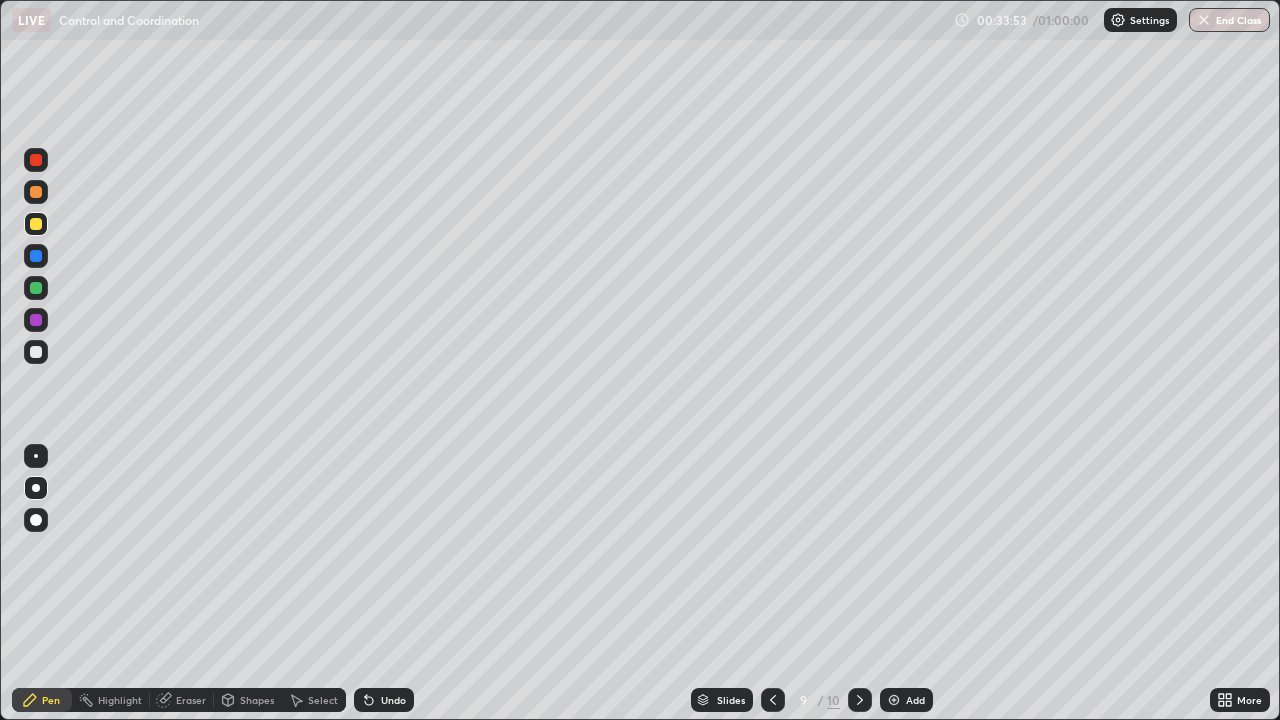 click on "Add" at bounding box center (915, 700) 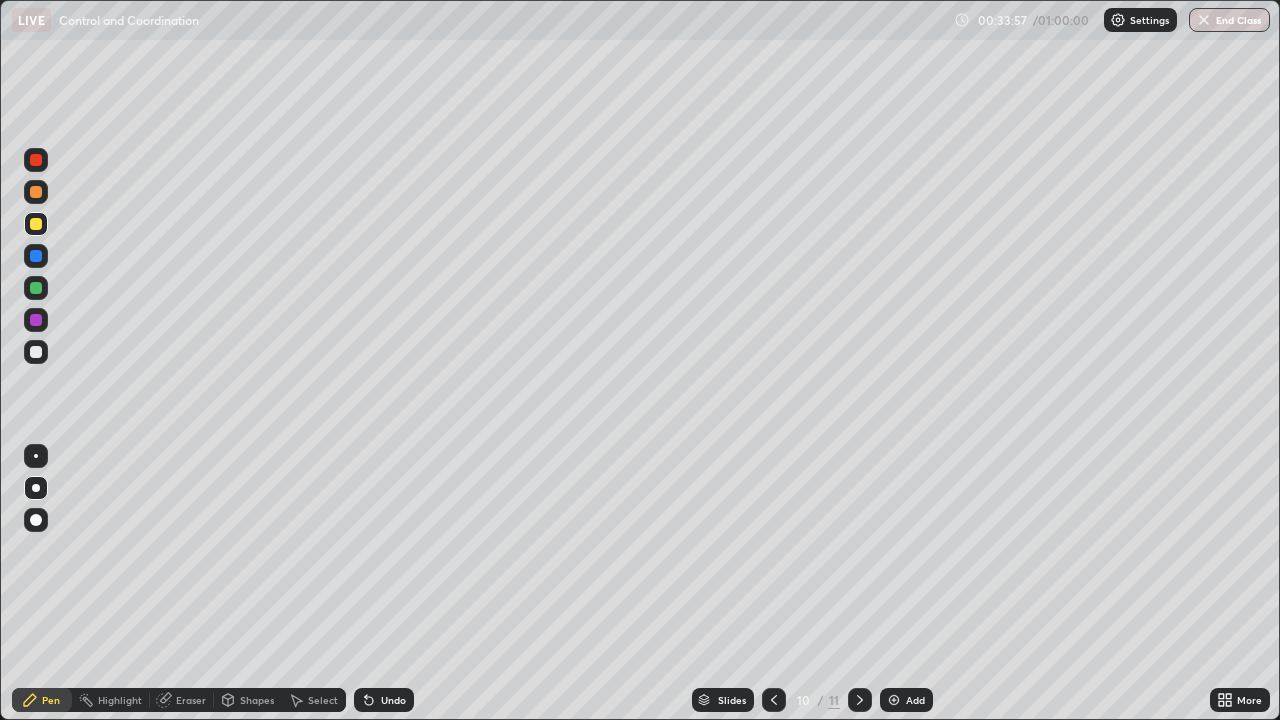 click at bounding box center (36, 520) 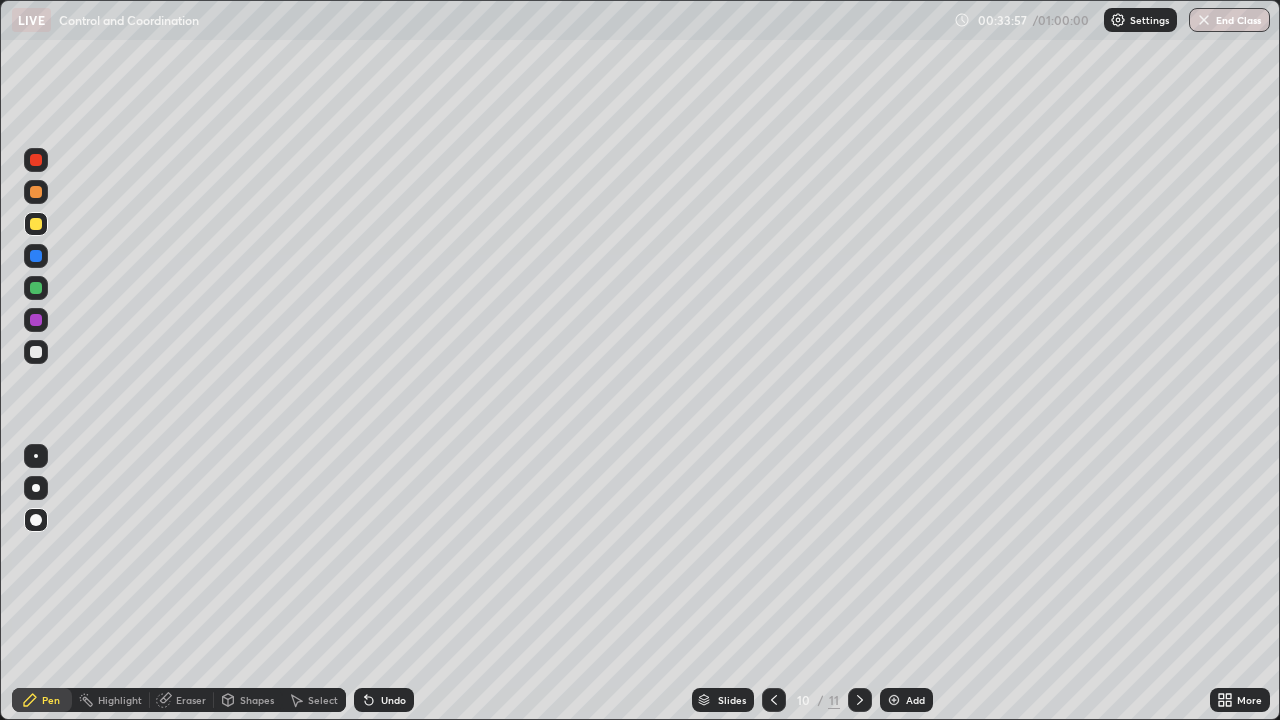 click at bounding box center [36, 320] 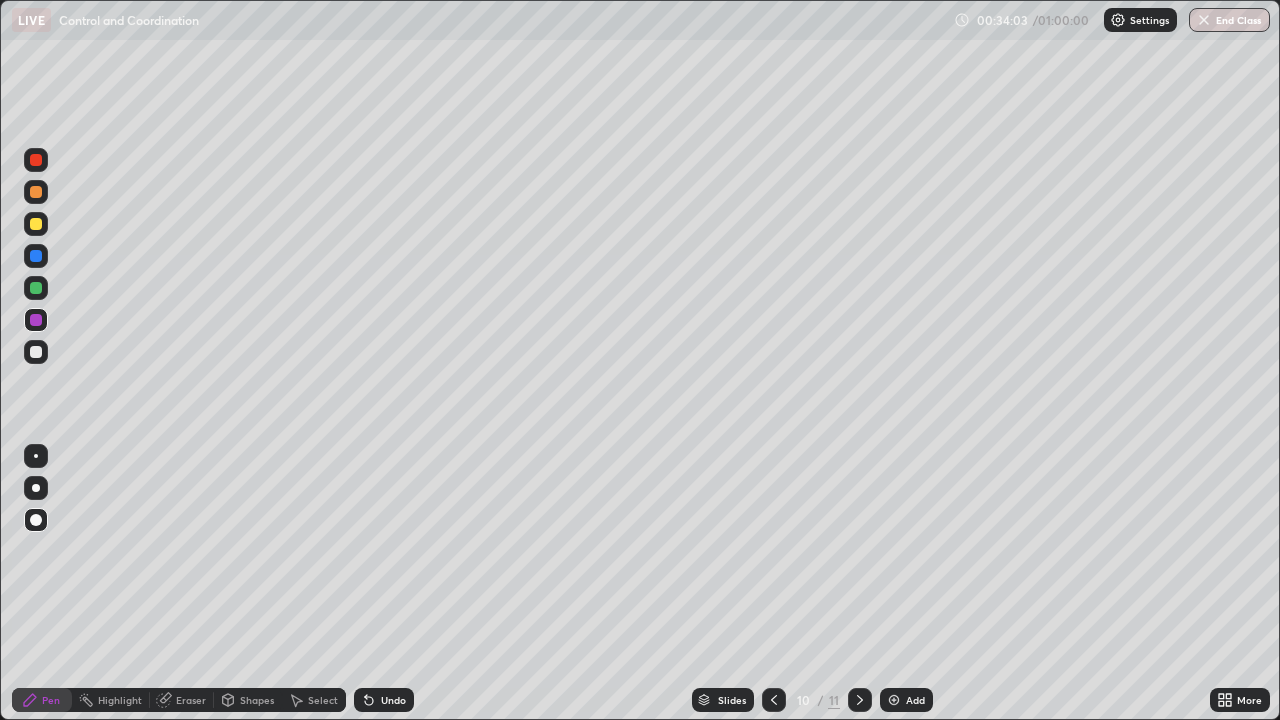 click at bounding box center [36, 224] 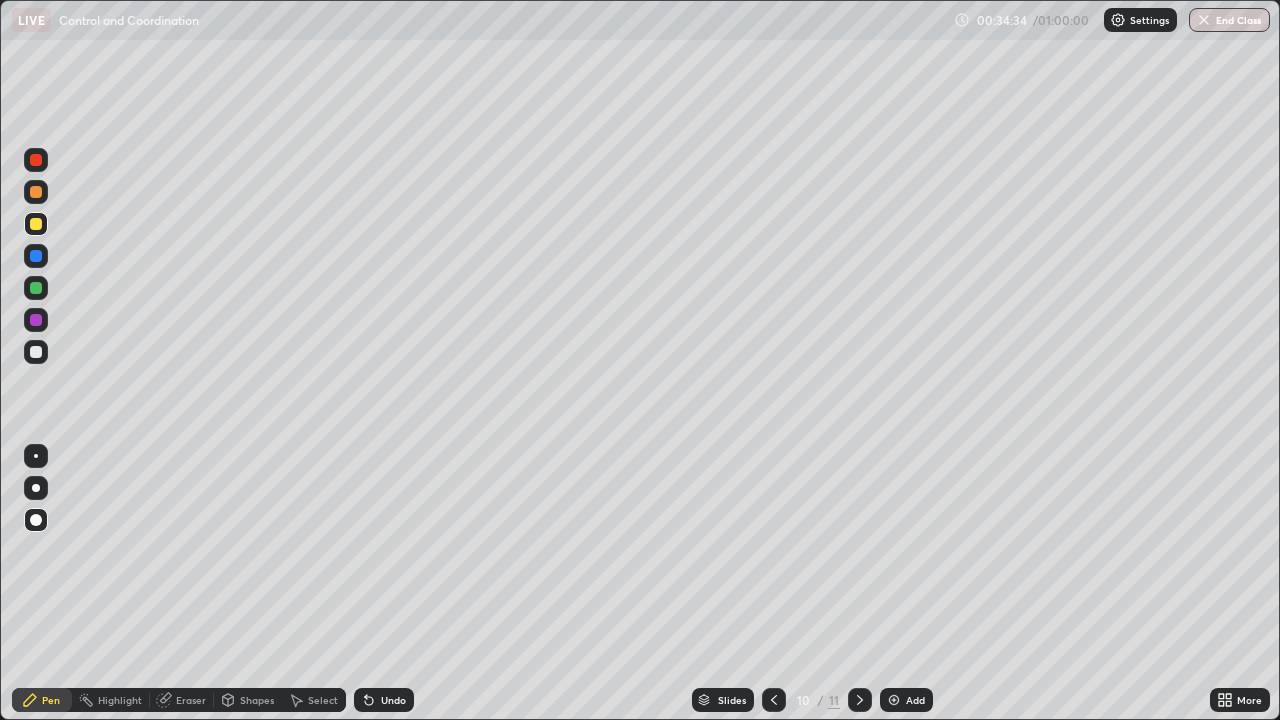 click on "Undo" at bounding box center (384, 700) 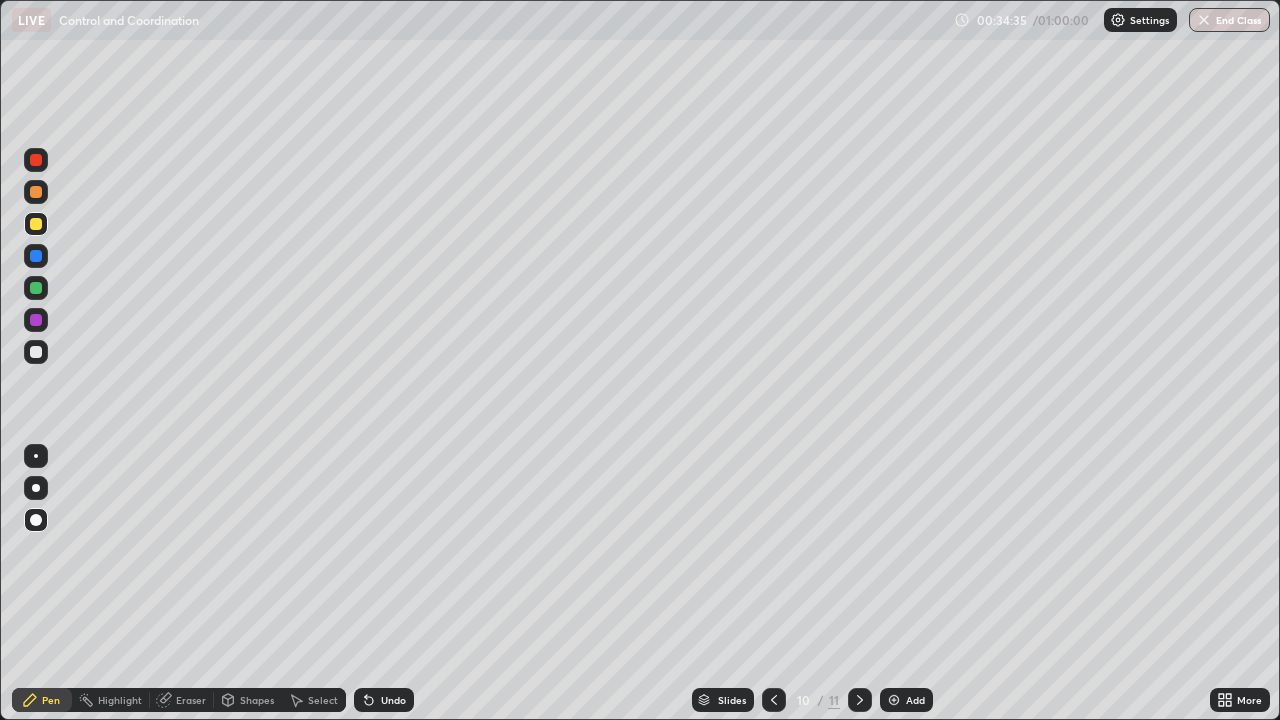 click on "Undo" at bounding box center [393, 700] 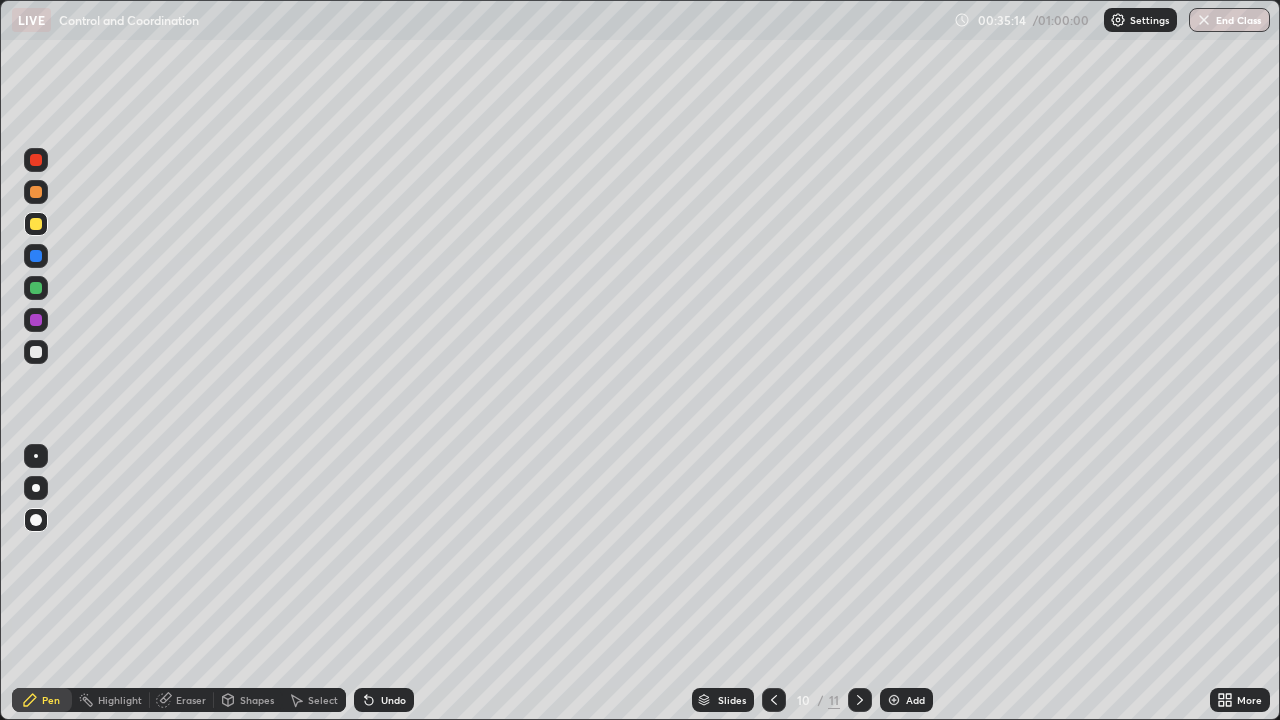 click at bounding box center (36, 288) 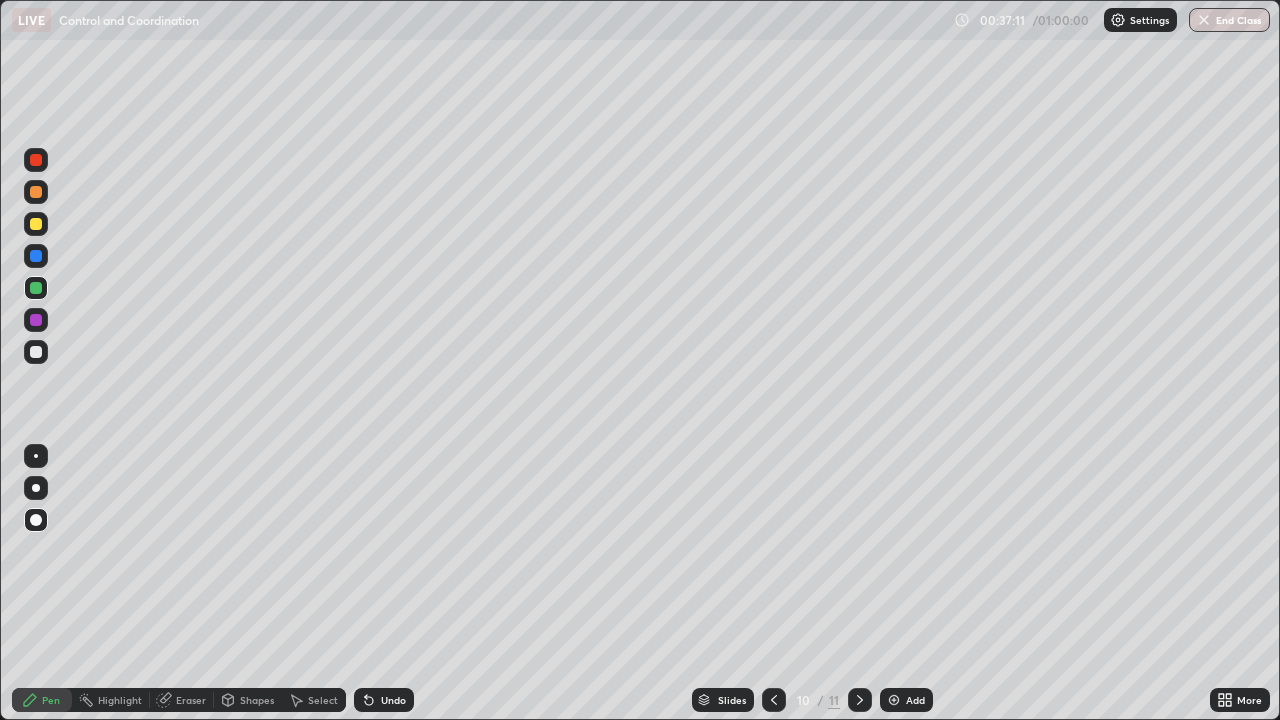 click at bounding box center [36, 256] 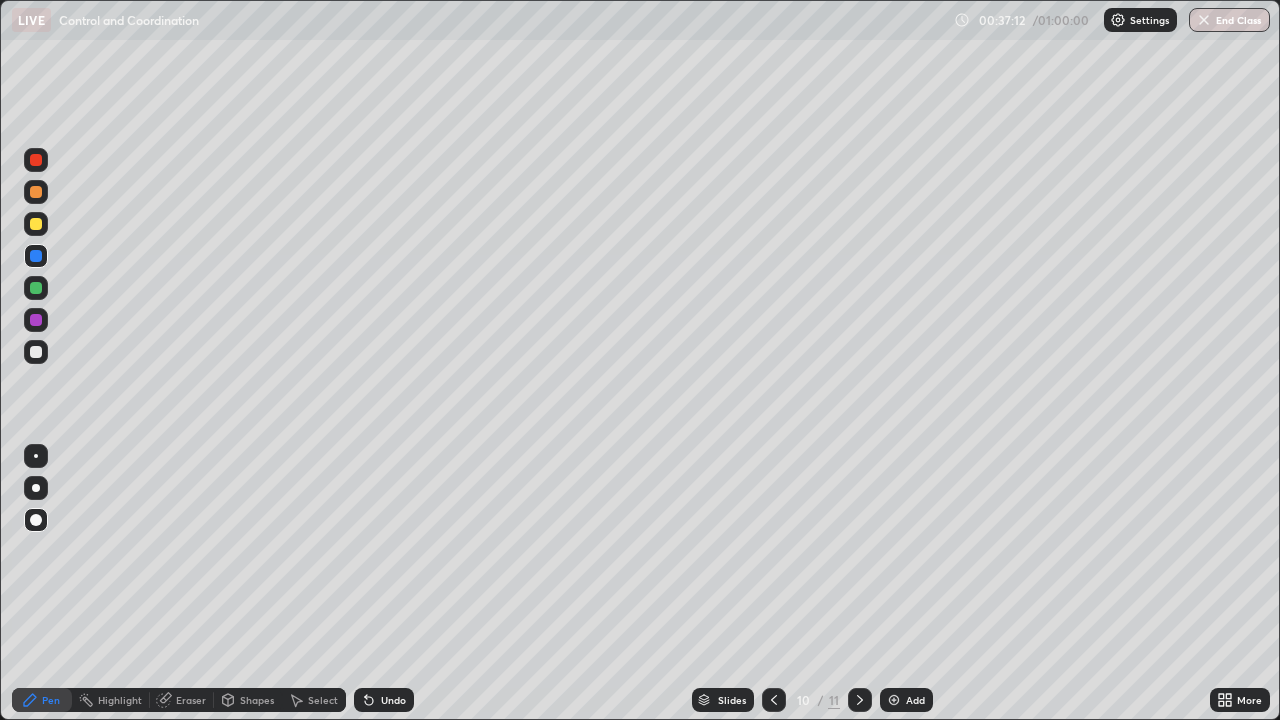 click at bounding box center (36, 192) 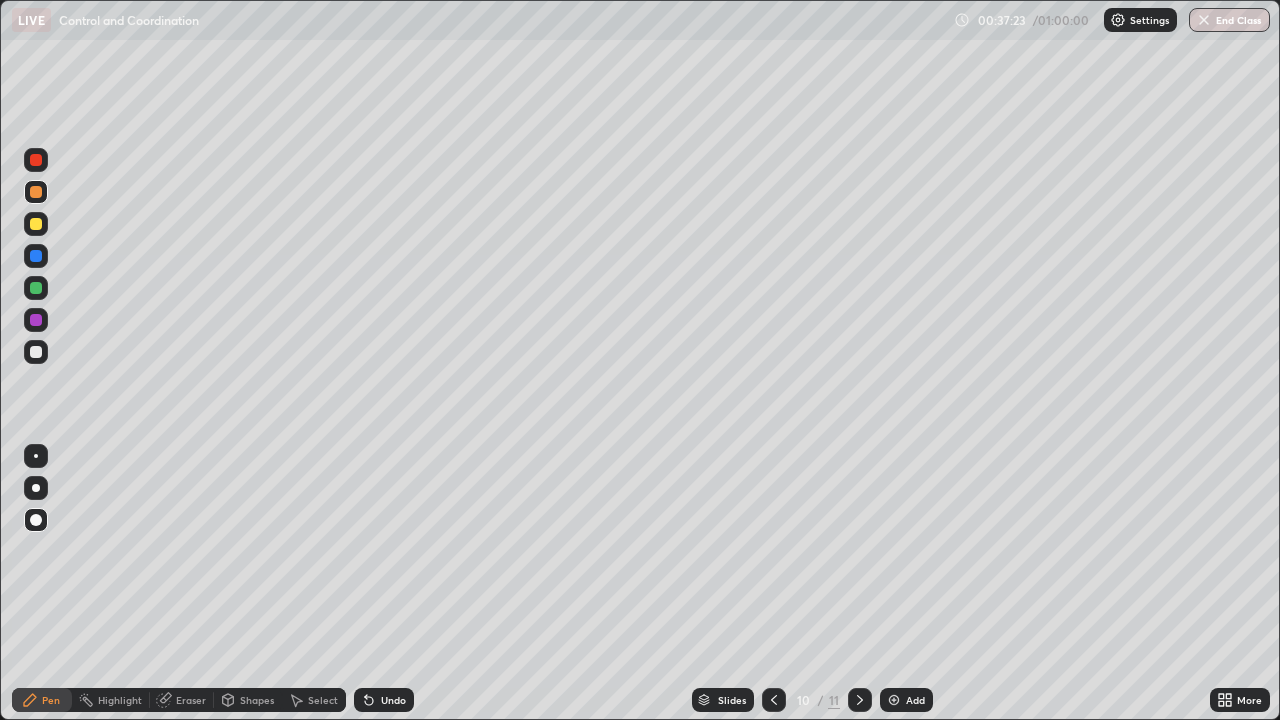 click on "Undo" at bounding box center [393, 700] 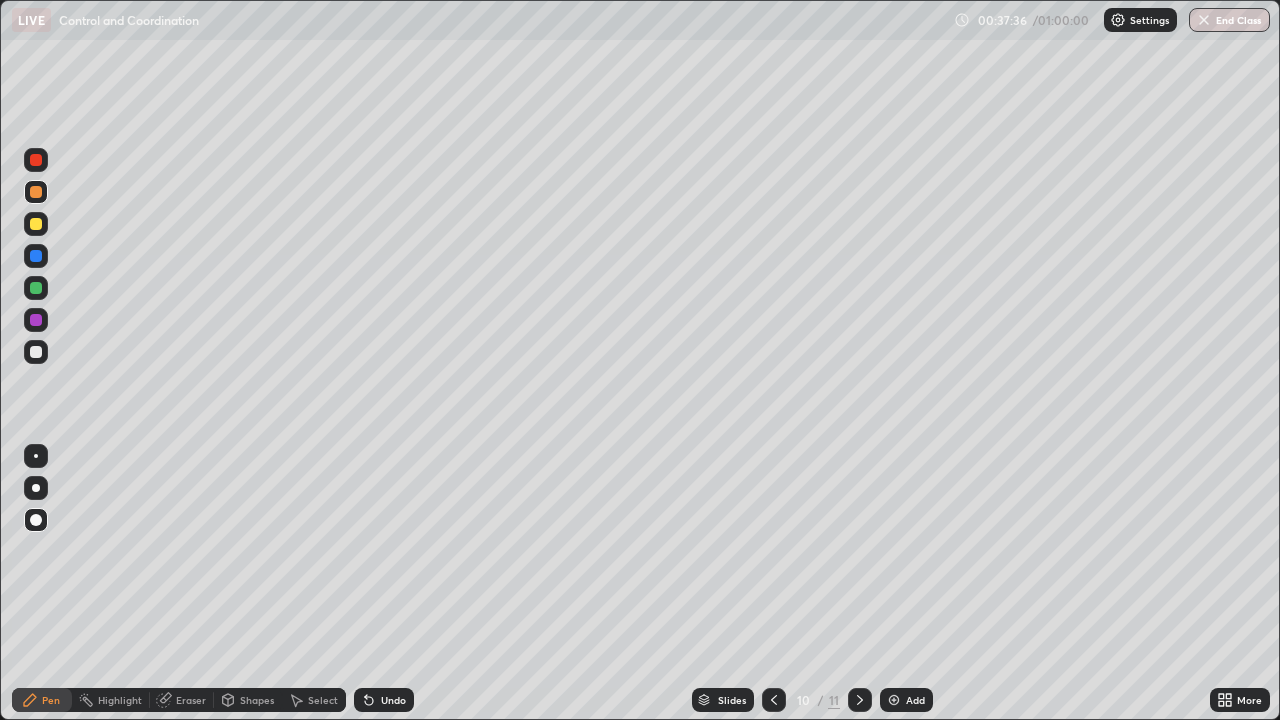 click at bounding box center [36, 256] 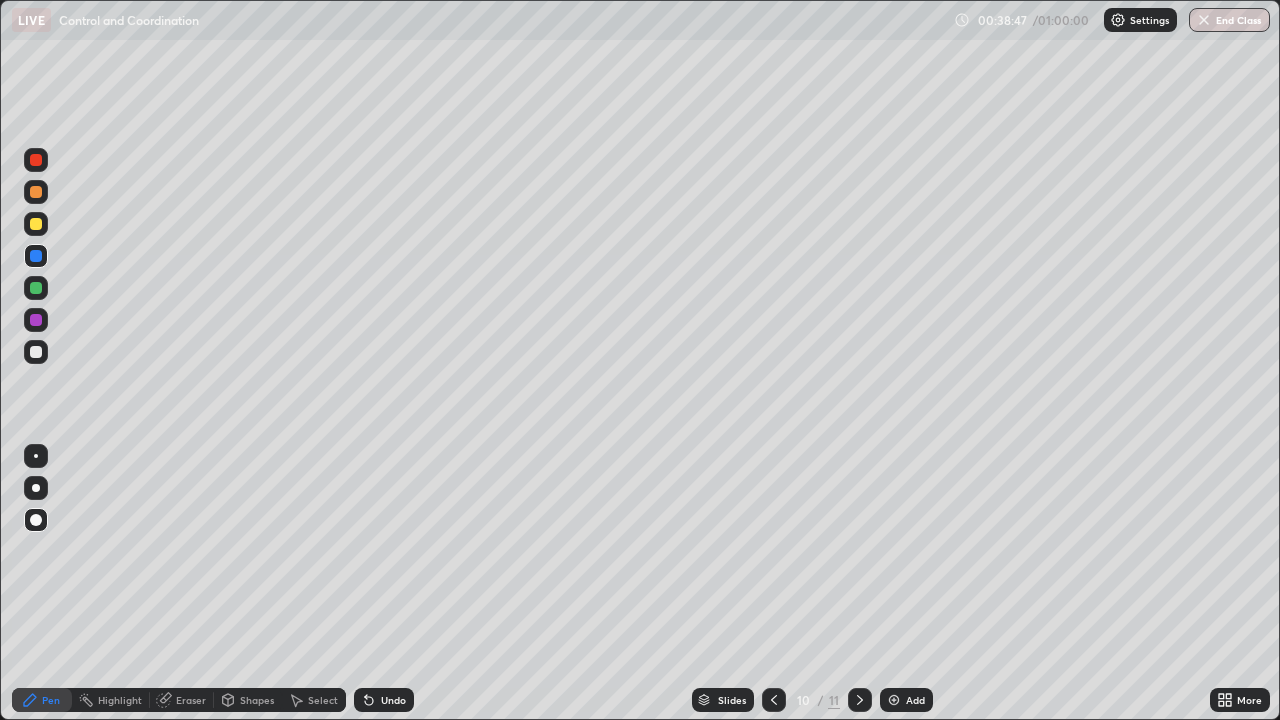 click at bounding box center (36, 488) 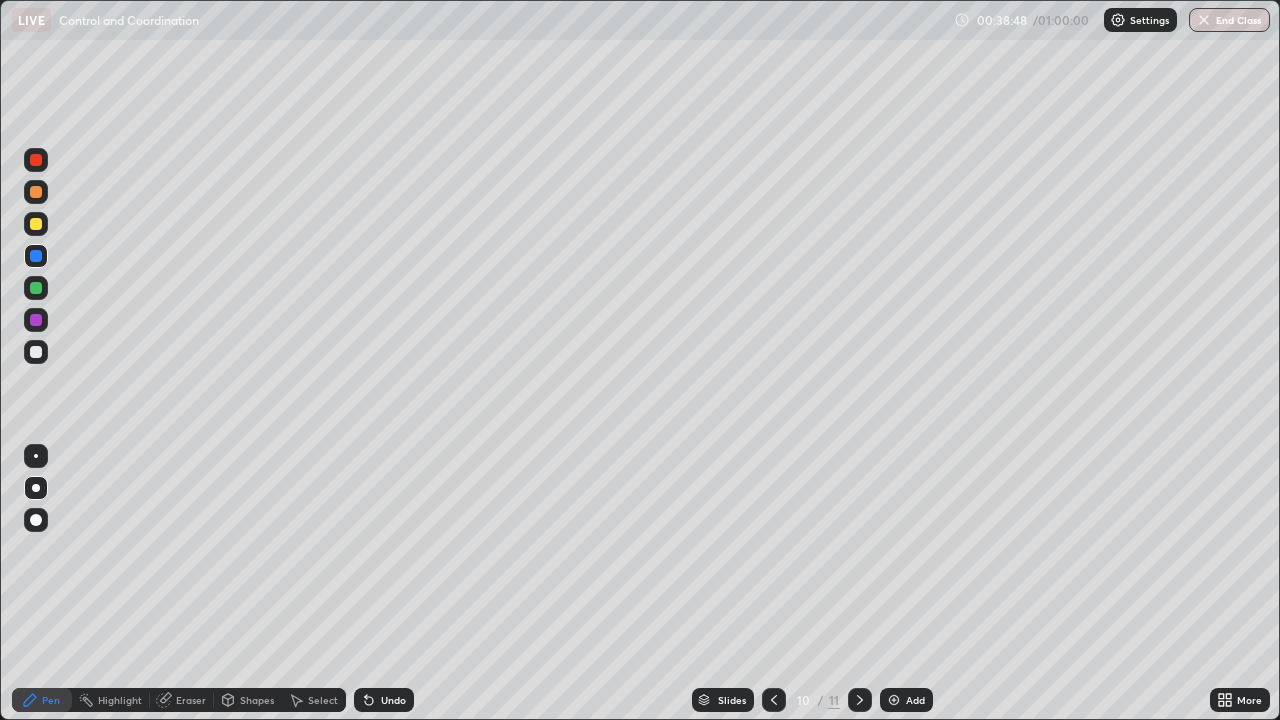 click at bounding box center [36, 224] 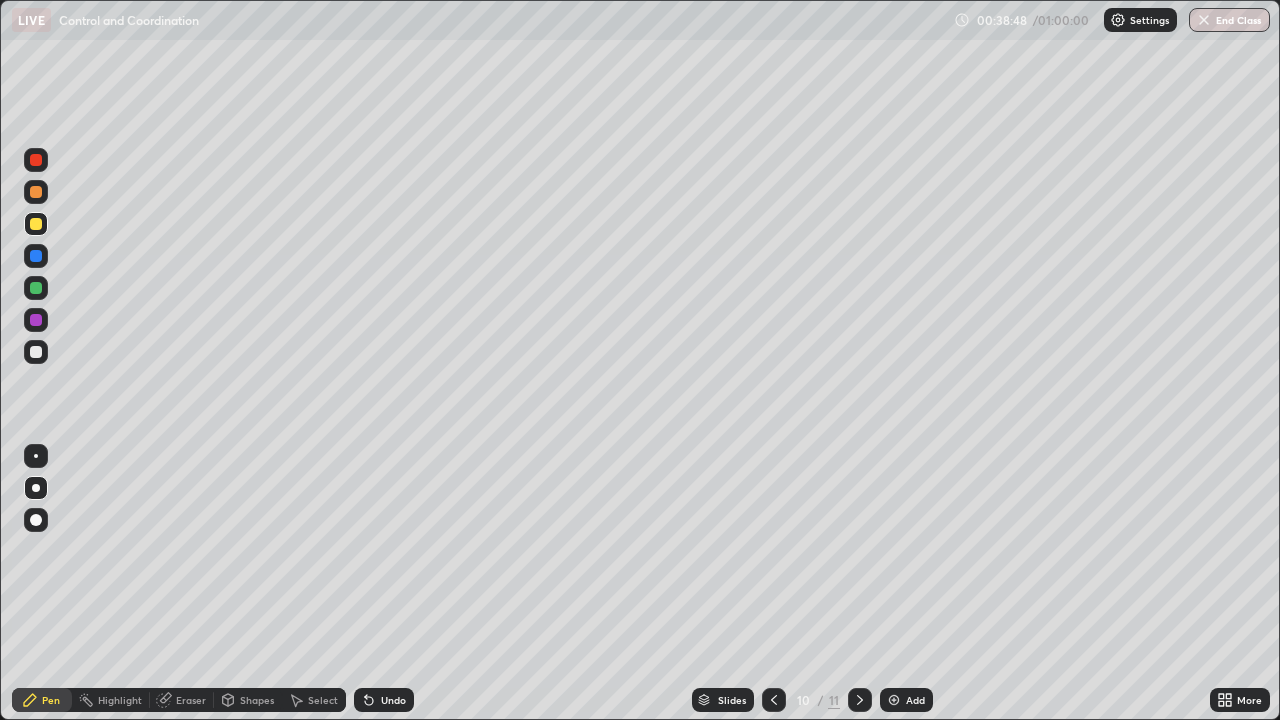 click at bounding box center (36, 288) 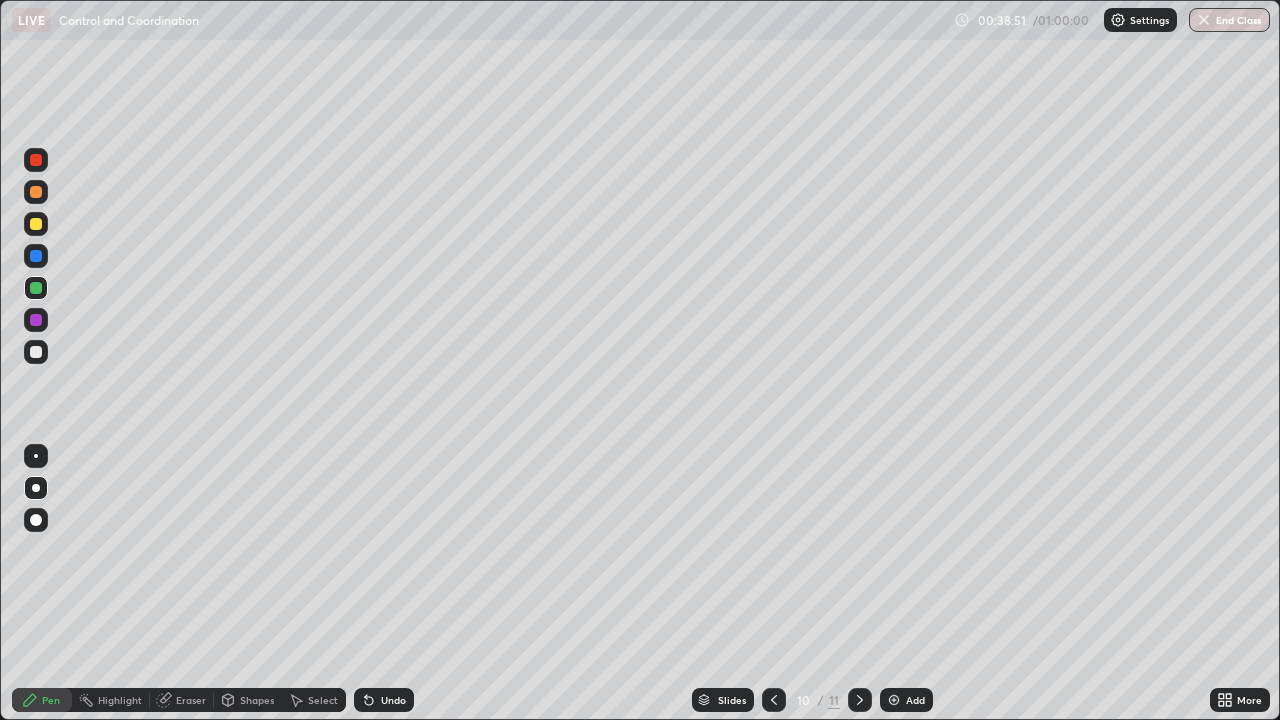 click at bounding box center (36, 192) 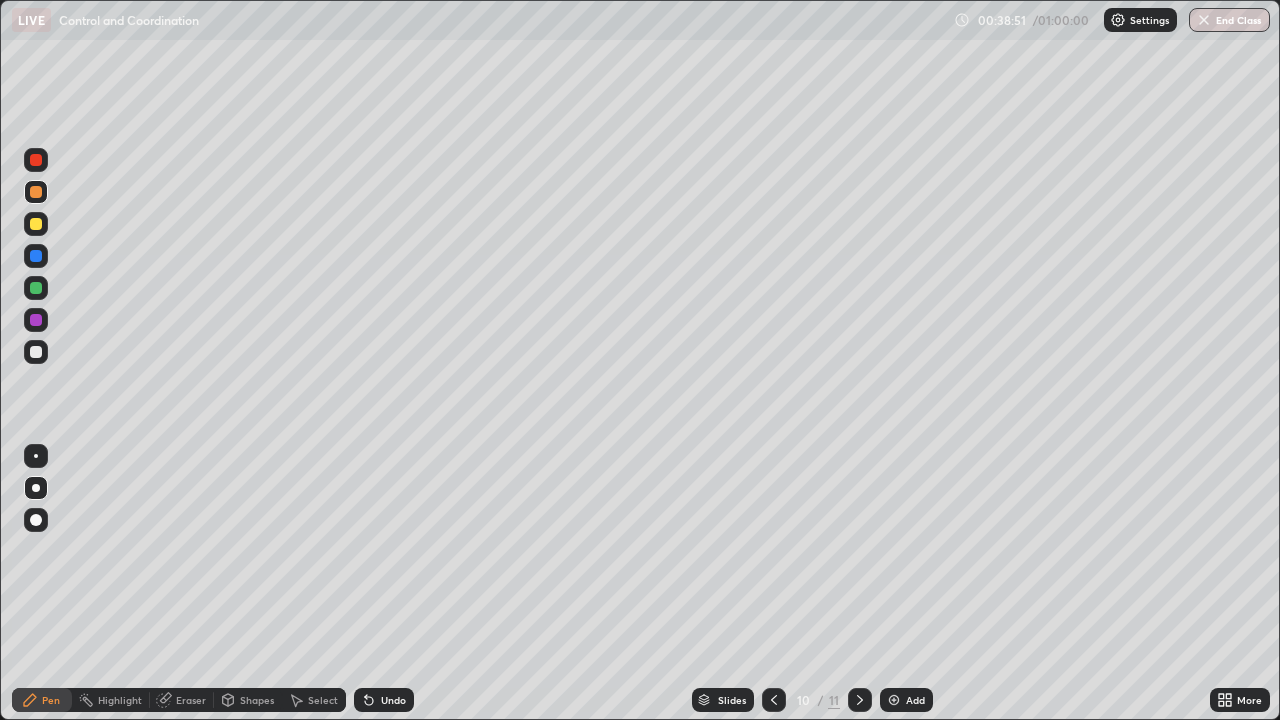 click at bounding box center (36, 160) 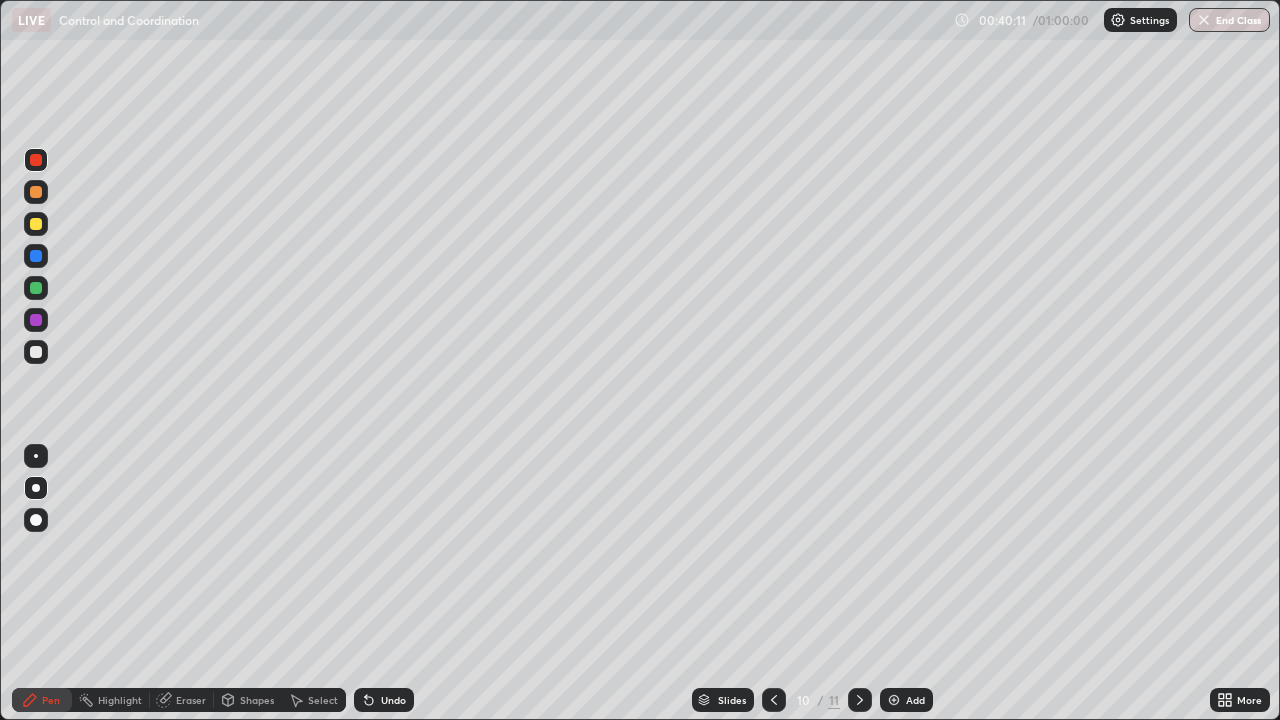 click on "Add" at bounding box center (915, 700) 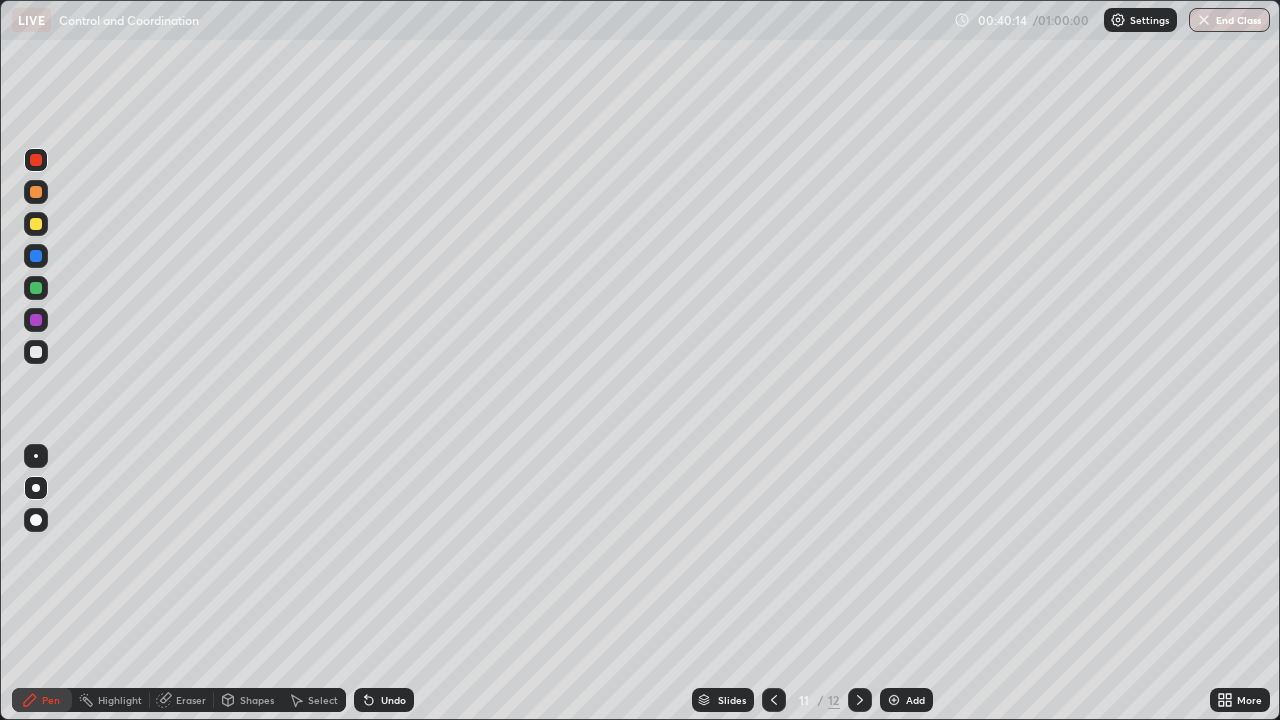 click at bounding box center (36, 288) 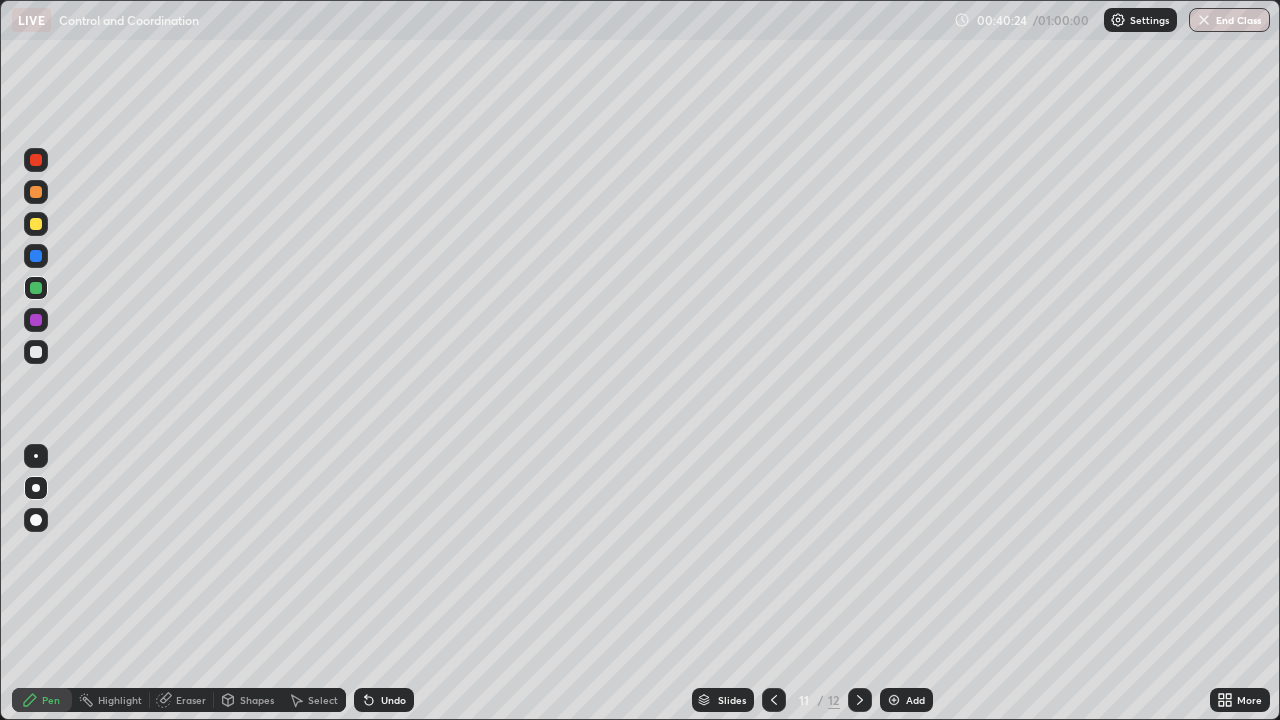 click at bounding box center (36, 256) 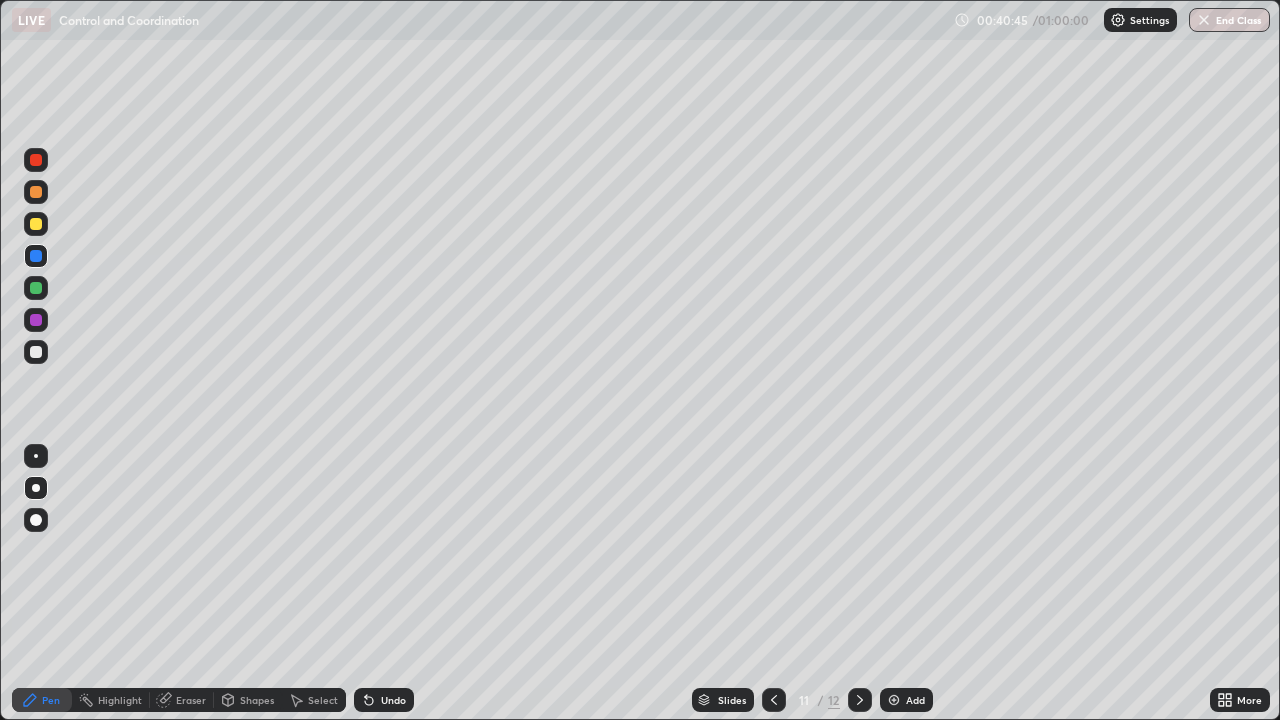click at bounding box center [36, 224] 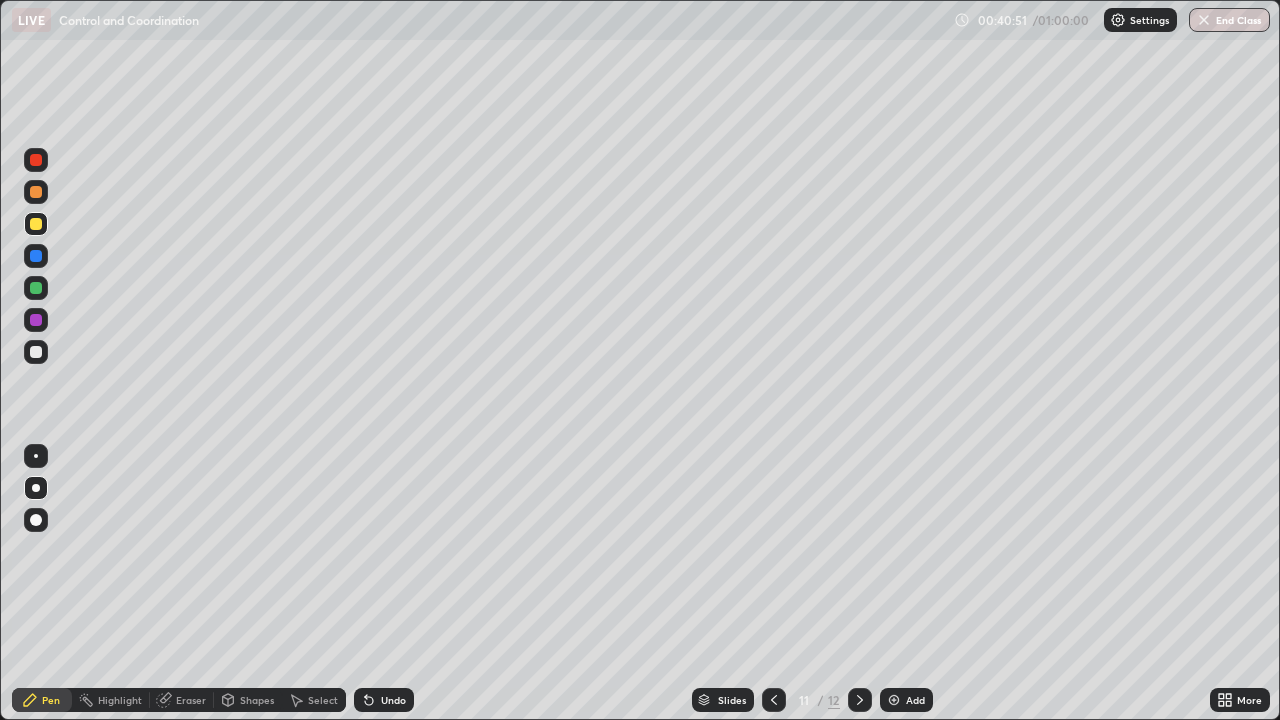 click on "Undo" at bounding box center [393, 700] 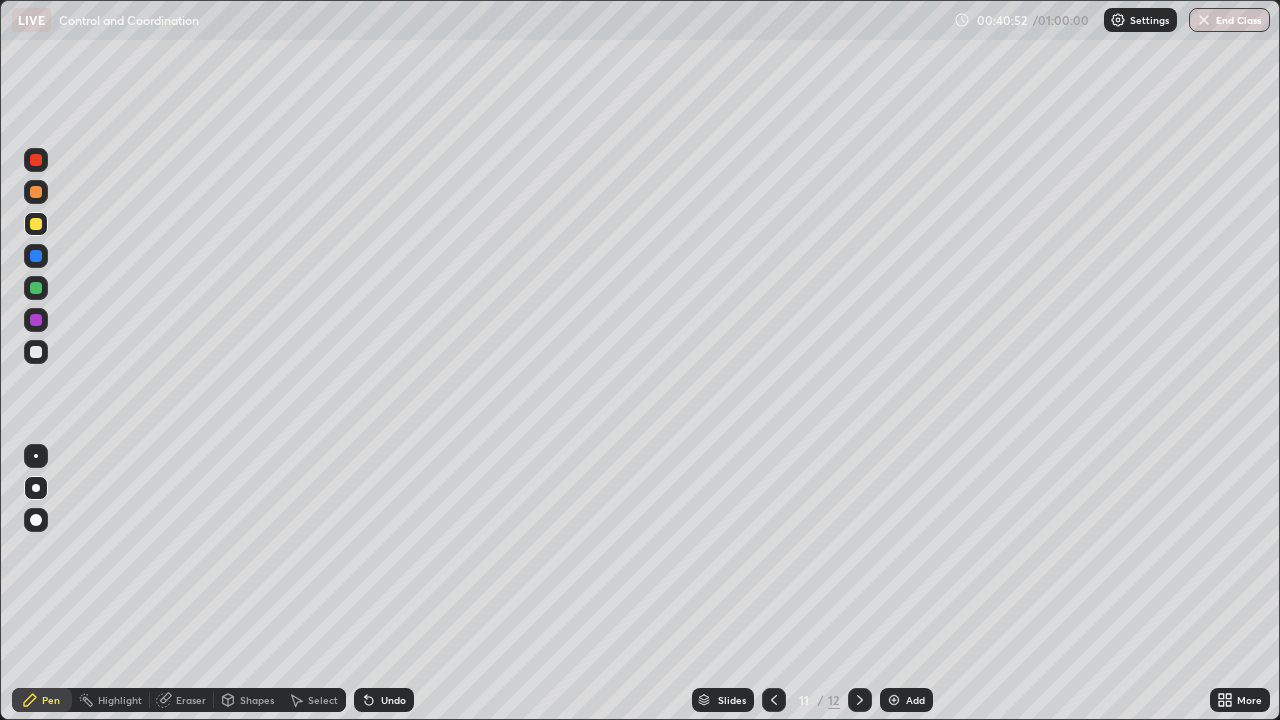 click on "Undo" at bounding box center (393, 700) 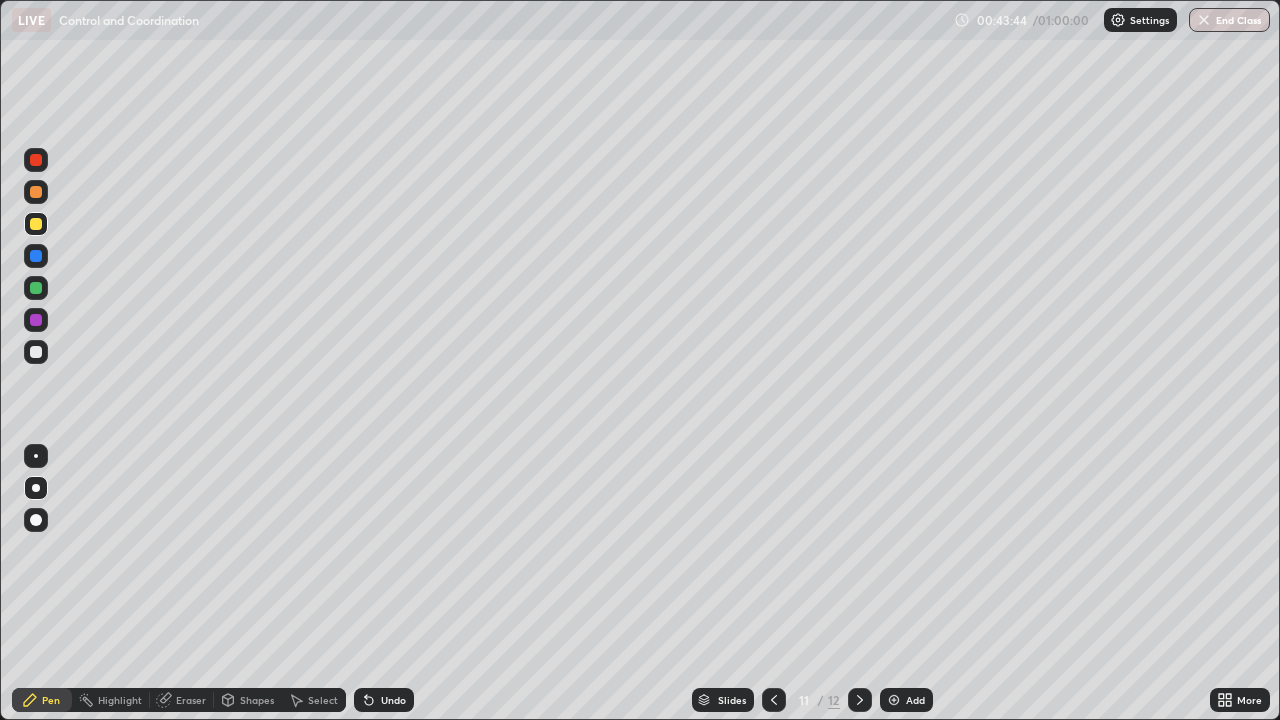 click on "Add" at bounding box center (906, 700) 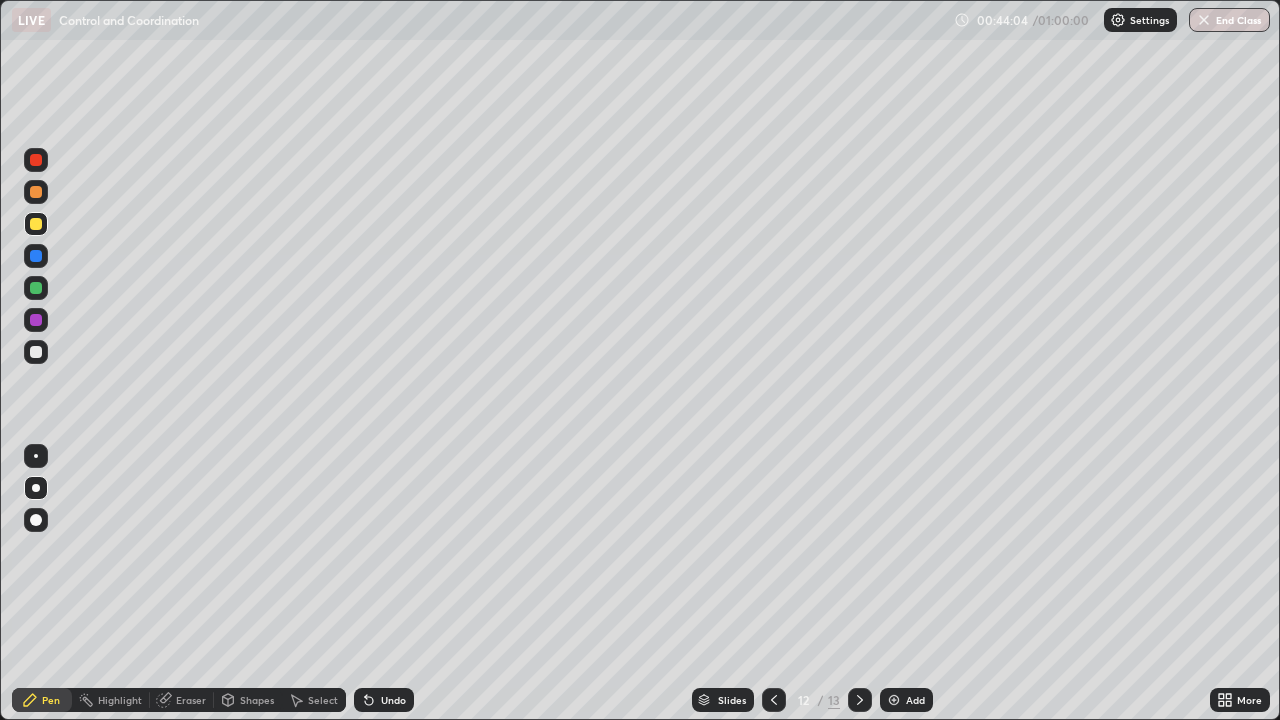 click at bounding box center (36, 288) 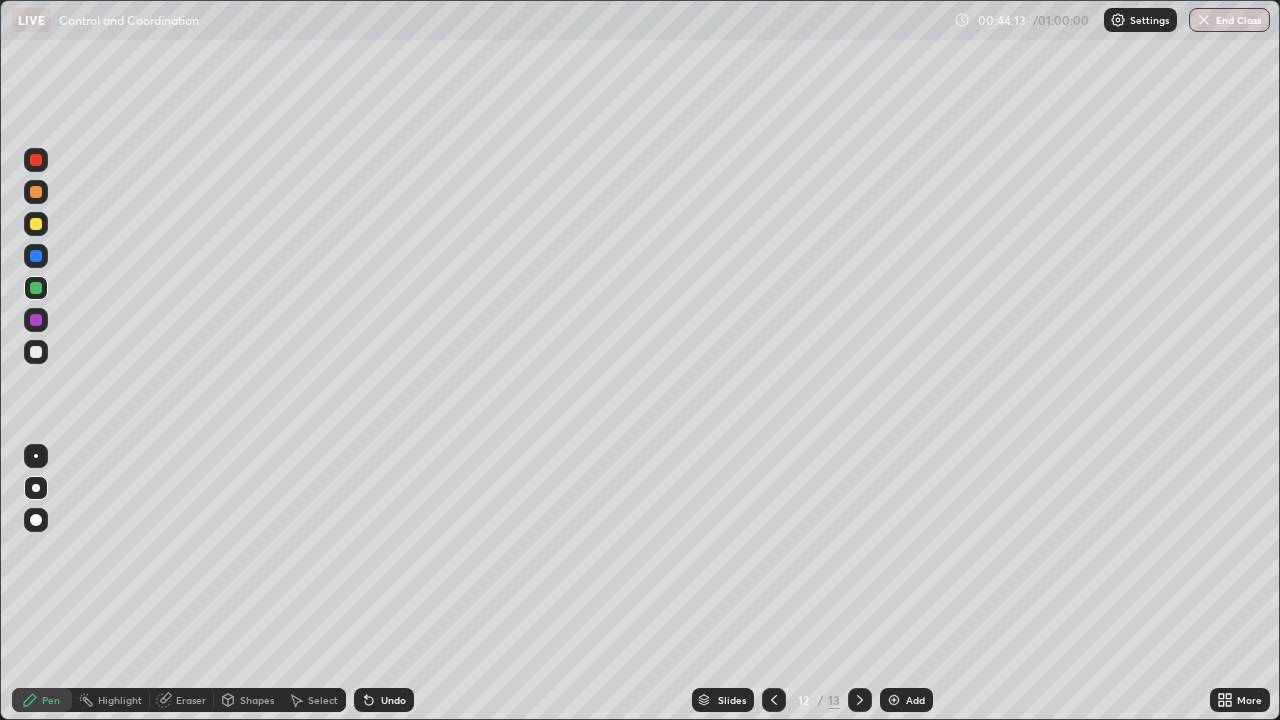 click on "Undo" at bounding box center [393, 700] 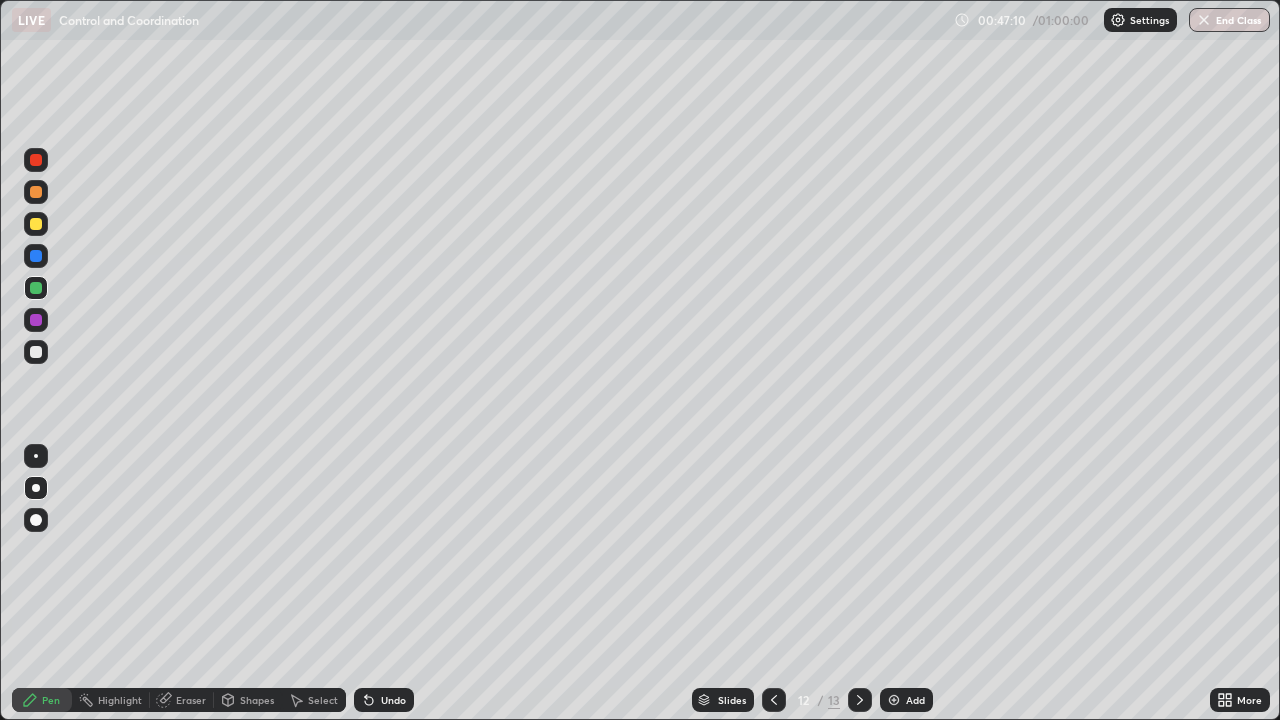 click on "Undo" at bounding box center (393, 700) 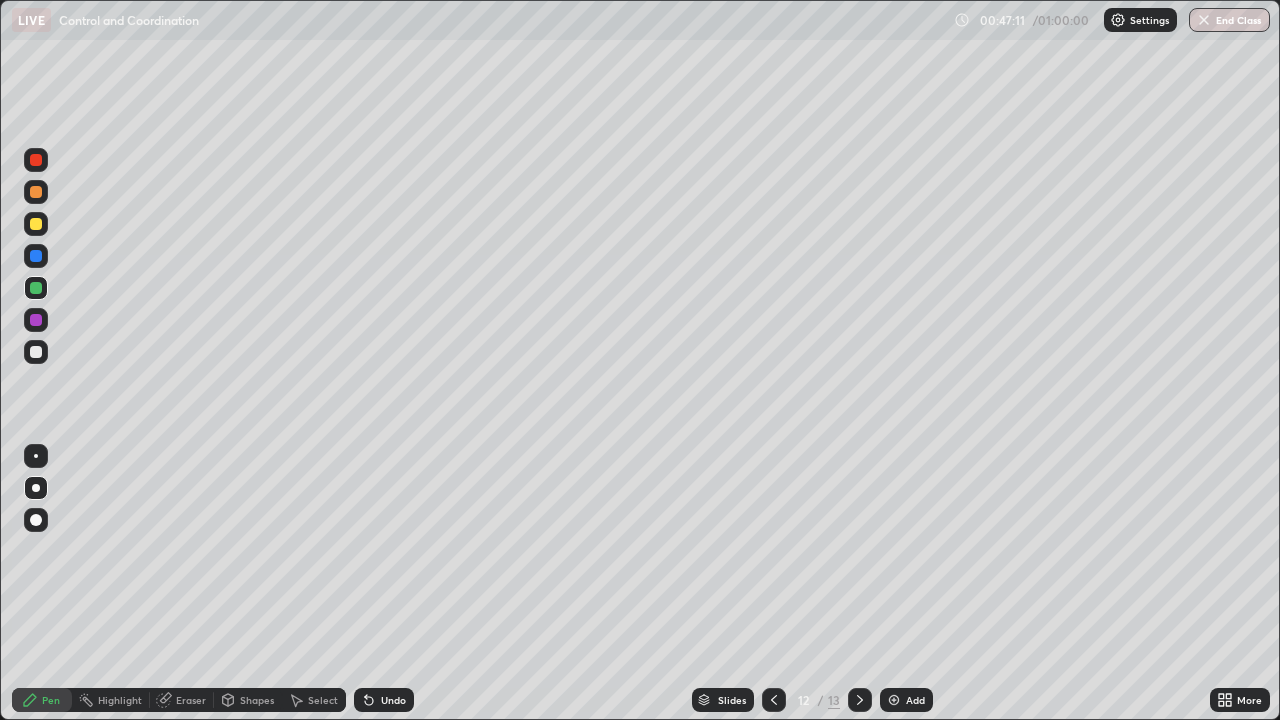 click on "Undo" at bounding box center (393, 700) 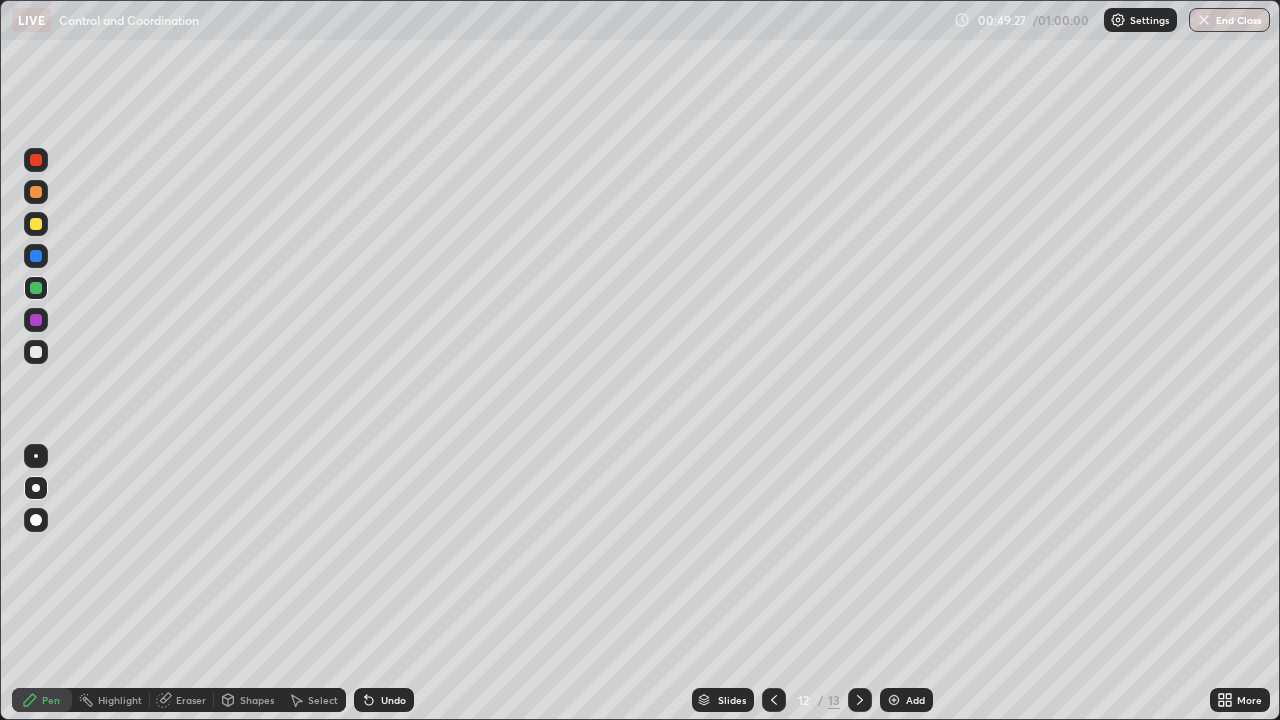 click on "End Class" at bounding box center [1229, 20] 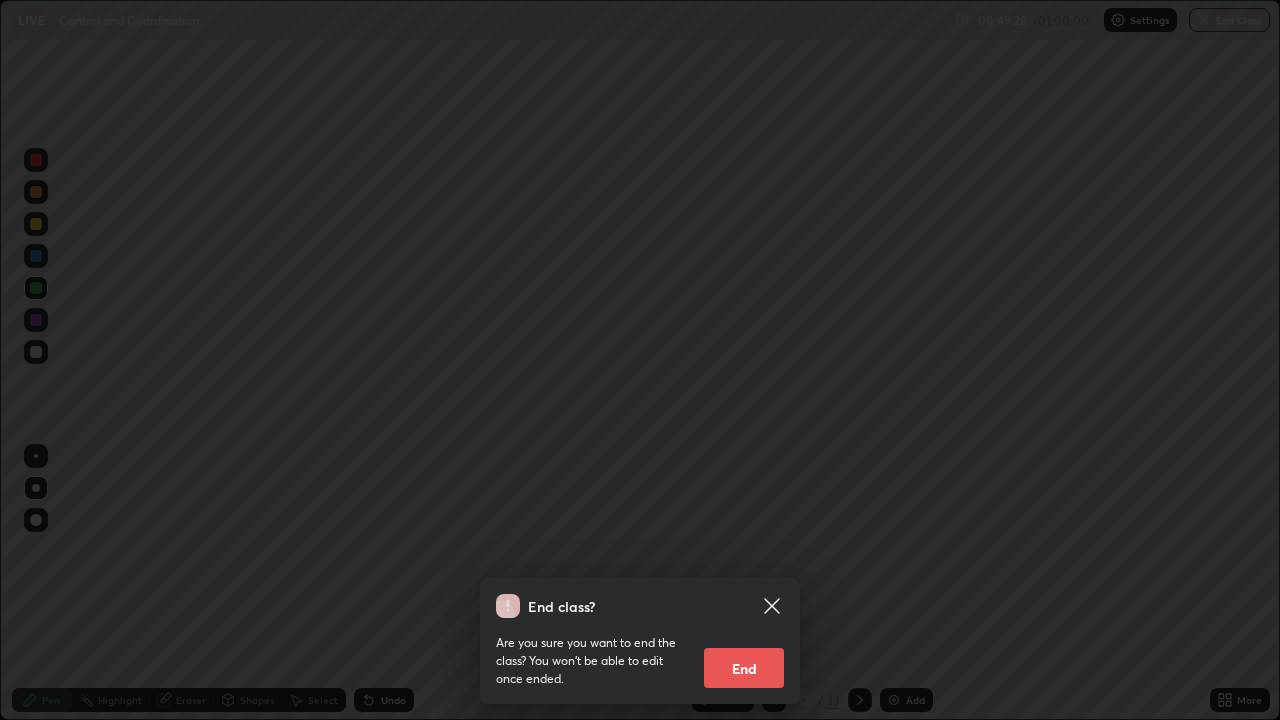 click on "End" at bounding box center (744, 668) 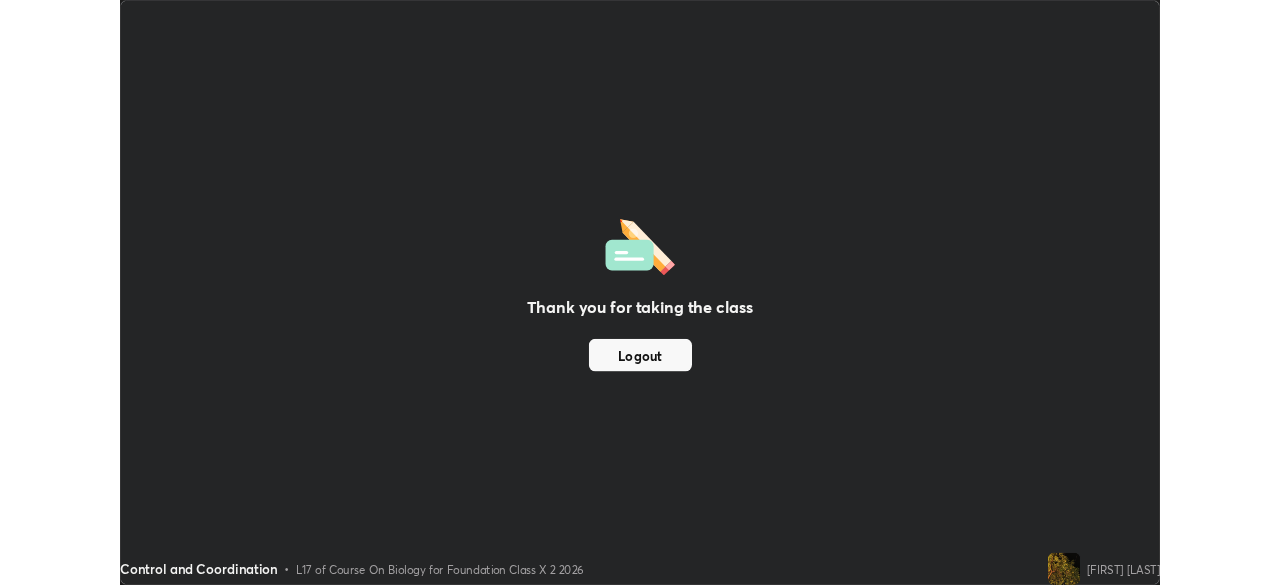scroll, scrollTop: 585, scrollLeft: 1280, axis: both 